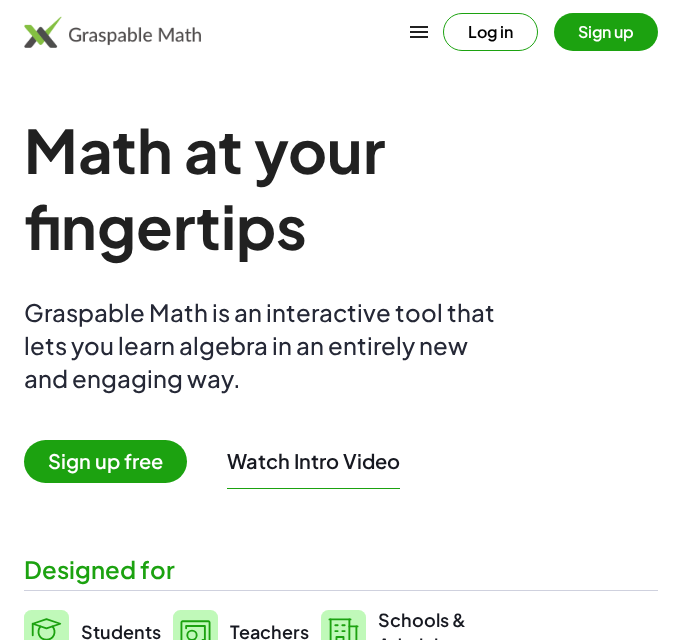 scroll, scrollTop: 0, scrollLeft: 0, axis: both 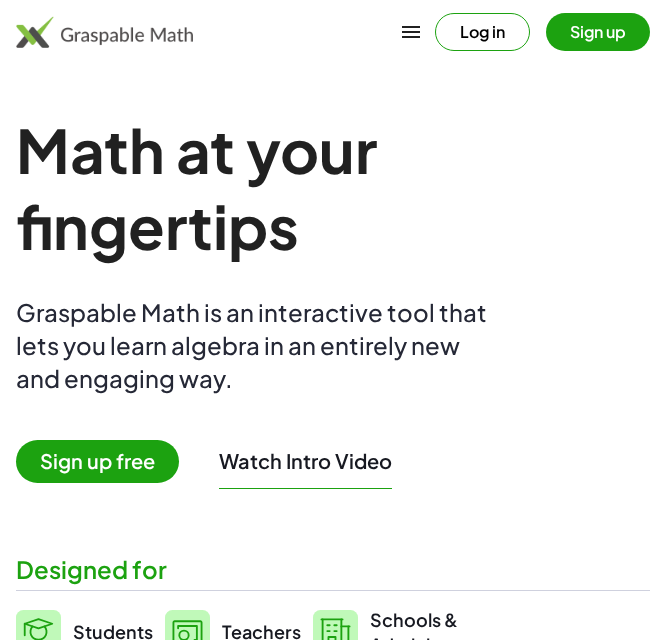 drag, startPoint x: 0, startPoint y: 0, endPoint x: 353, endPoint y: 194, distance: 402.79648 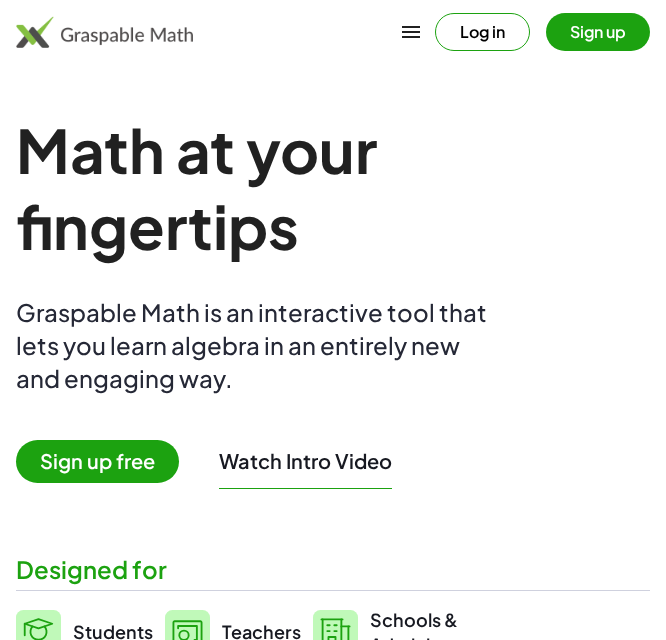 drag, startPoint x: 13, startPoint y: 1, endPoint x: 103, endPoint y: 462, distance: 469.7031 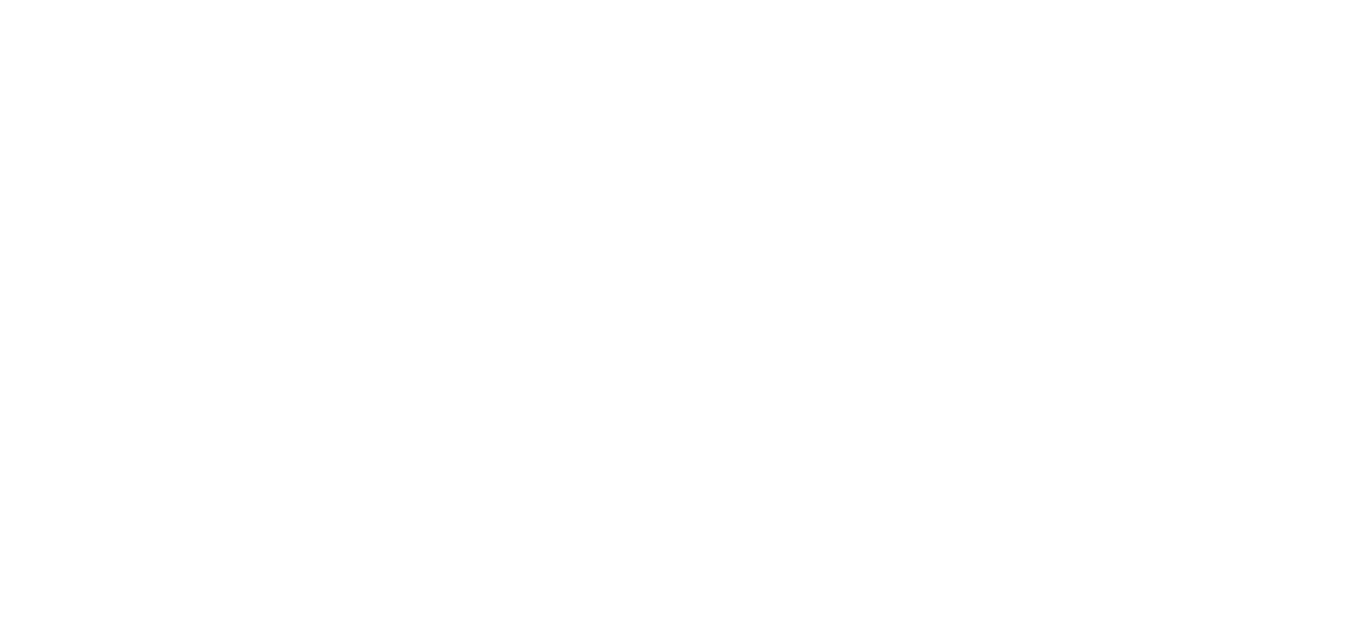 scroll, scrollTop: 0, scrollLeft: 0, axis: both 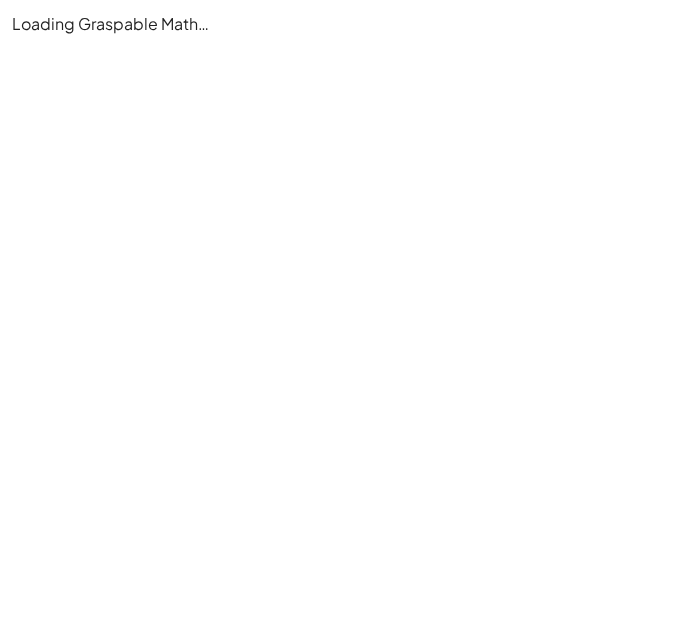 click on "Loading Graspable Math…" at bounding box center (340, 320) 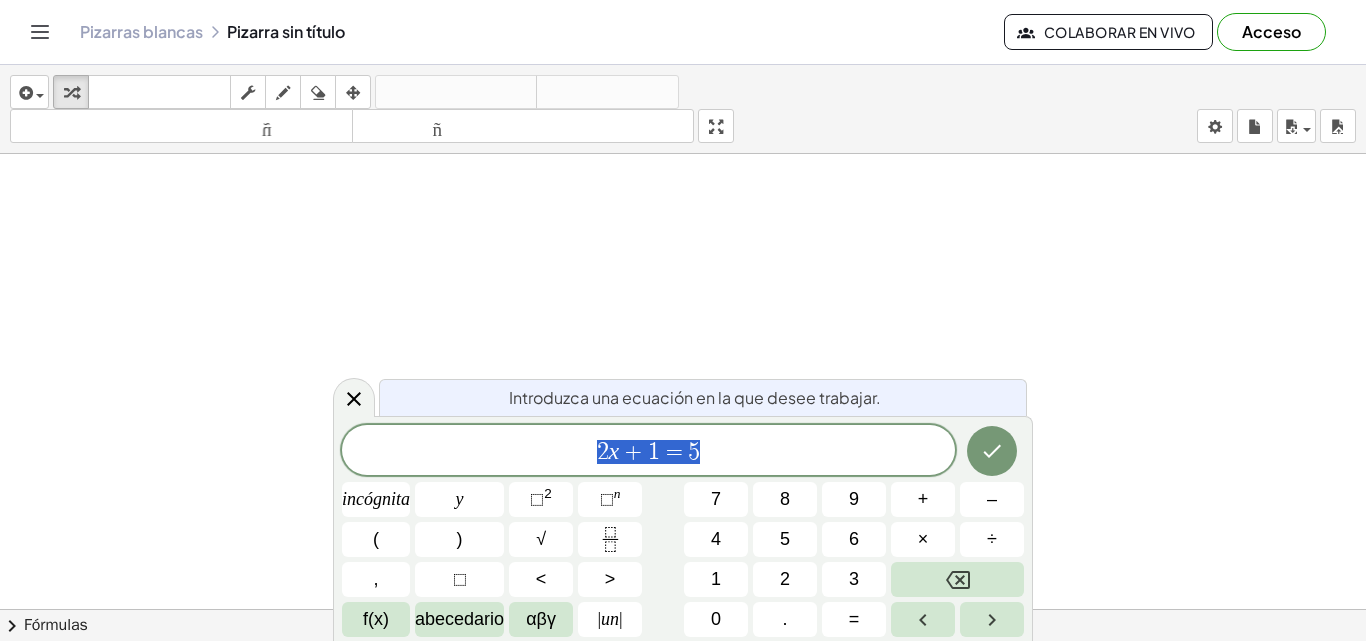 scroll, scrollTop: 455, scrollLeft: 0, axis: vertical 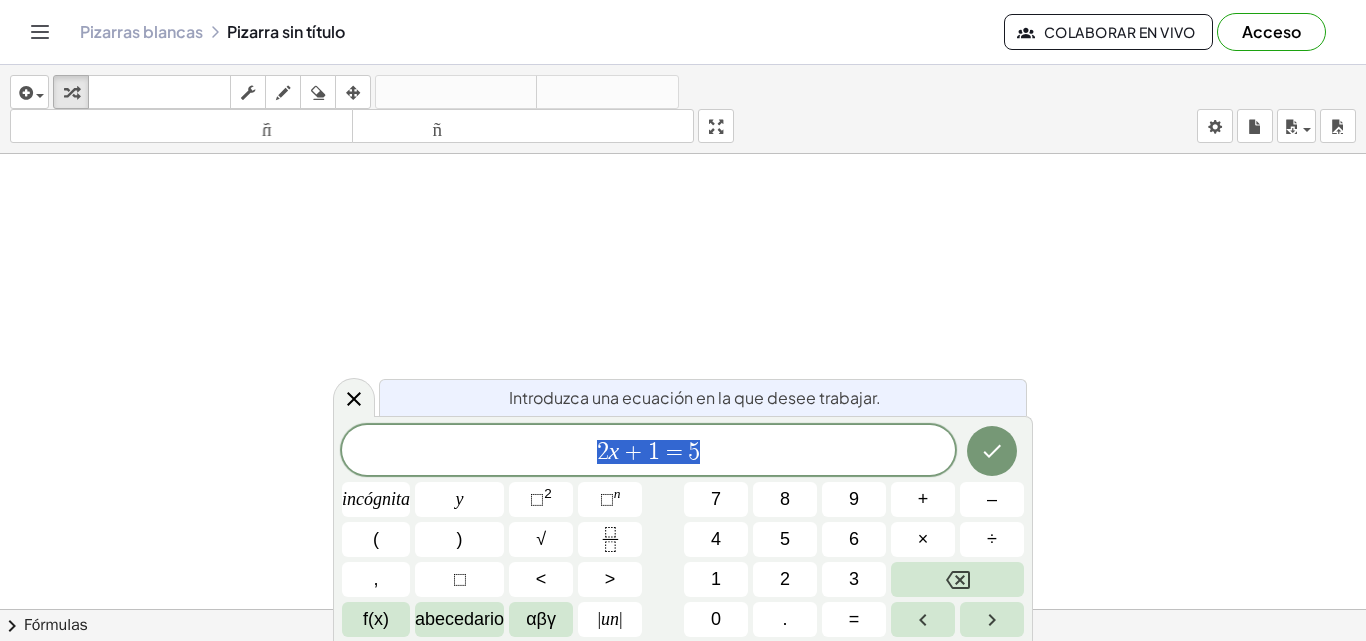 click on "2 x + 1 = 5" at bounding box center [648, 452] 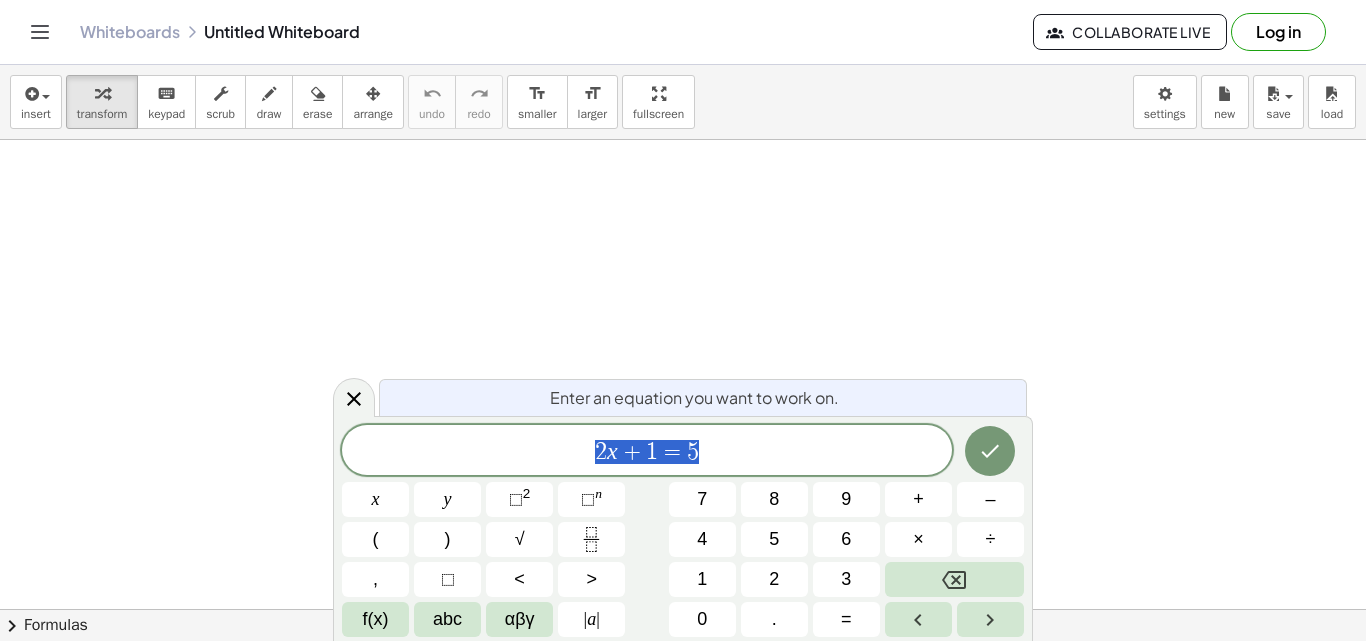 scroll, scrollTop: 0, scrollLeft: 0, axis: both 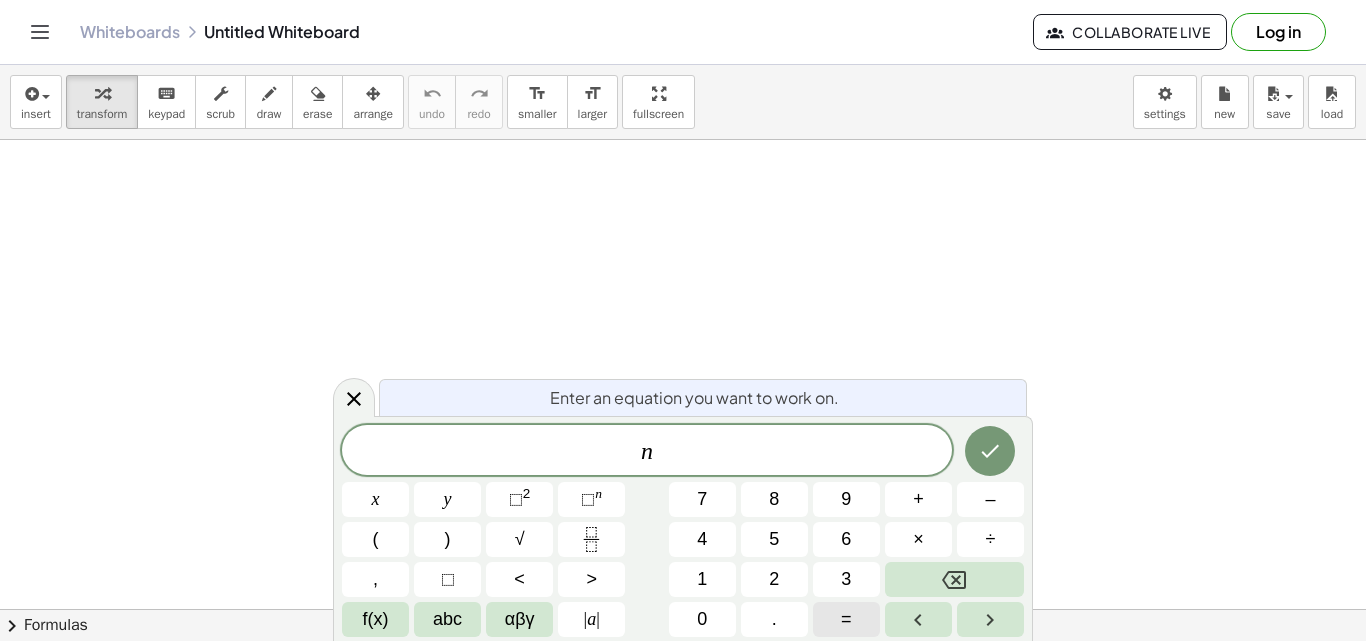 click on "=" at bounding box center (846, 619) 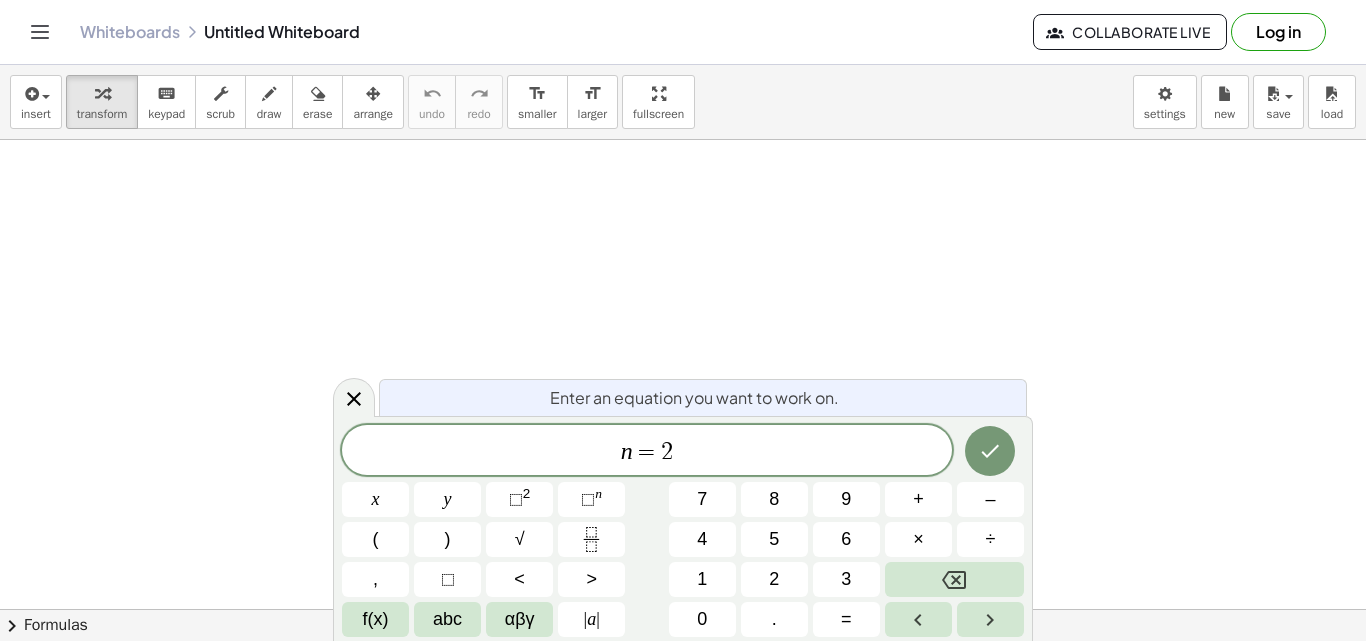 click on "n = 2 ​" at bounding box center (647, 452) 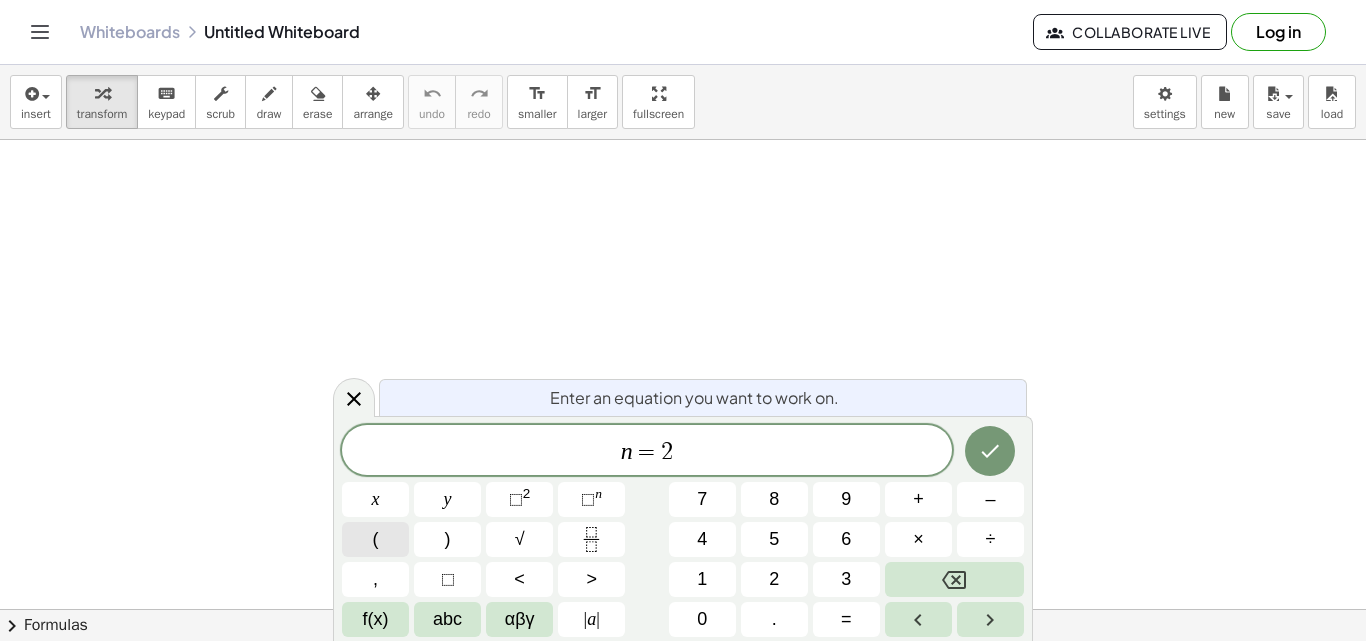 click on "(" at bounding box center [375, 539] 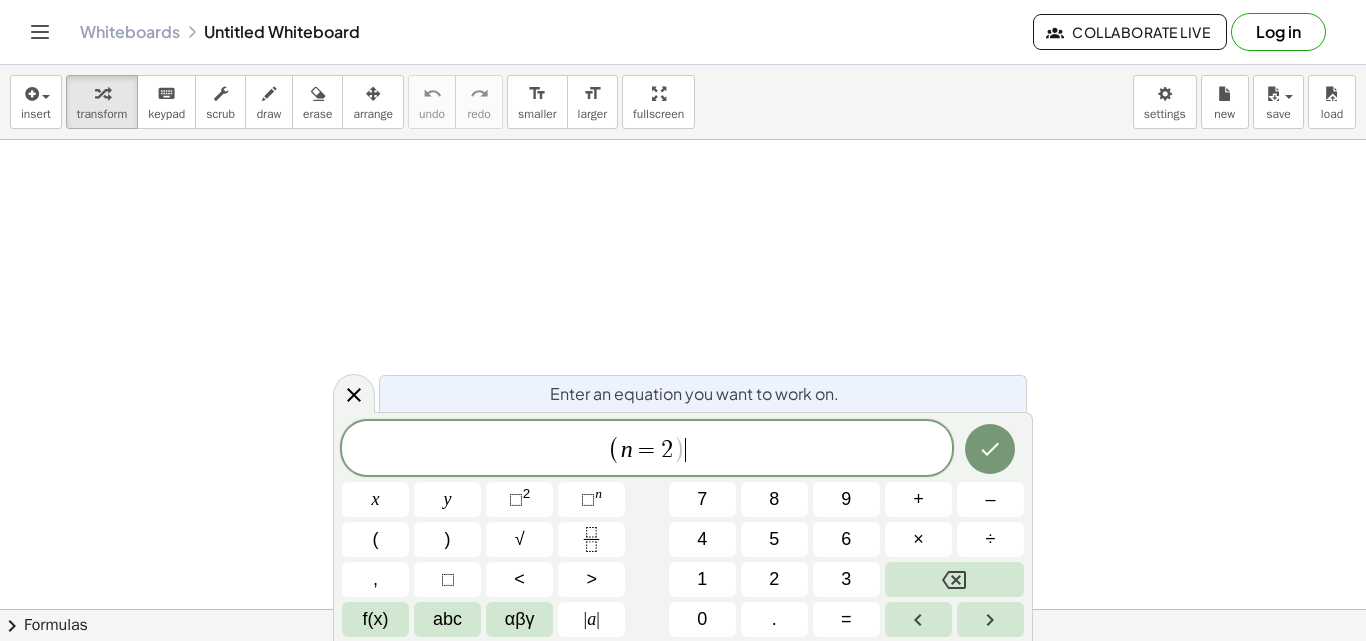 click on "( n = 2 ) ​" at bounding box center [647, 449] 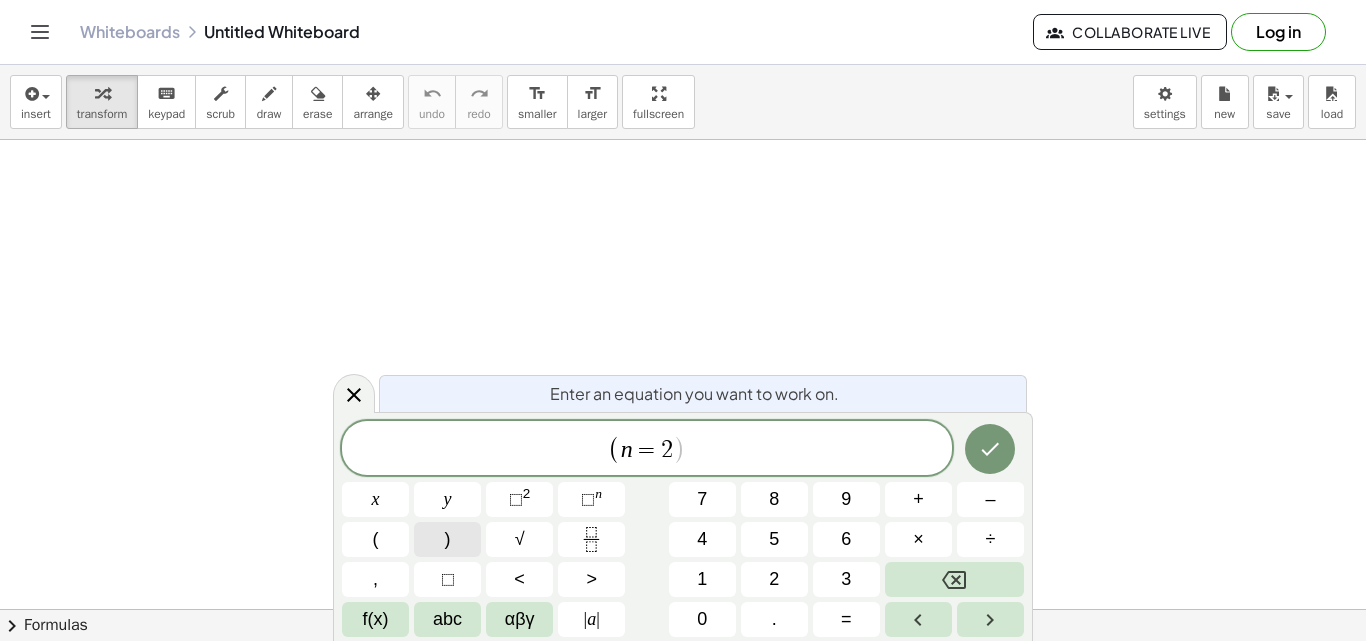 click on ")" at bounding box center [447, 539] 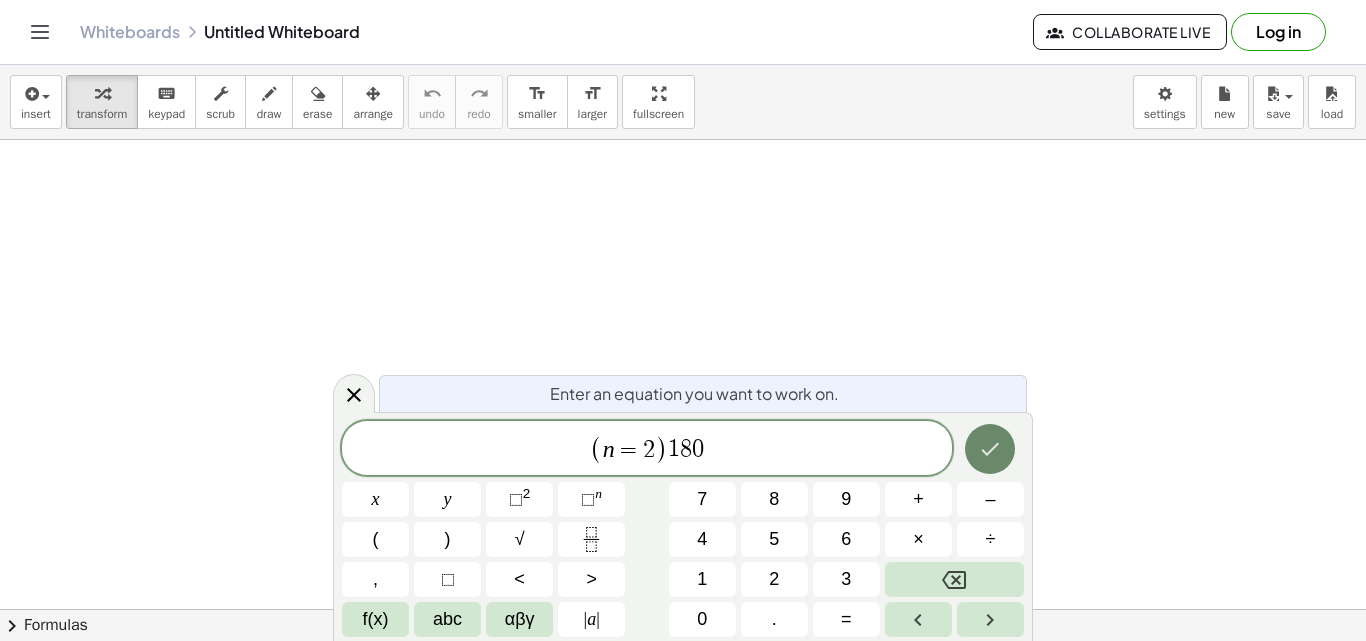 click 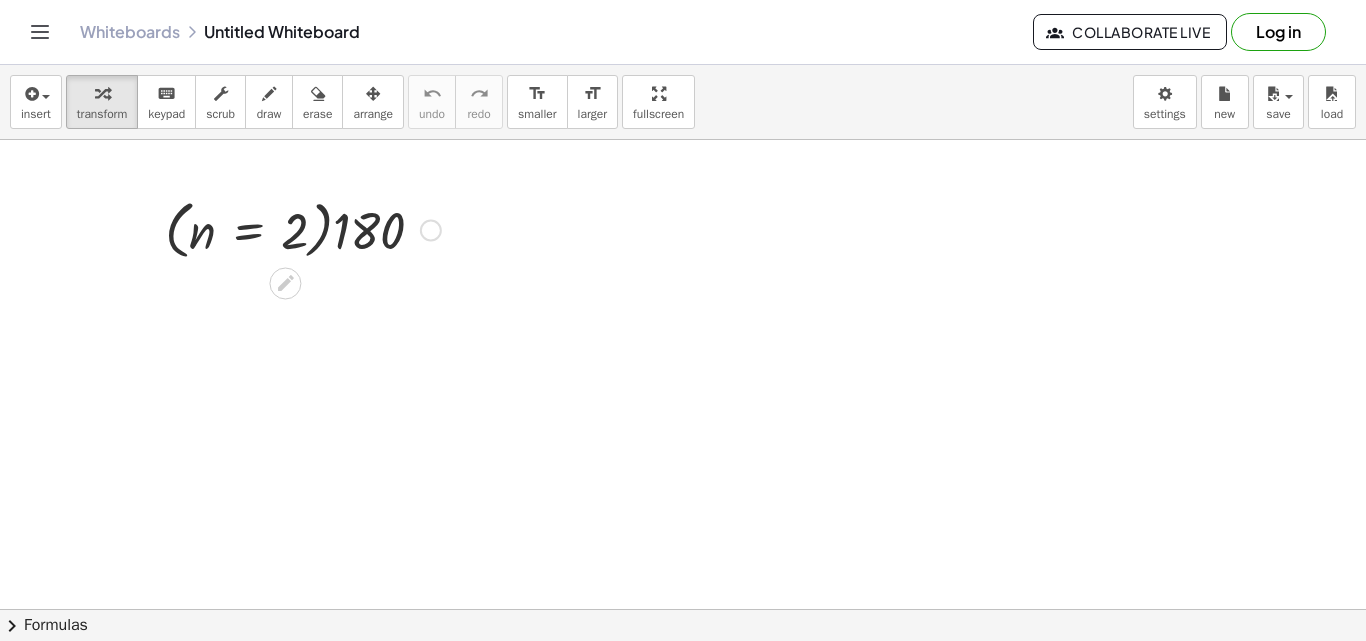 click at bounding box center [303, 228] 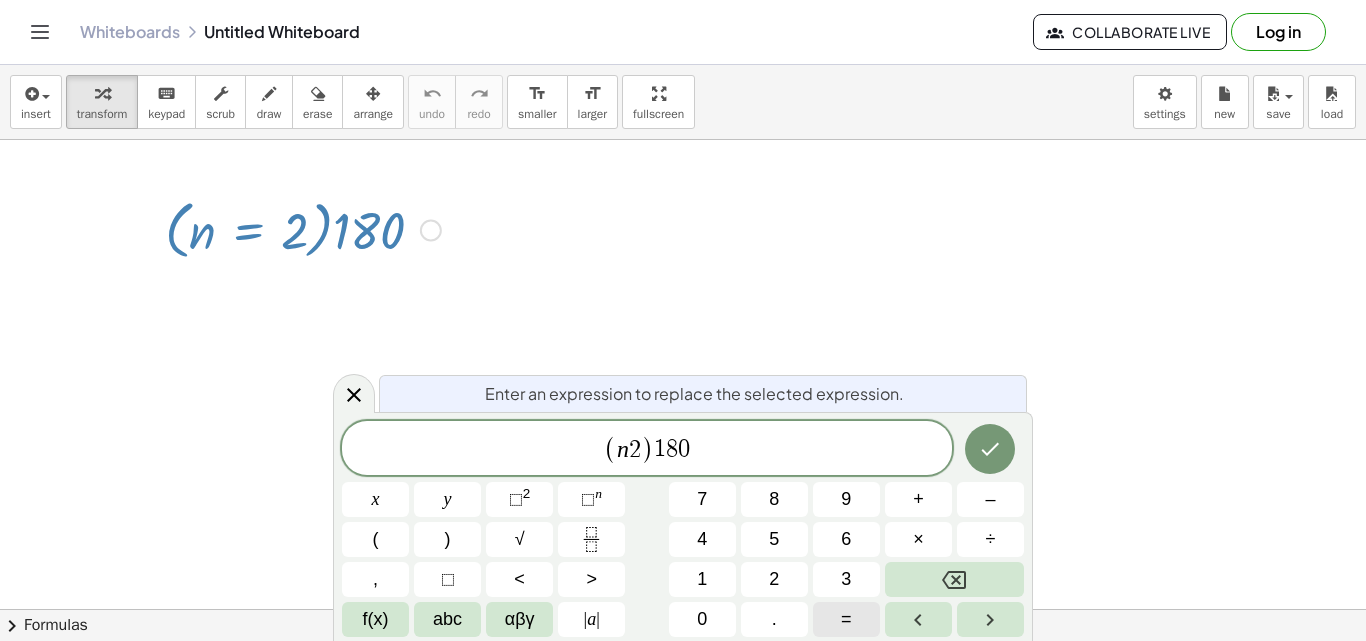 click on "=" at bounding box center (846, 619) 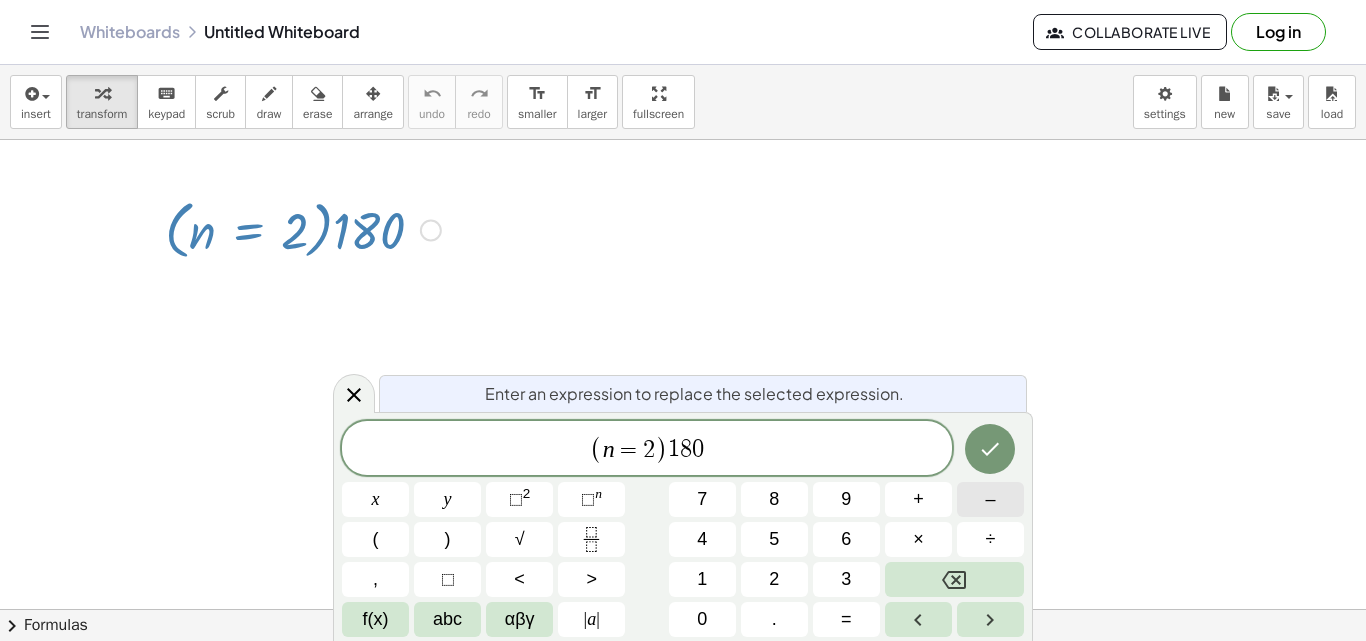 click on "–" at bounding box center [990, 499] 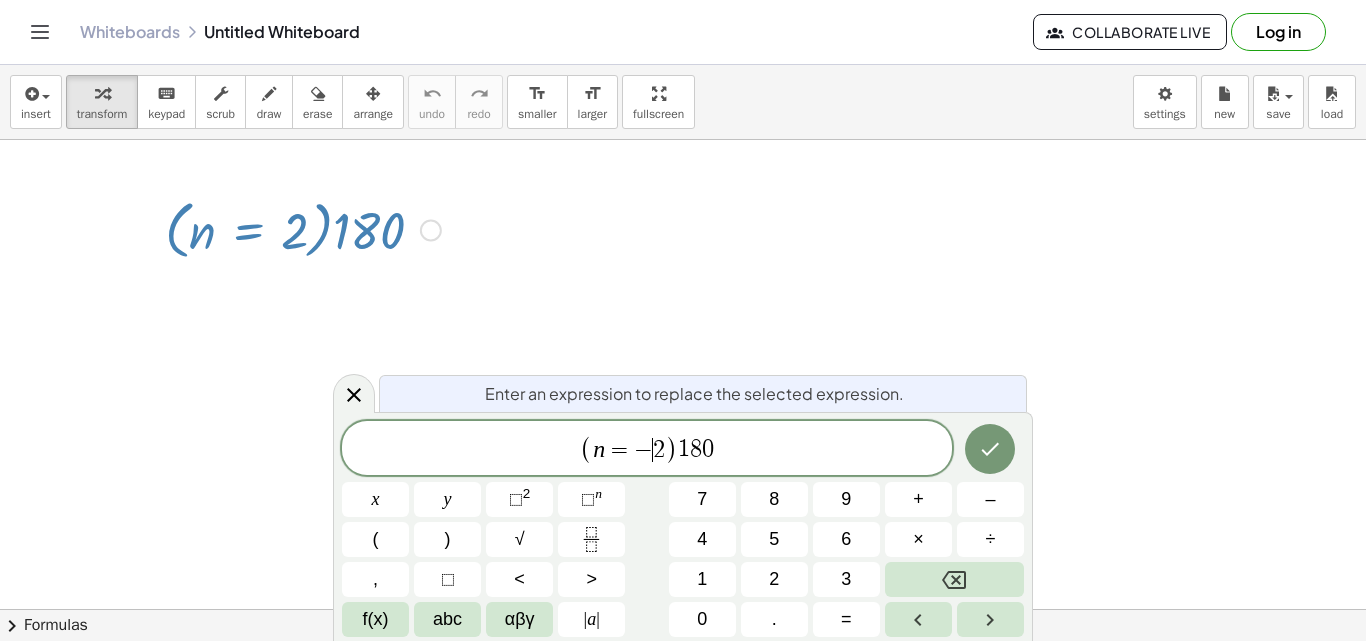 click on "2" at bounding box center (659, 450) 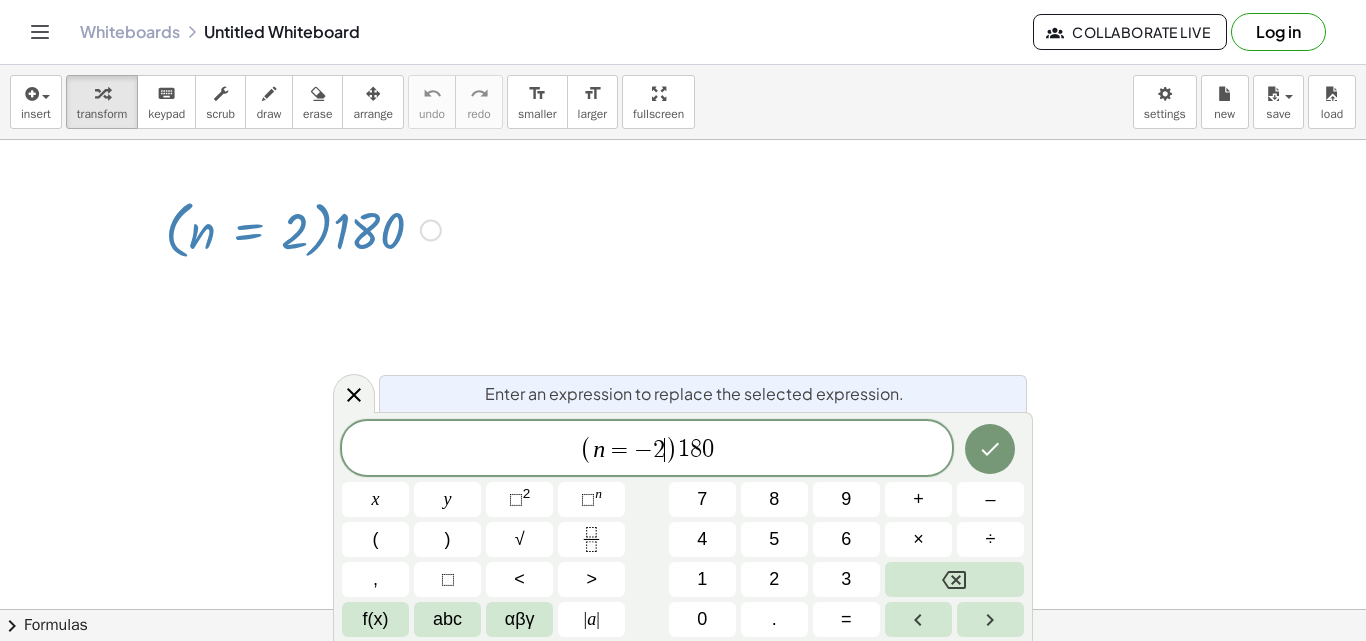 click on "2" at bounding box center [659, 450] 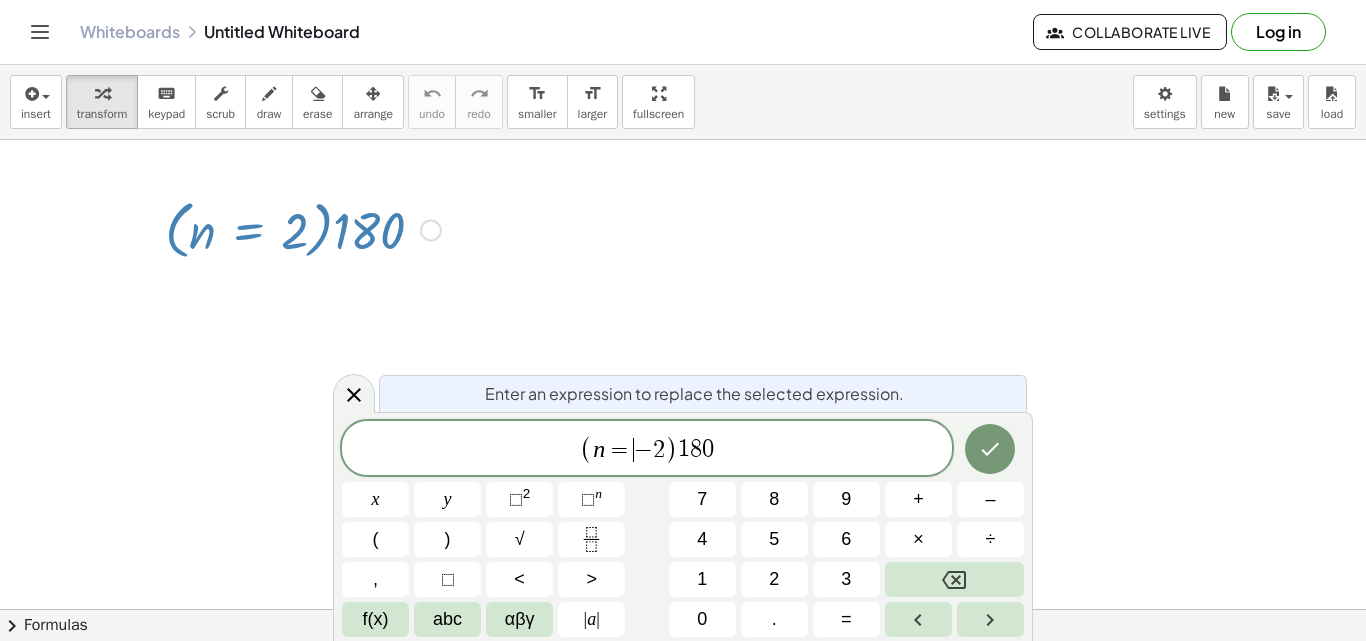 click on "n = ​ − 2" at bounding box center [629, 450] 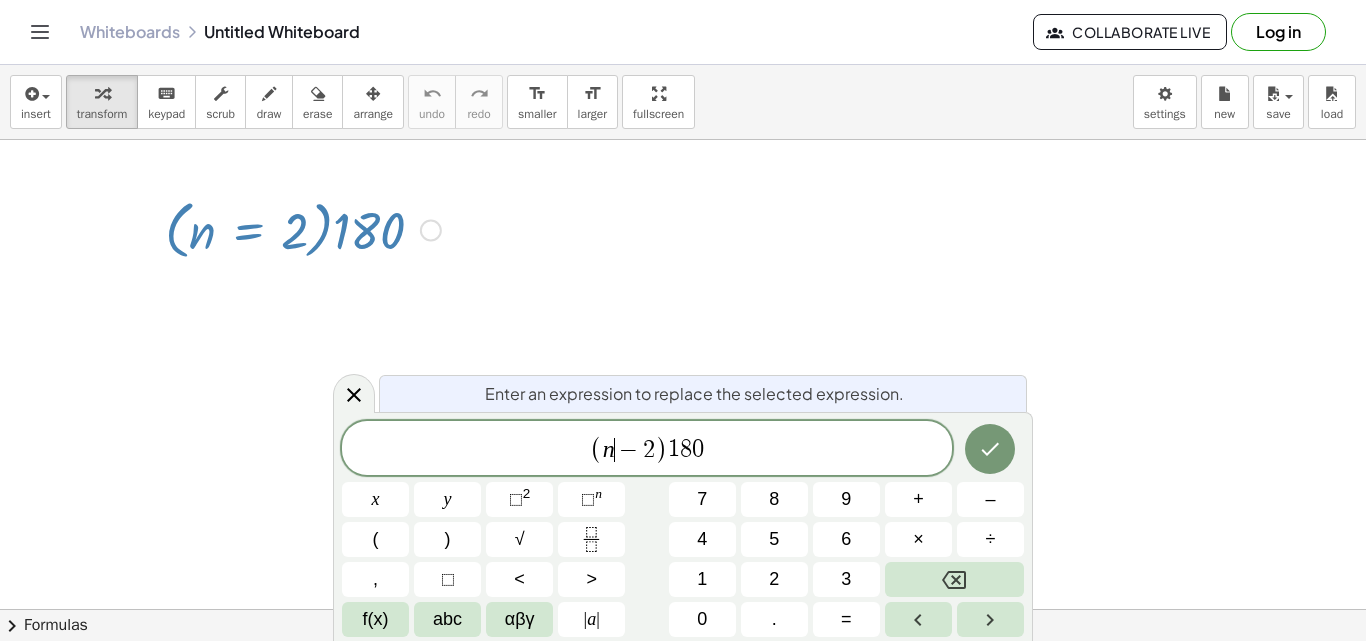 click on "−" at bounding box center [629, 450] 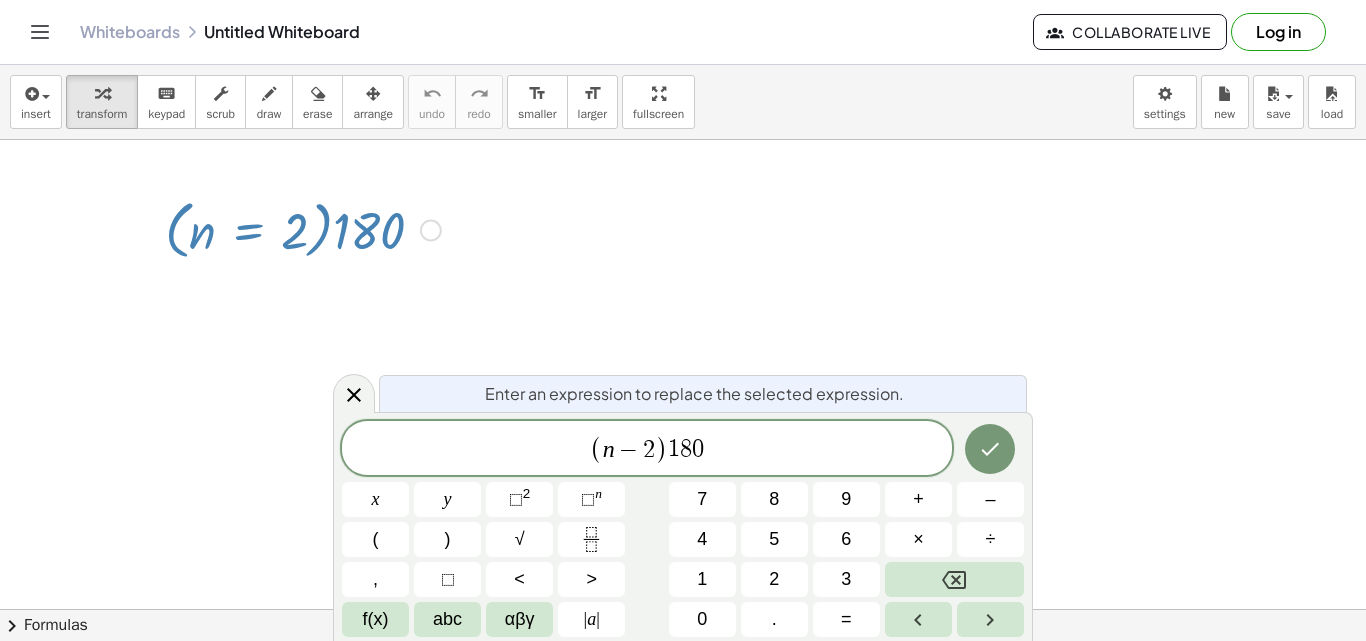 click on "−" at bounding box center (629, 450) 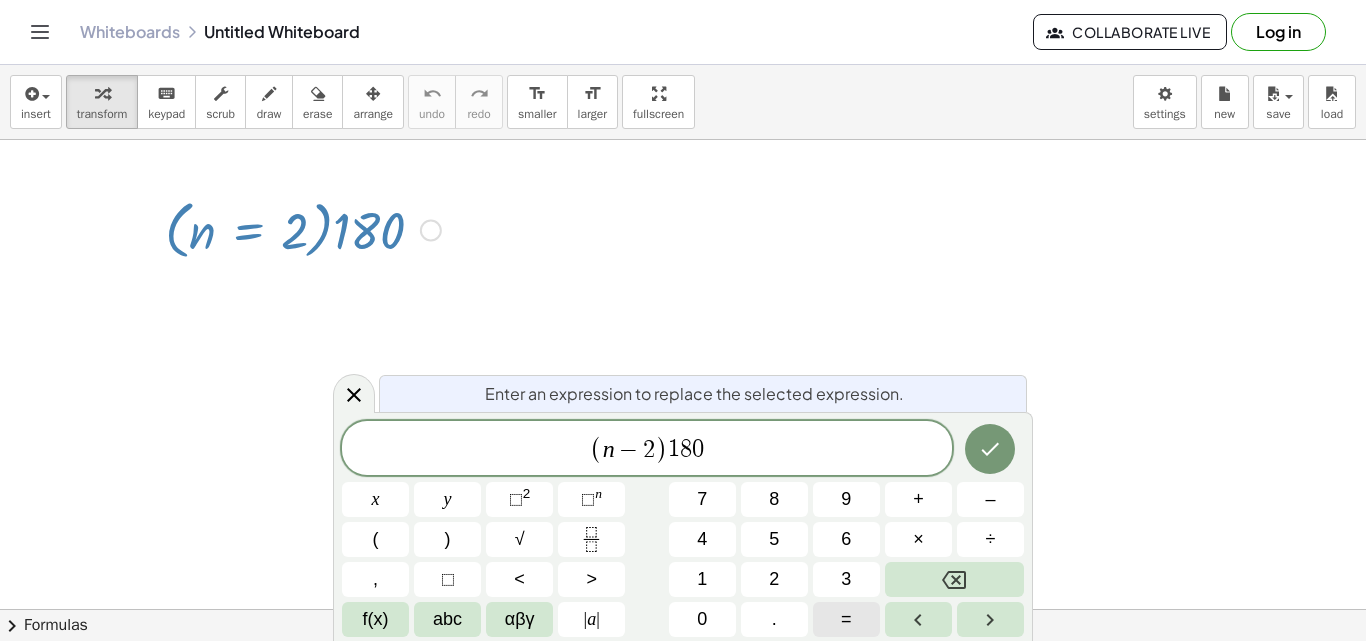 click on "=" at bounding box center (846, 619) 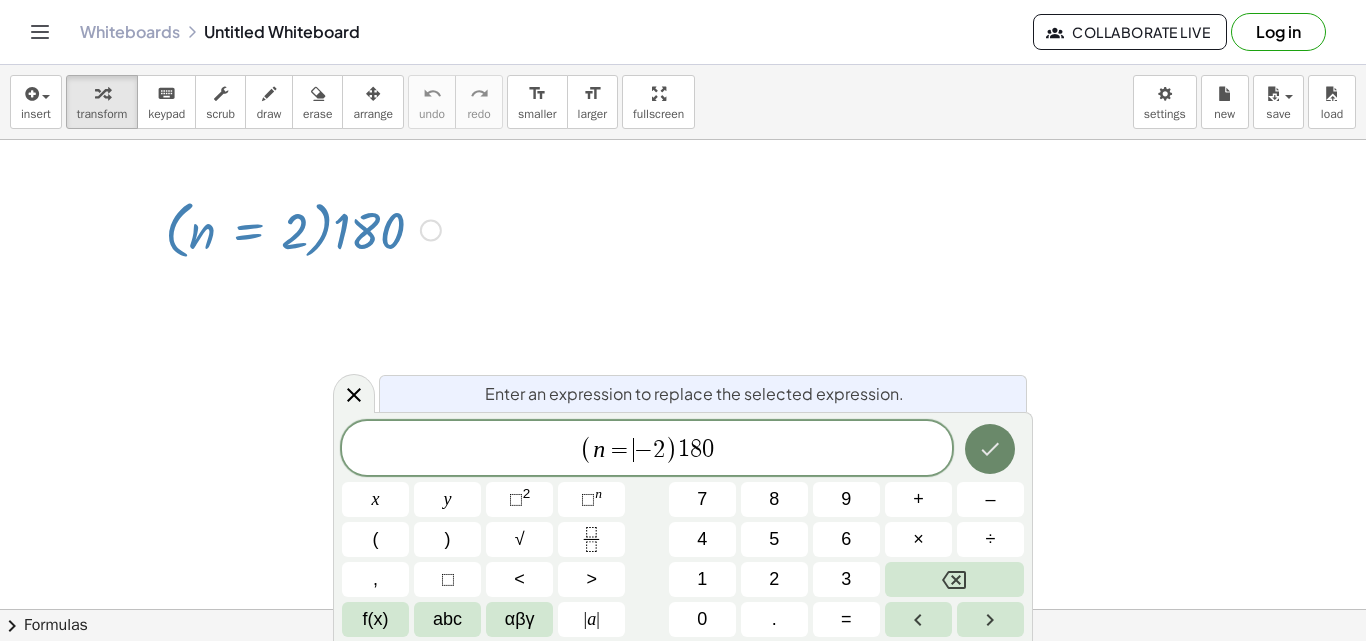 click at bounding box center [990, 449] 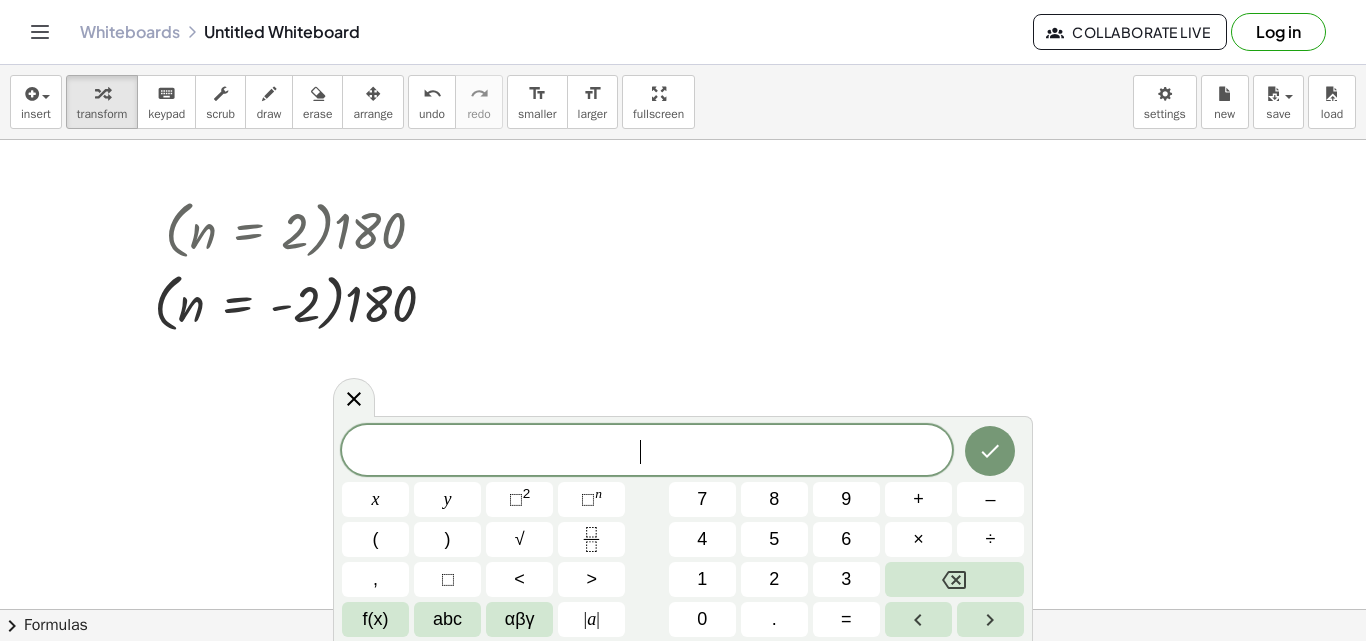 click at bounding box center (683, 674) 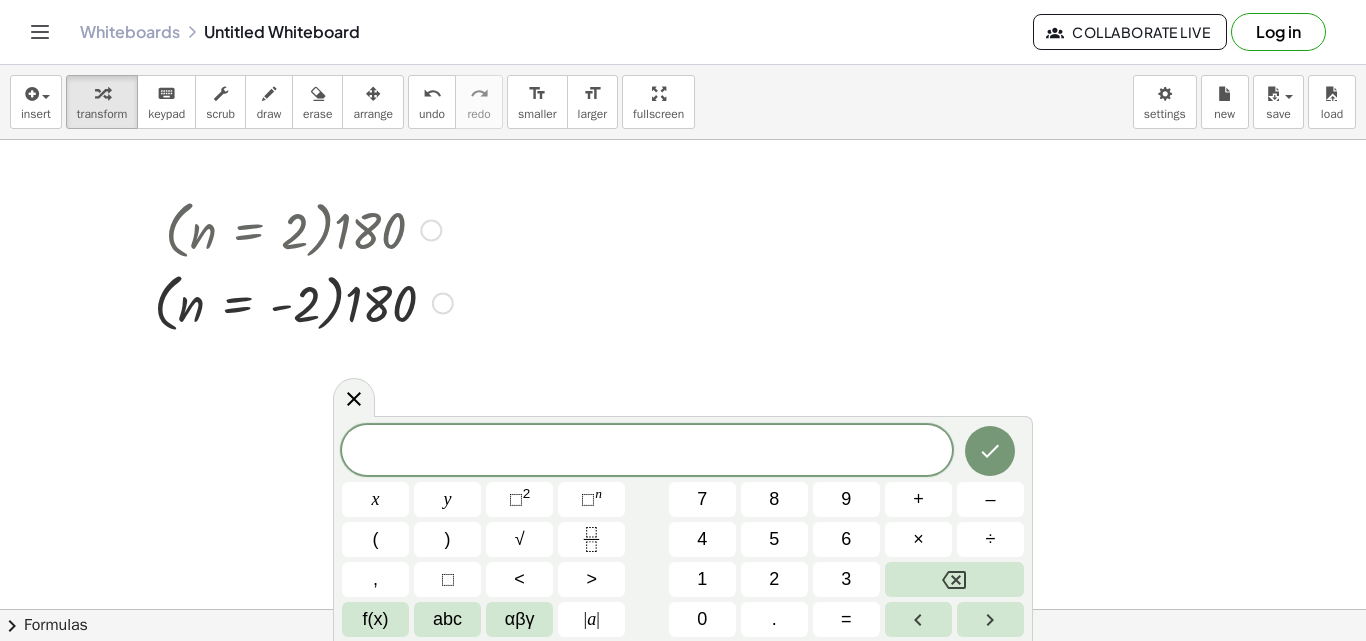 click at bounding box center [303, 228] 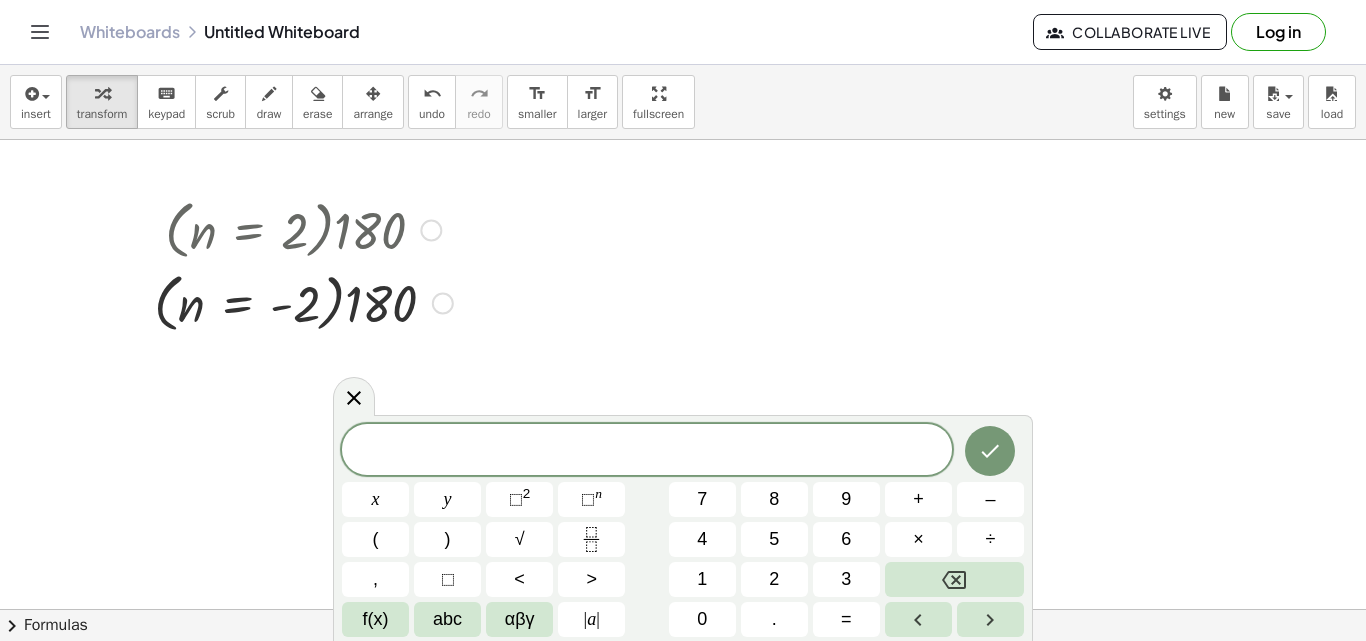 click at bounding box center [431, 231] 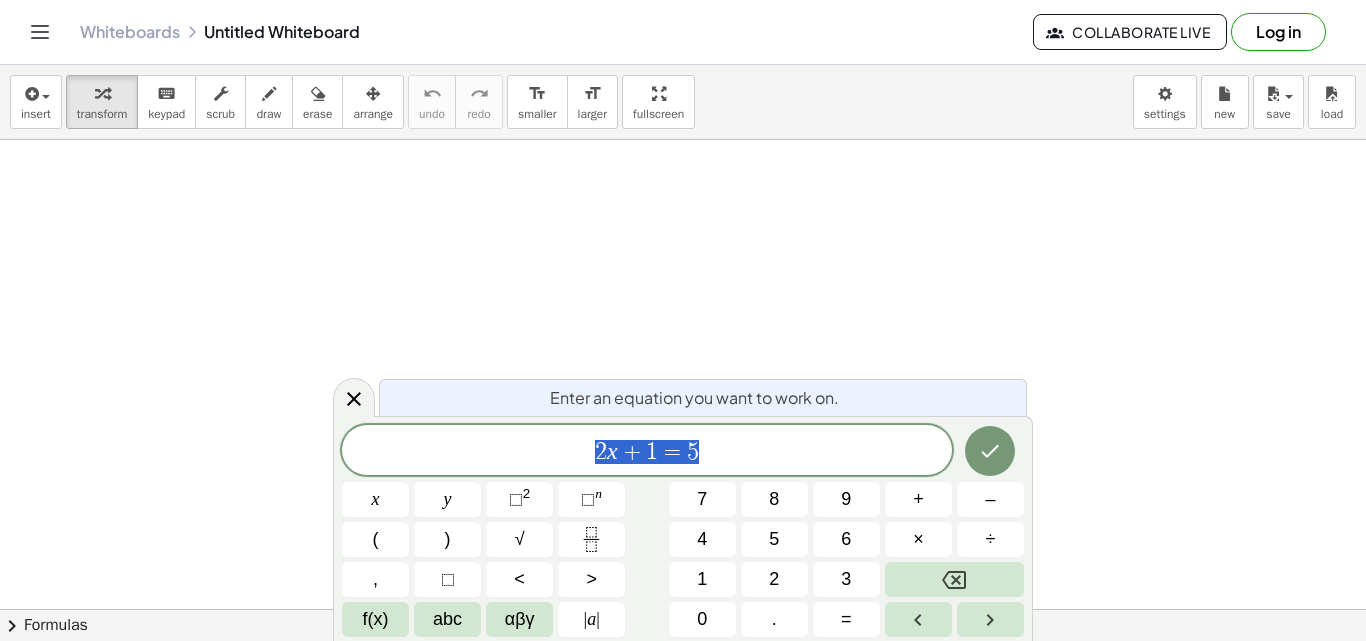 scroll, scrollTop: 0, scrollLeft: 0, axis: both 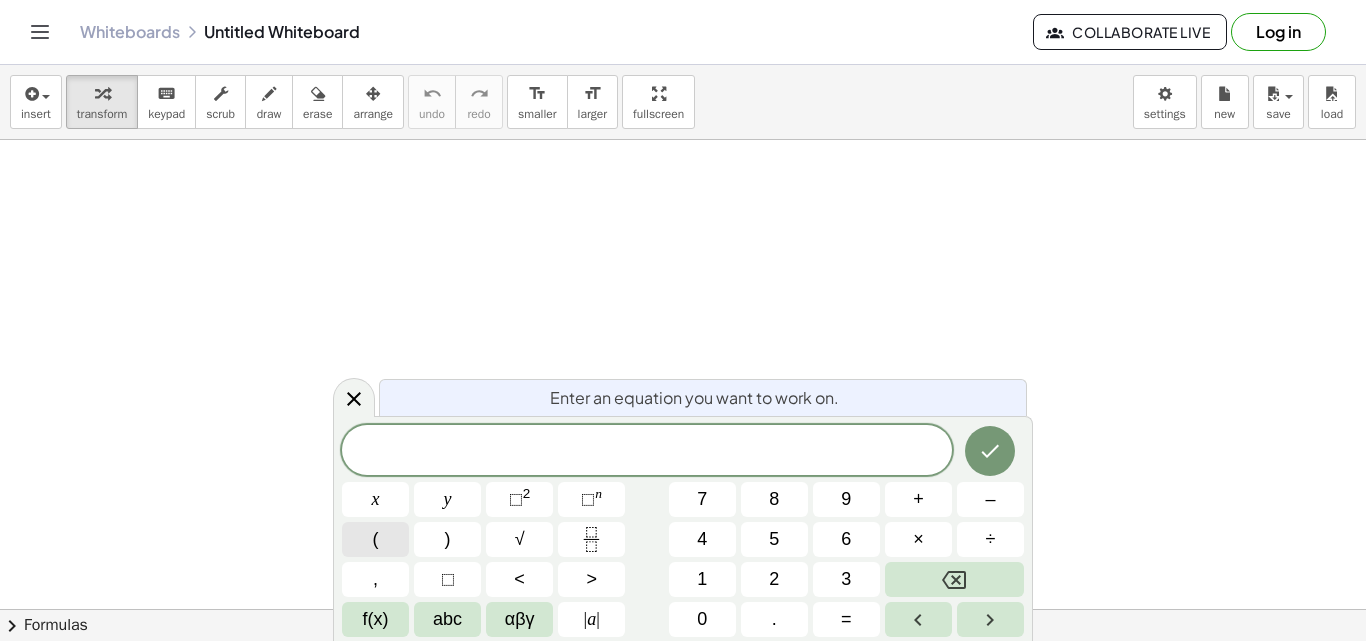 click on "(" at bounding box center (375, 539) 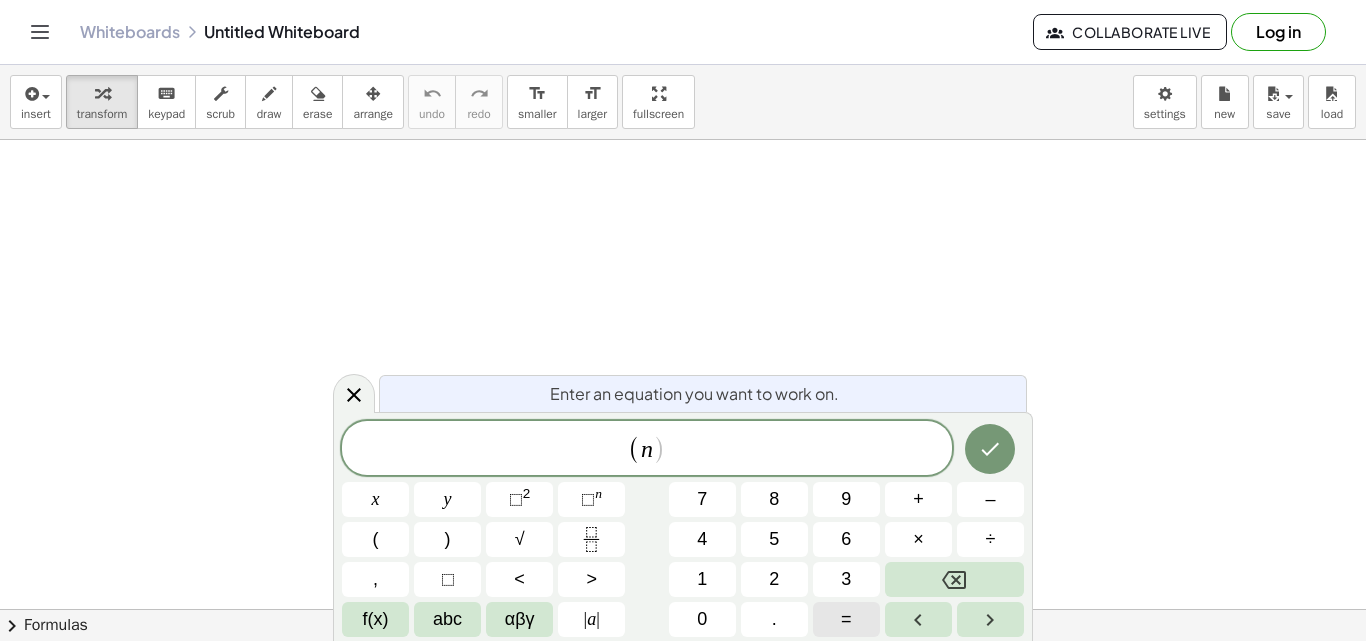 click on "=" at bounding box center (846, 619) 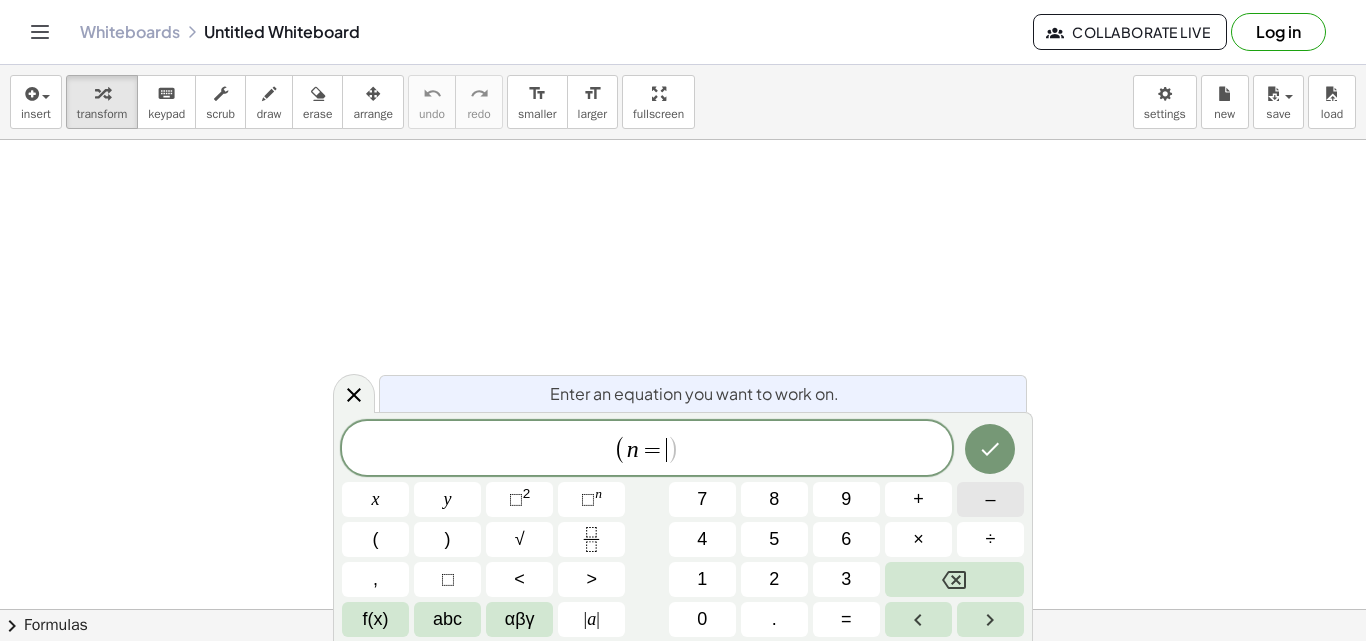 click on "–" at bounding box center (990, 499) 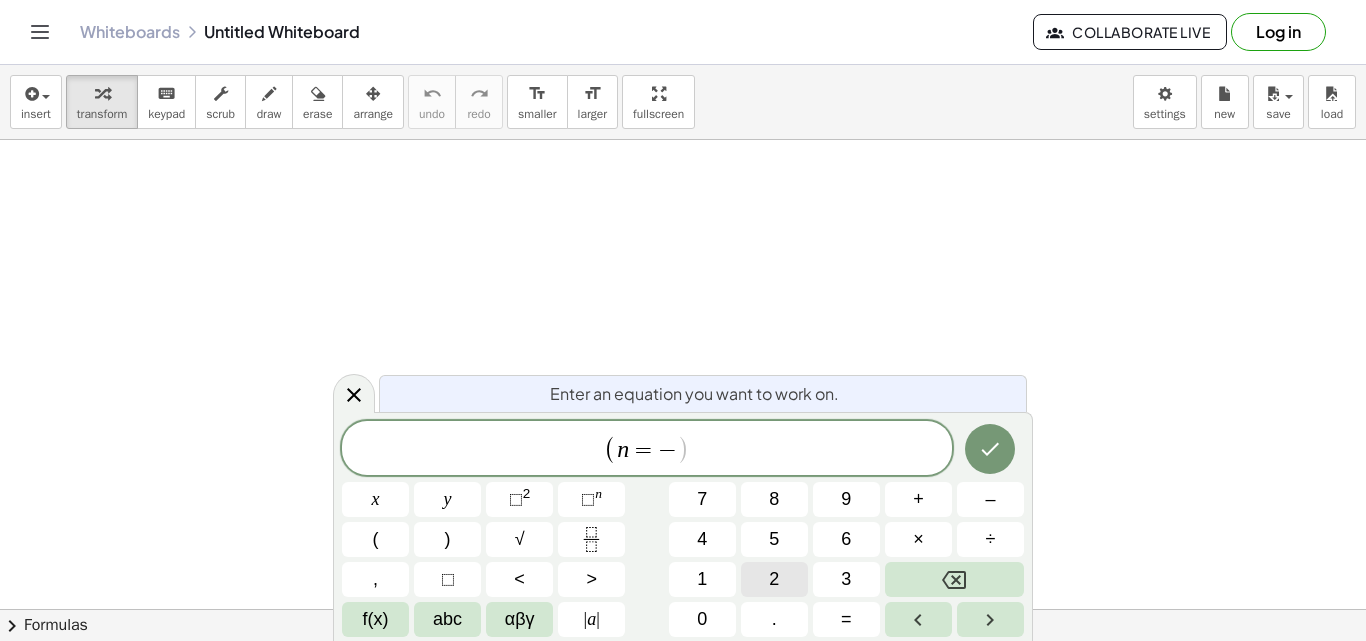 click on "2" at bounding box center [774, 579] 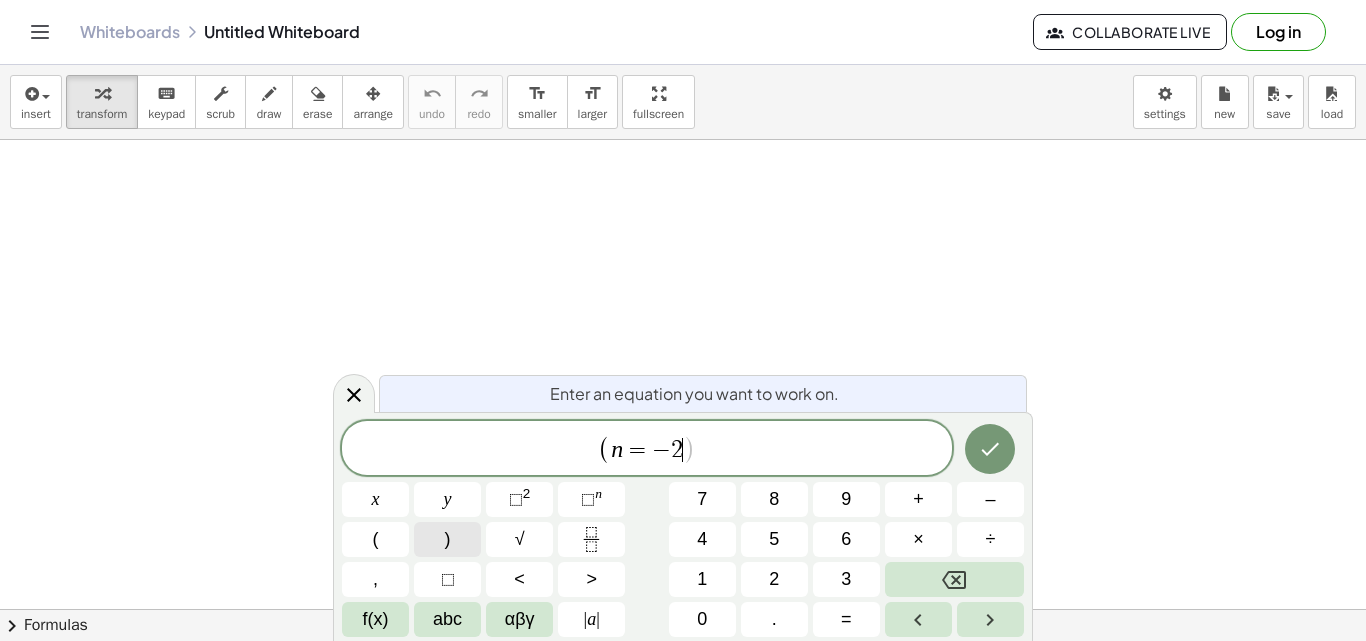 click on ")" at bounding box center [447, 539] 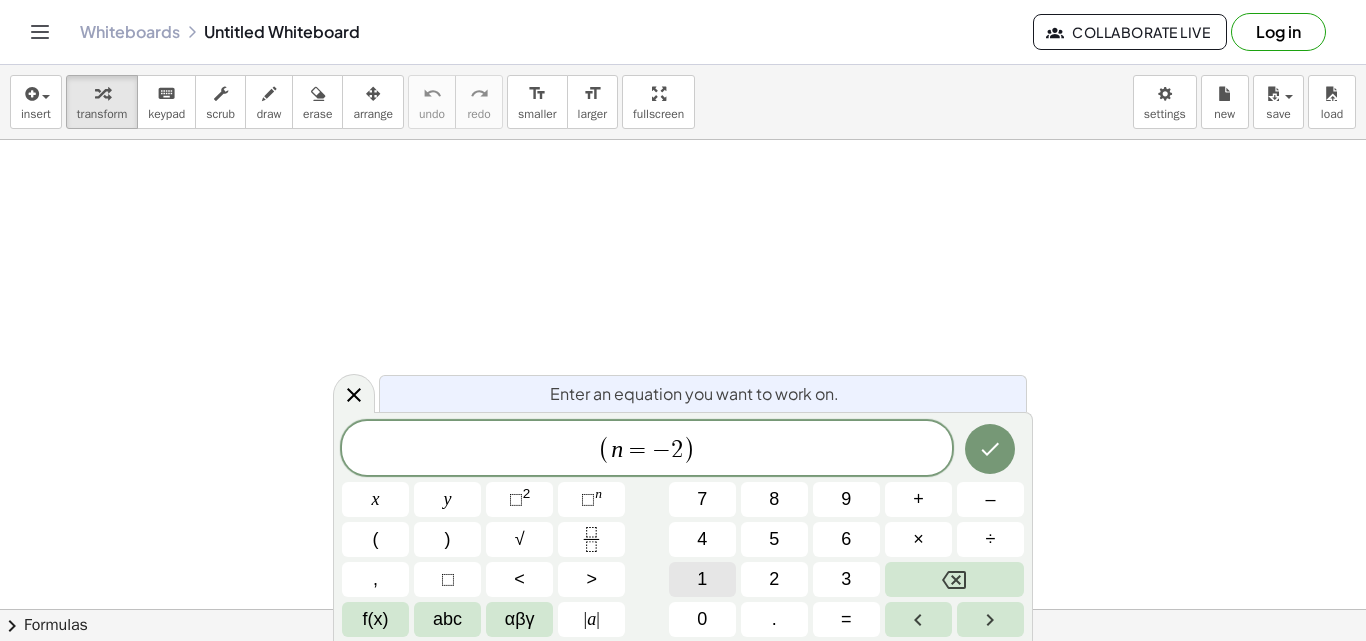 click on "1" at bounding box center (702, 579) 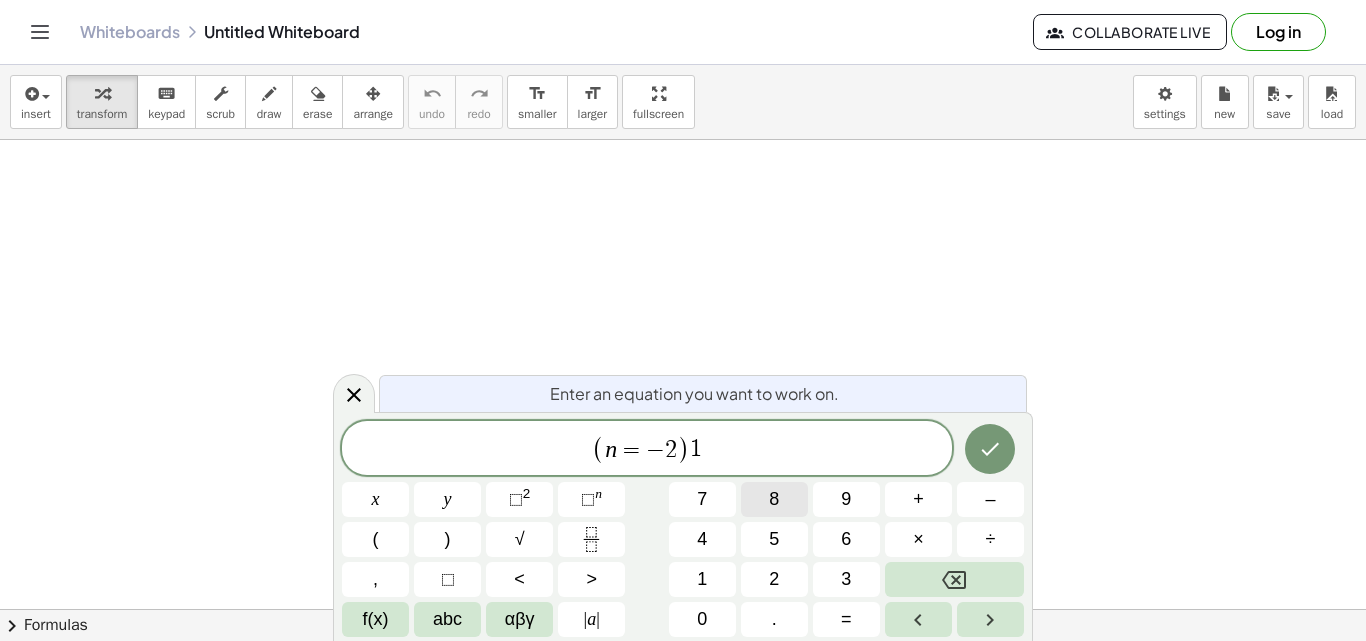 click on "8" at bounding box center [774, 499] 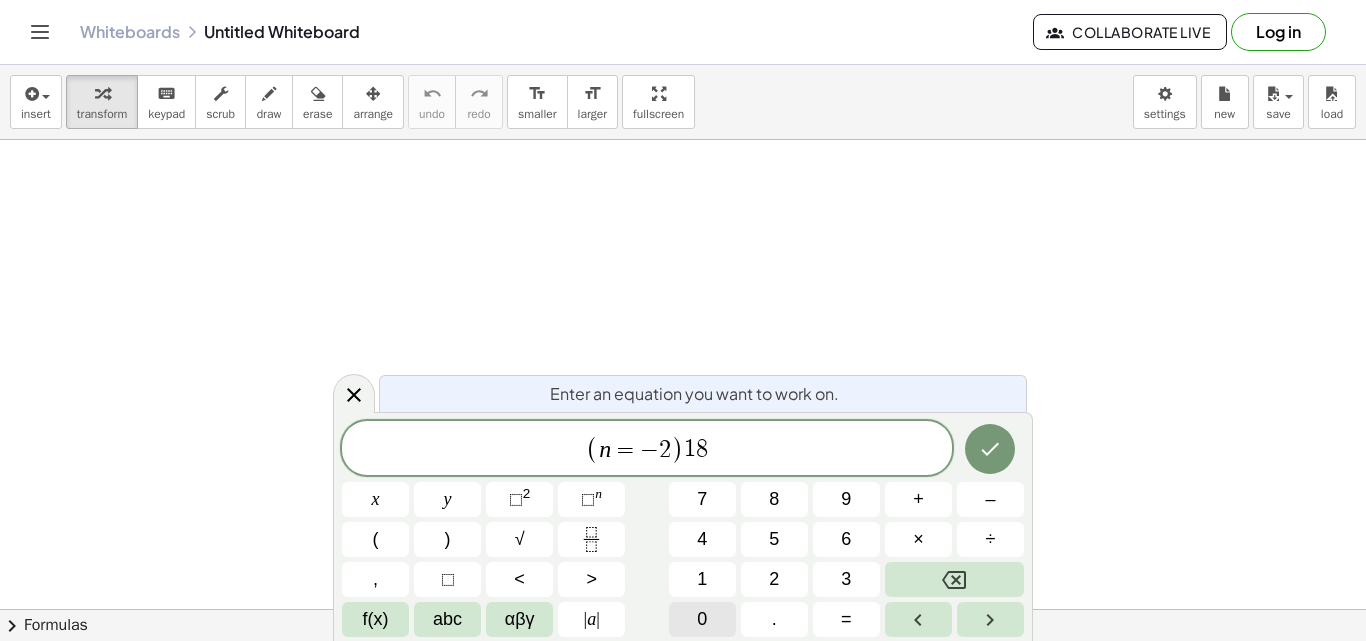 click on "0" at bounding box center (702, 619) 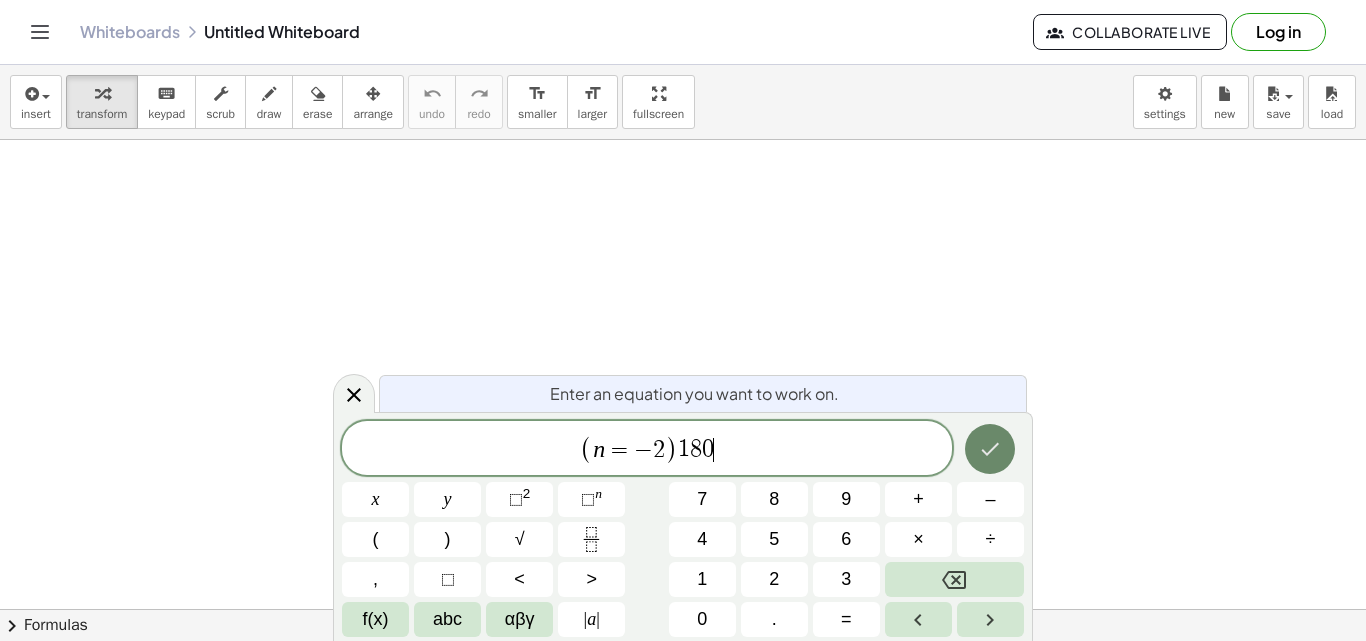 click at bounding box center [990, 449] 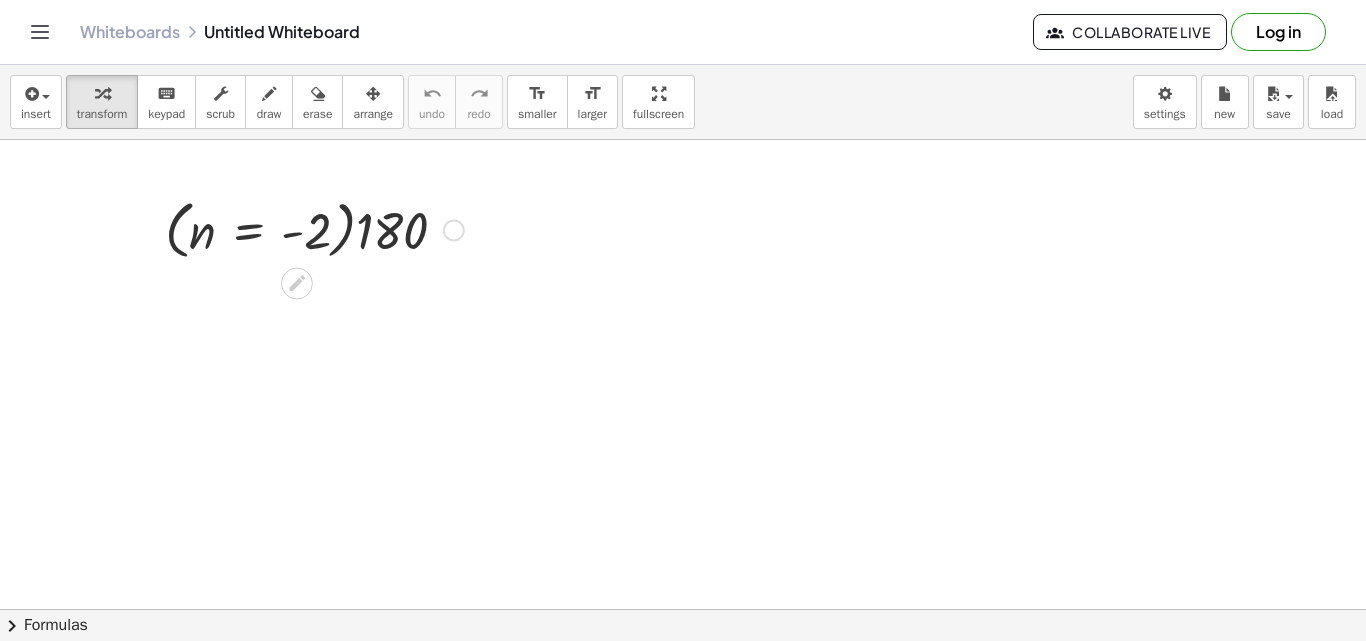click at bounding box center [314, 228] 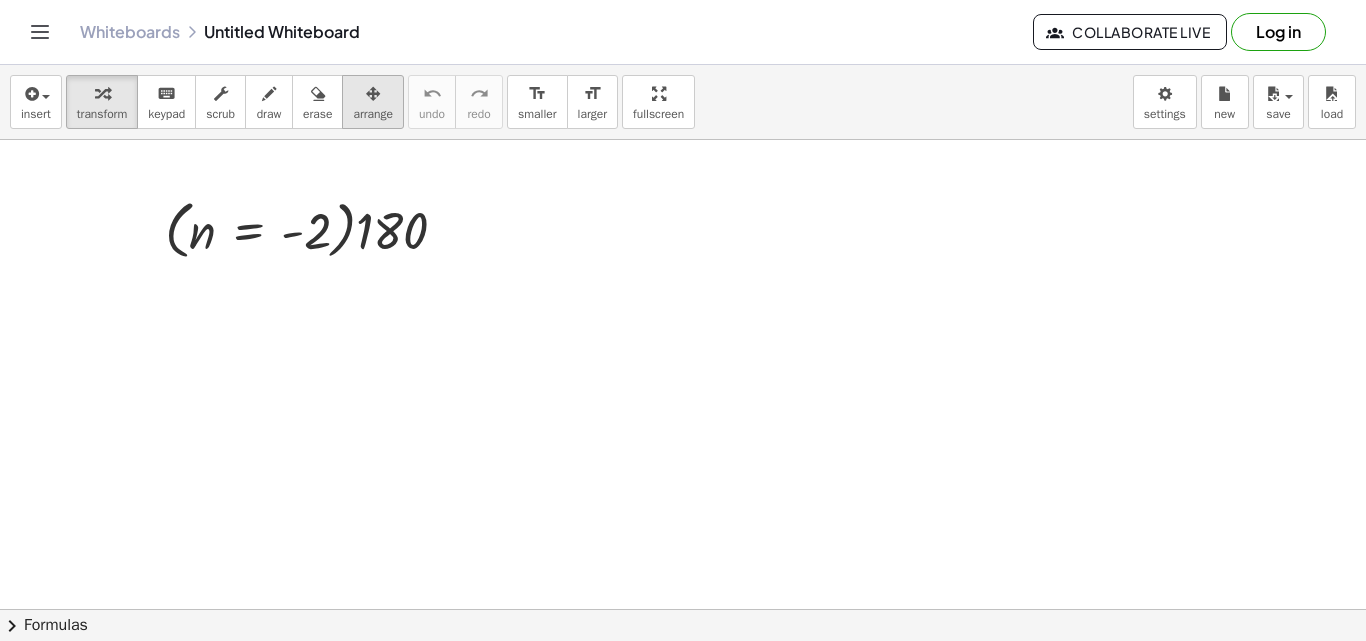 click at bounding box center [373, 94] 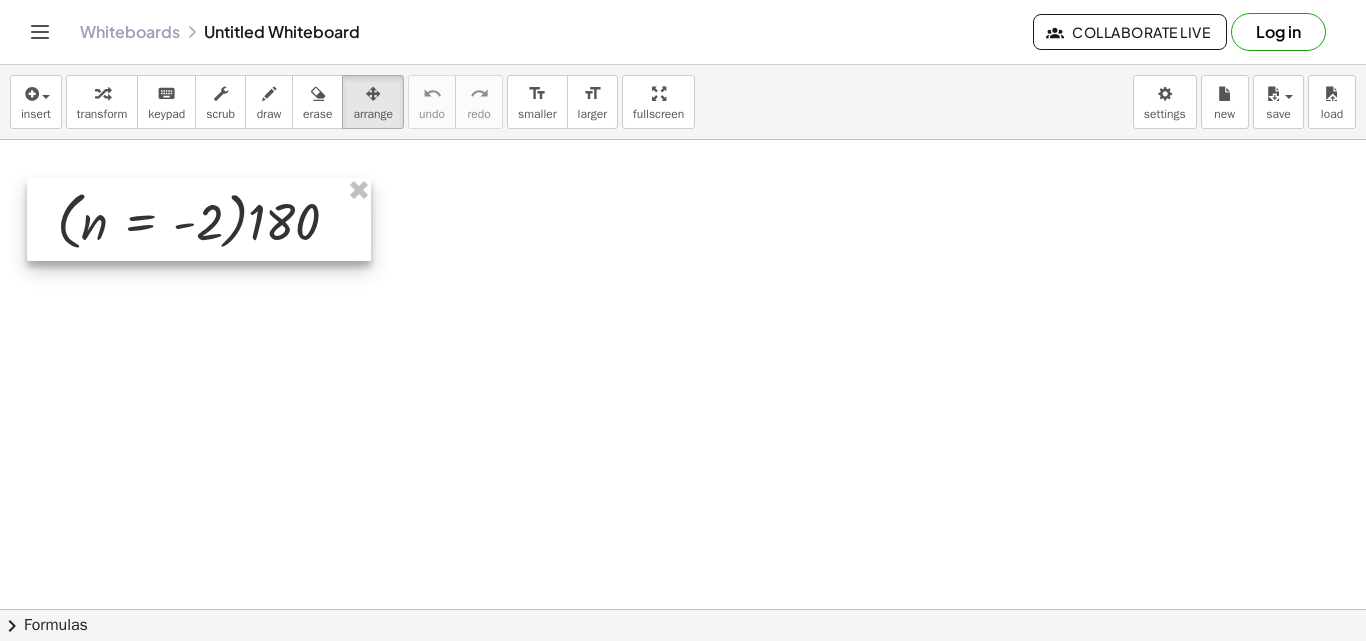 drag, startPoint x: 217, startPoint y: 246, endPoint x: 109, endPoint y: 237, distance: 108.37435 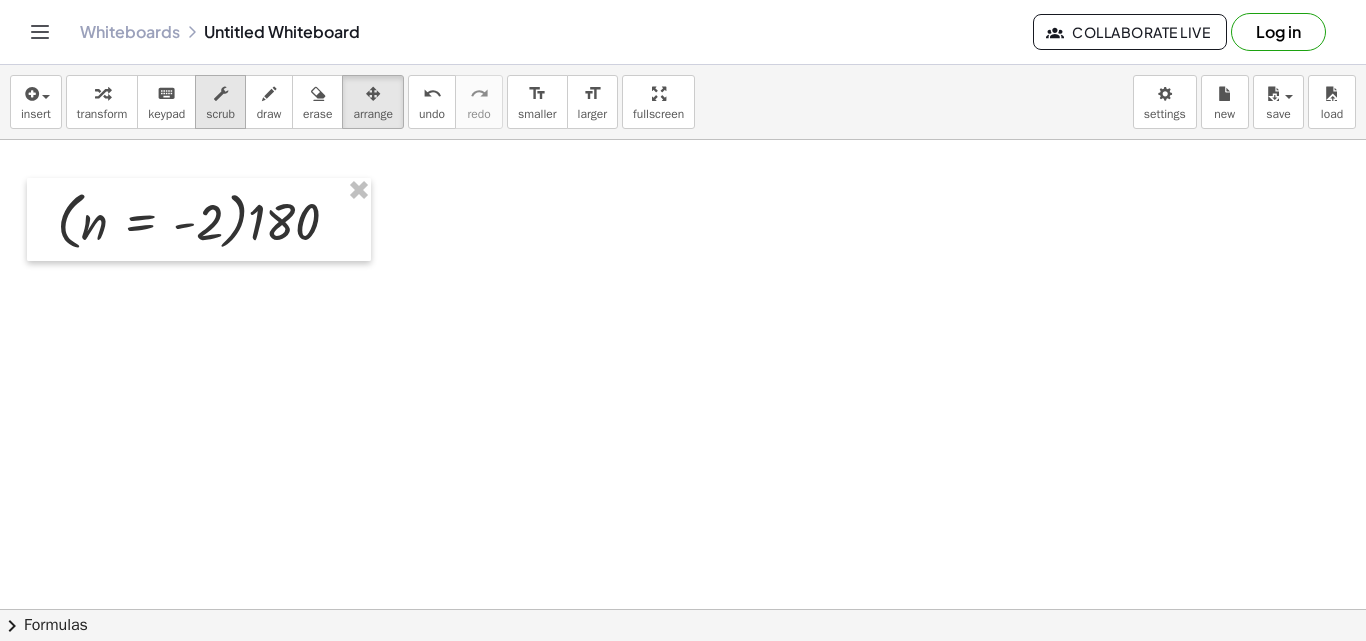click on "scrub" at bounding box center [220, 102] 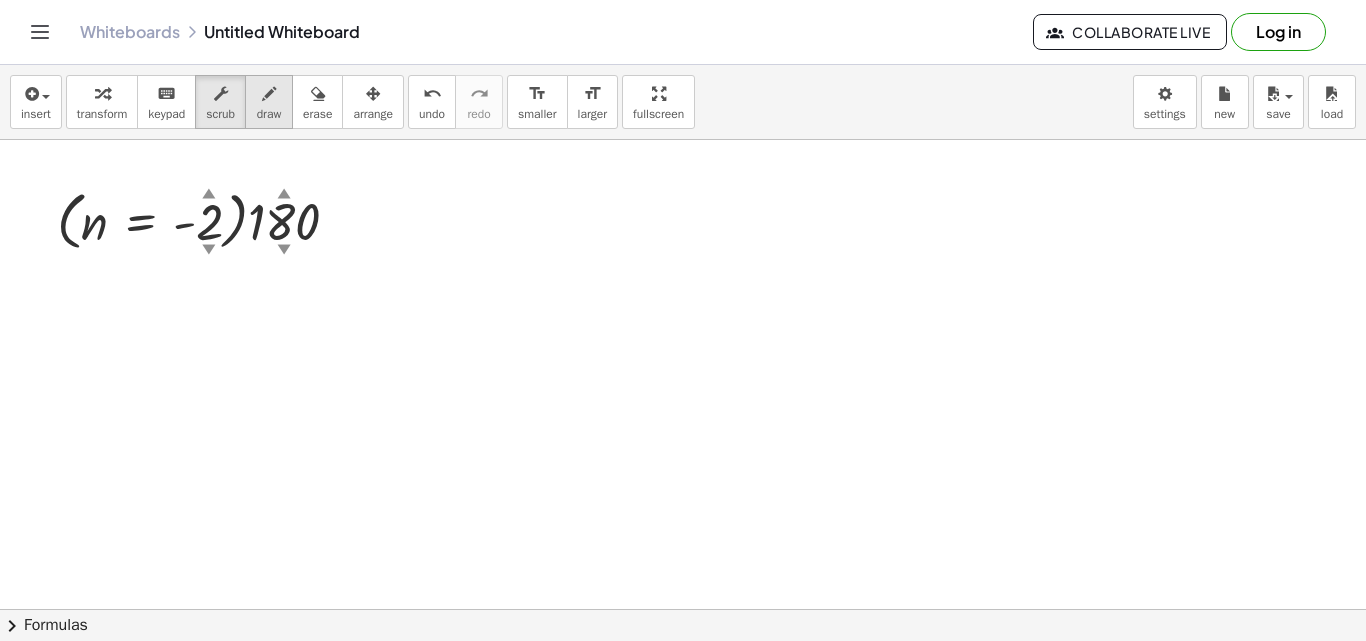 click on "draw" at bounding box center [269, 102] 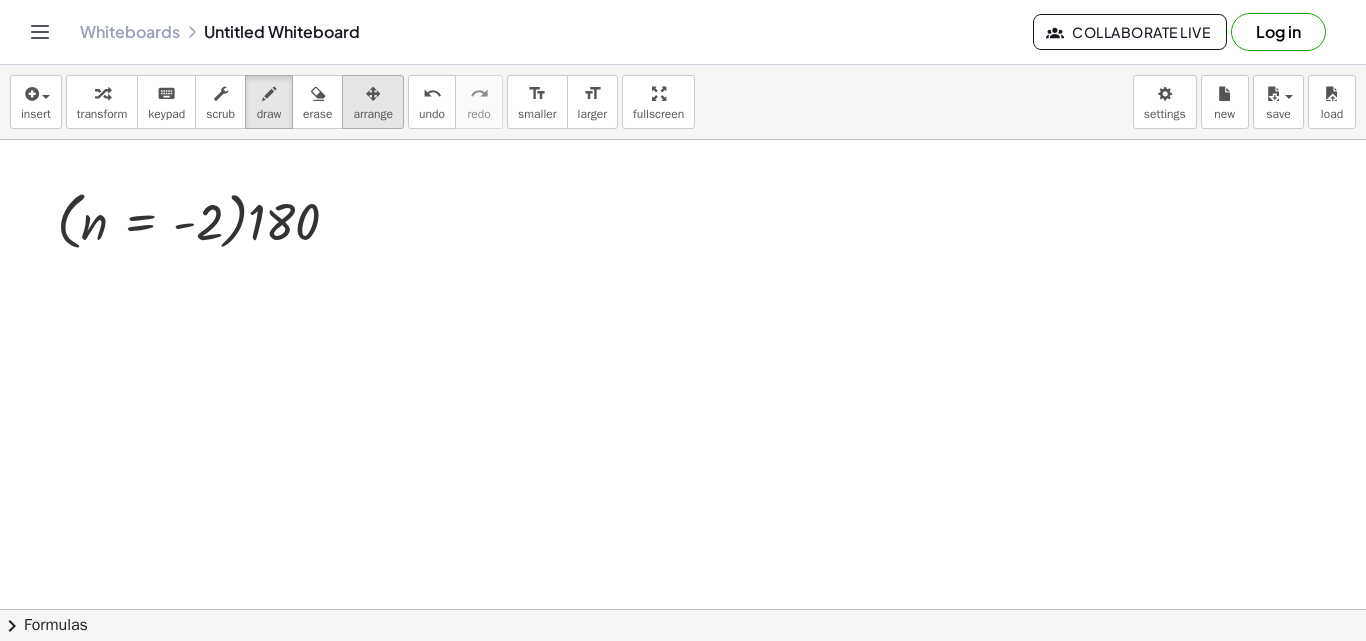 click at bounding box center (373, 93) 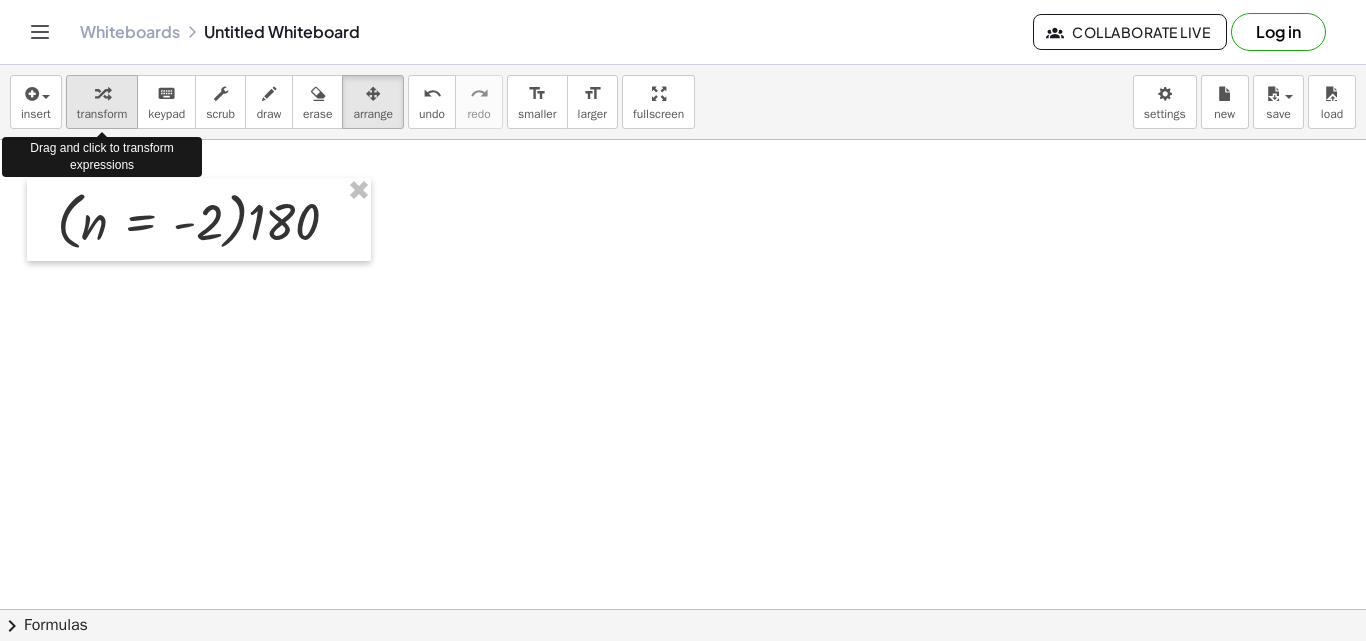 click at bounding box center (102, 93) 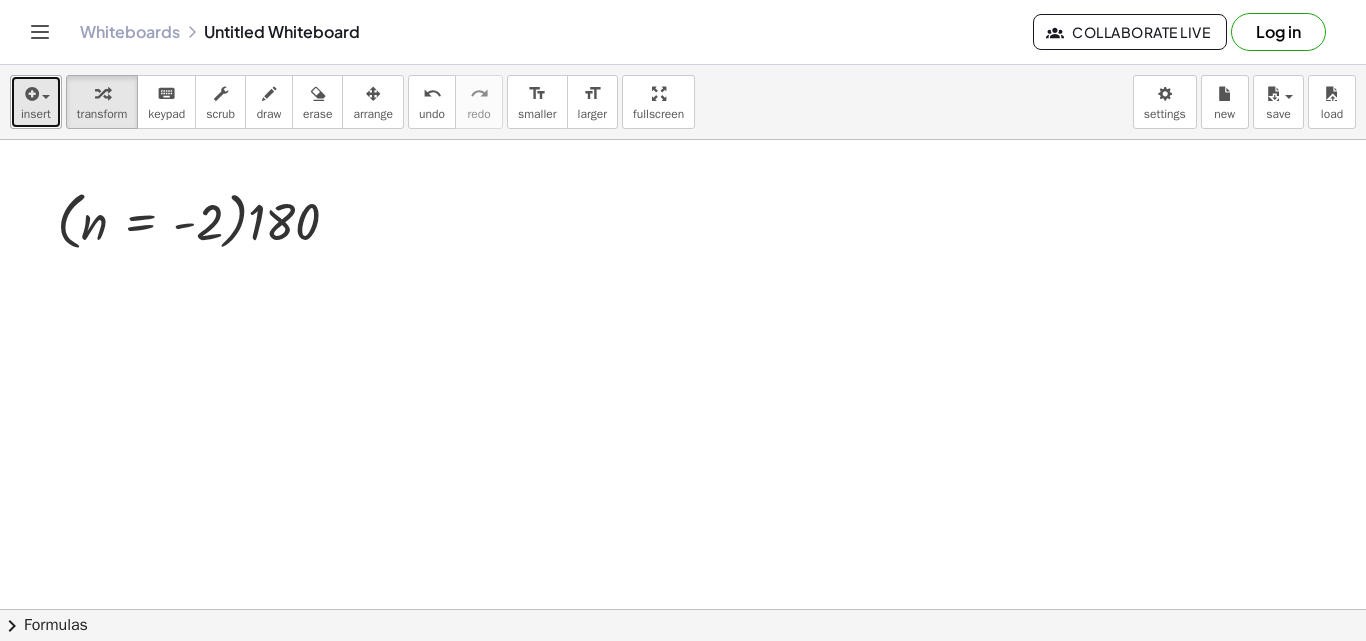 click on "insert" at bounding box center (36, 114) 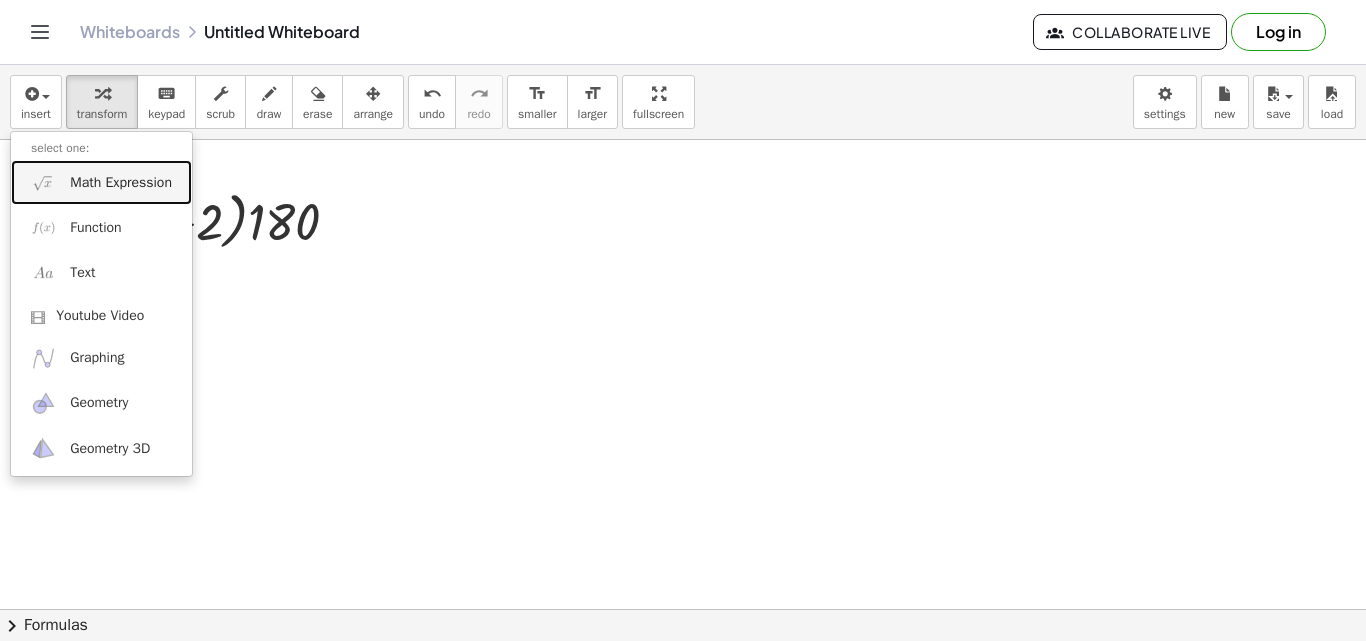 click on "Math Expression" at bounding box center (121, 183) 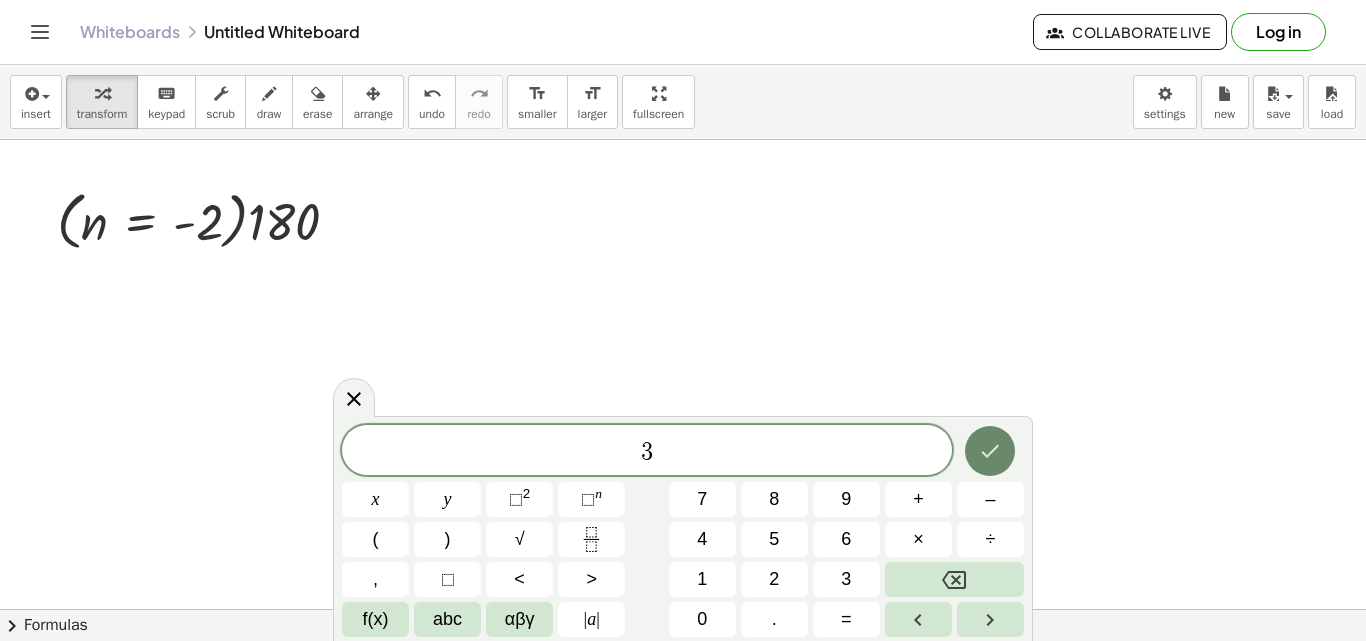click 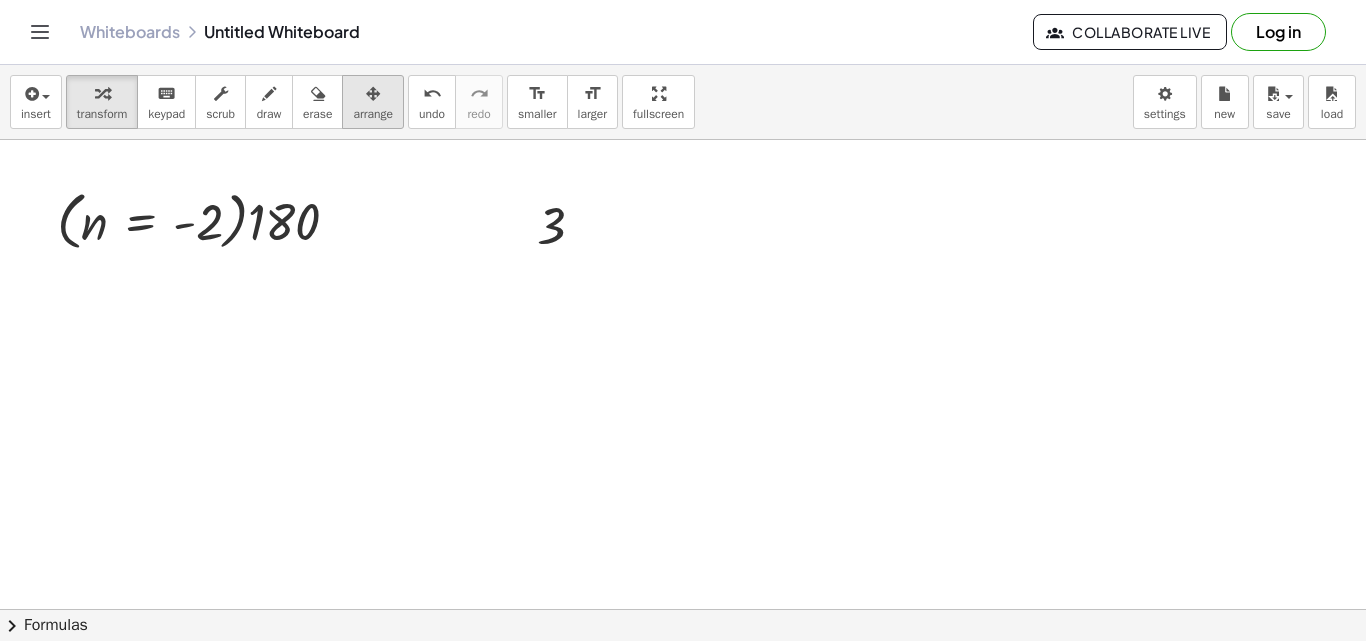 click on "arrange" at bounding box center (373, 102) 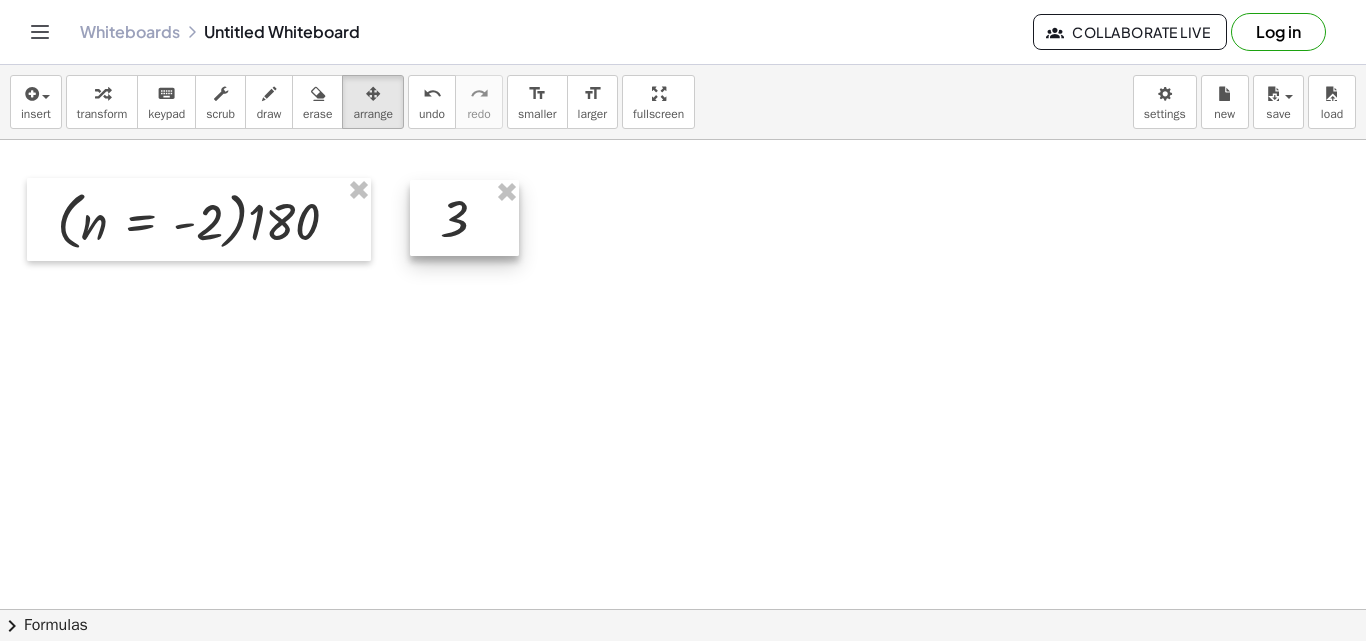 drag, startPoint x: 570, startPoint y: 220, endPoint x: 473, endPoint y: 213, distance: 97.25225 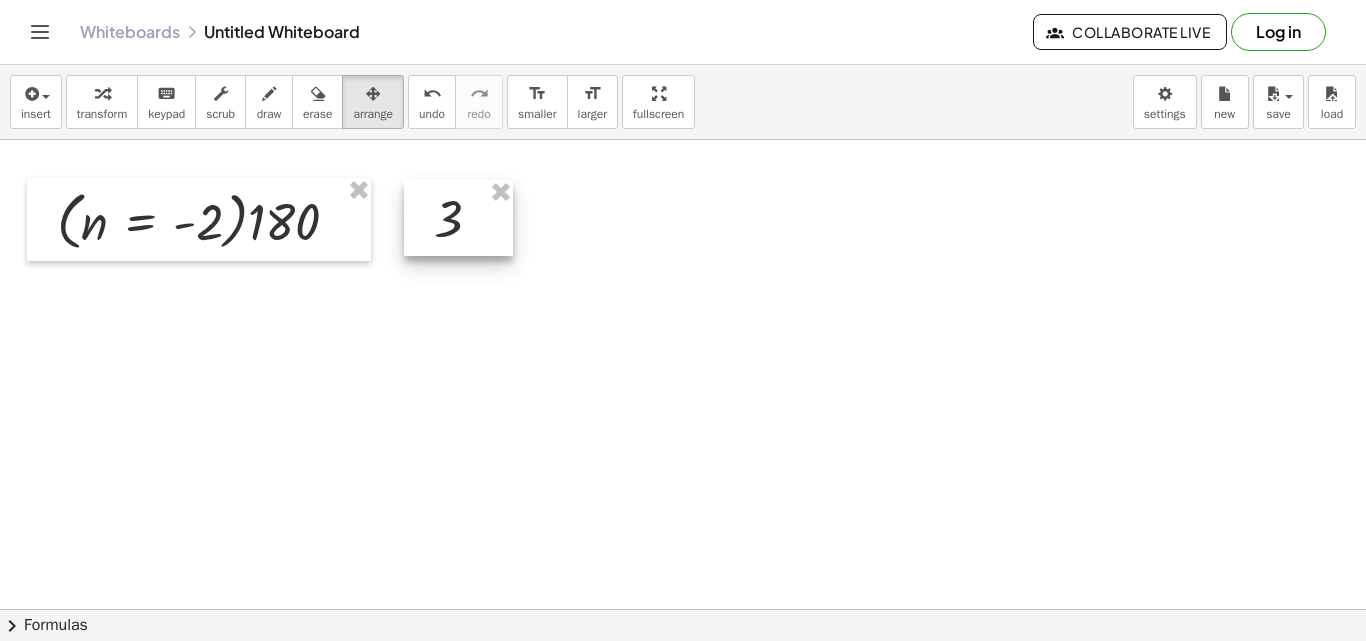 click at bounding box center (458, 218) 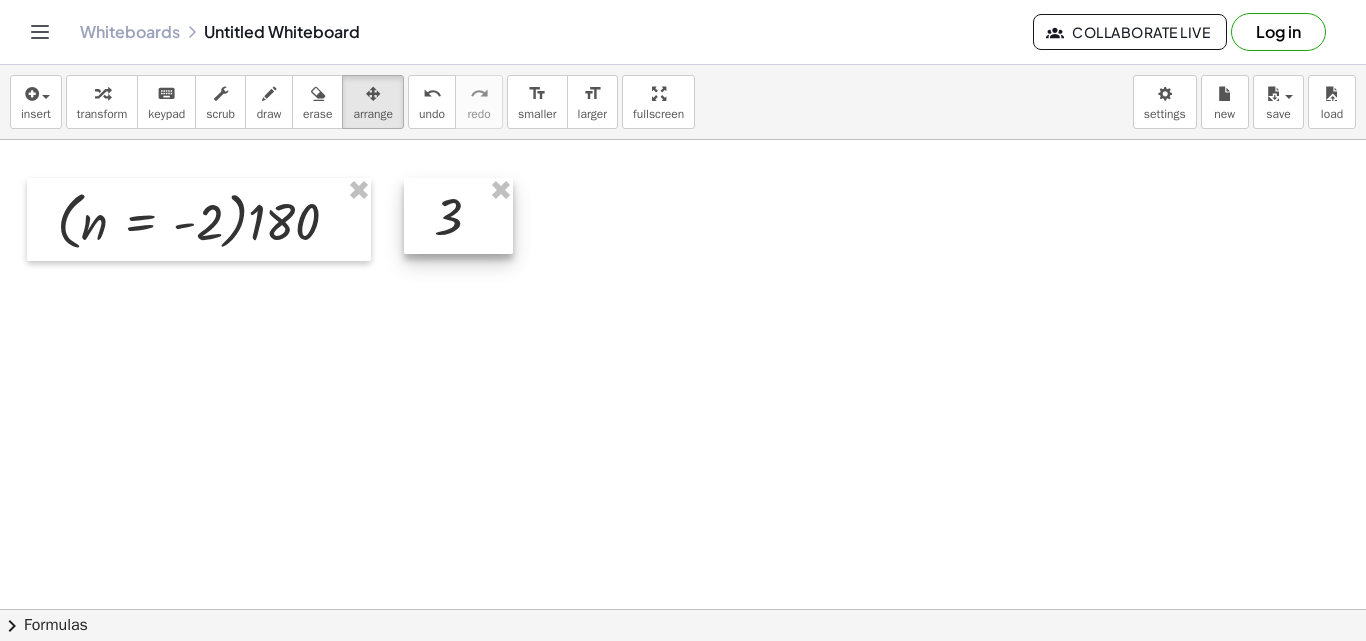 click at bounding box center [458, 216] 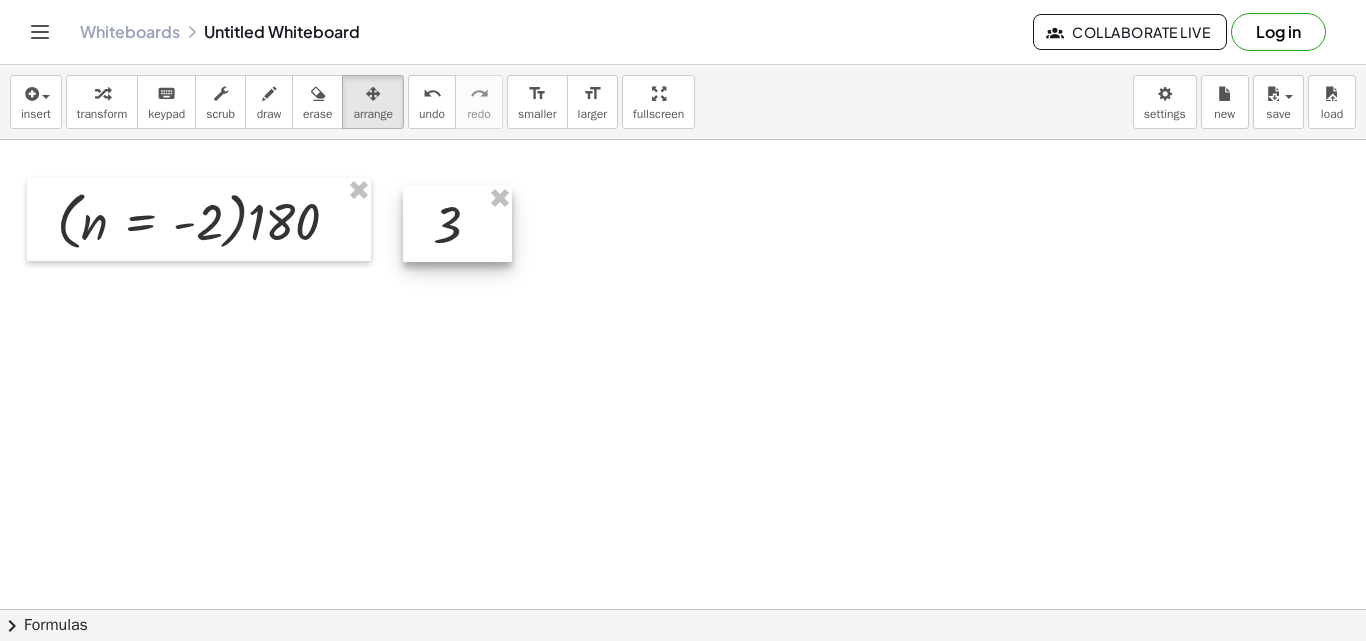 click at bounding box center [457, 224] 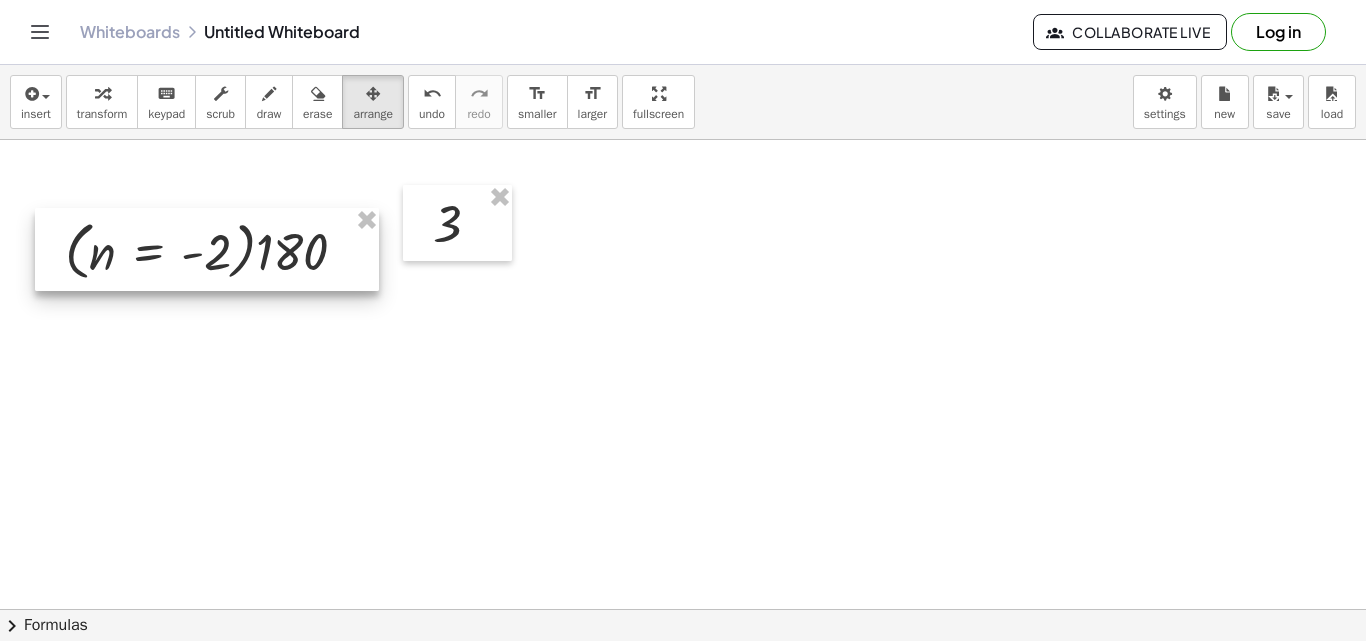 drag, startPoint x: 341, startPoint y: 240, endPoint x: 349, endPoint y: 270, distance: 31.04835 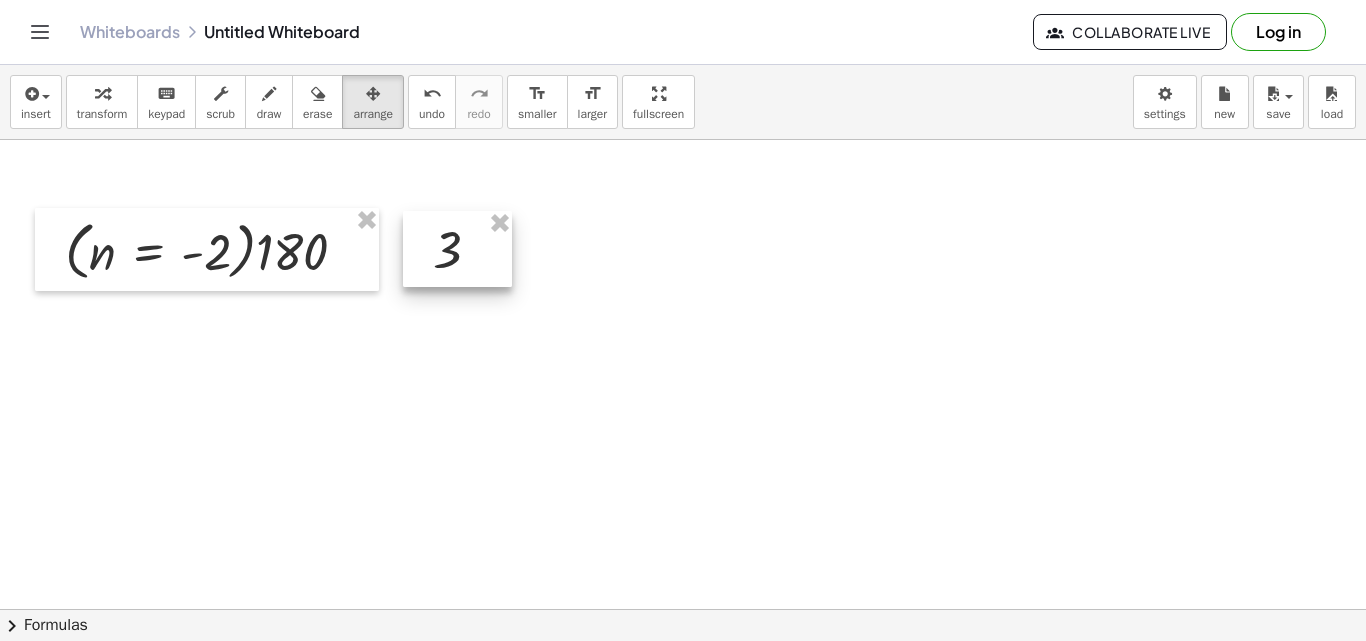 drag, startPoint x: 441, startPoint y: 233, endPoint x: 441, endPoint y: 259, distance: 26 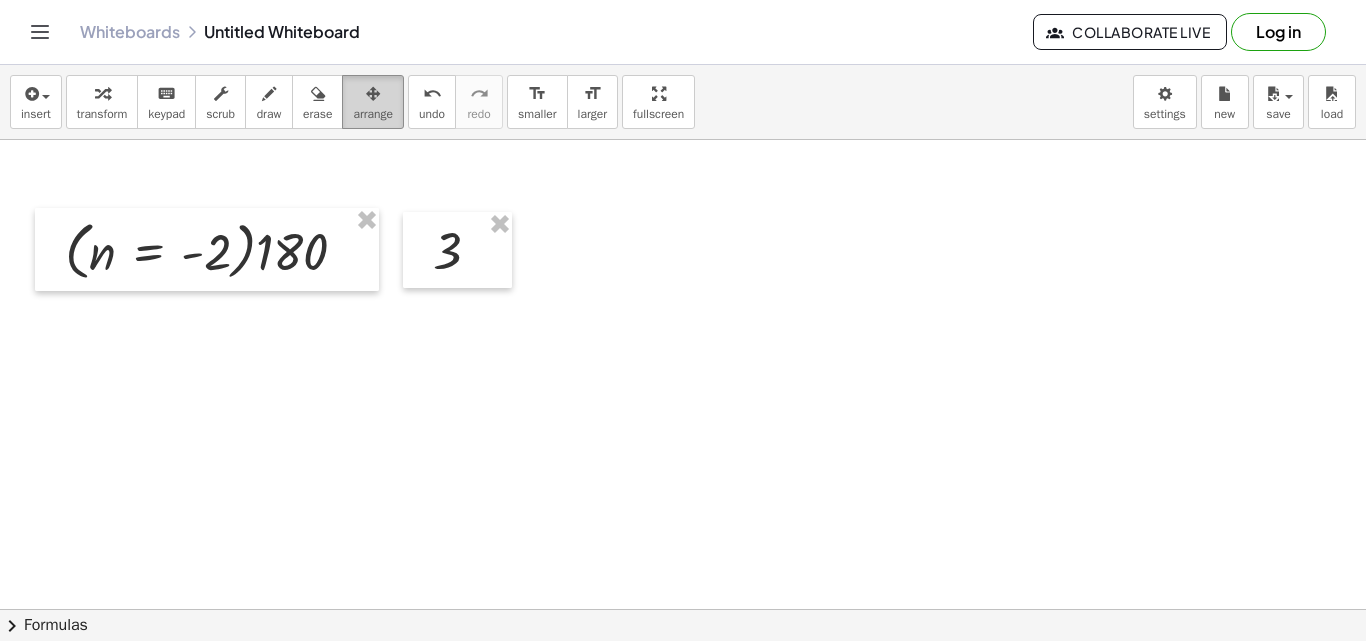 click on "arrange" at bounding box center [373, 114] 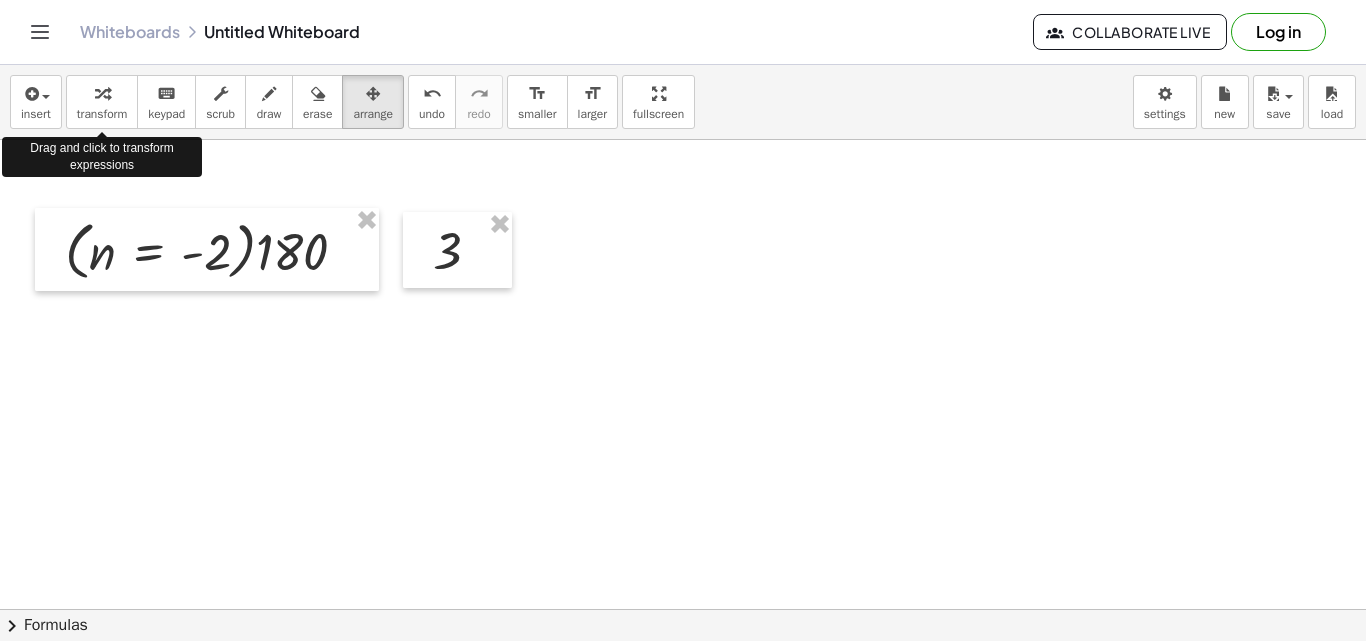 drag, startPoint x: 123, startPoint y: 108, endPoint x: 202, endPoint y: 189, distance: 113.14592 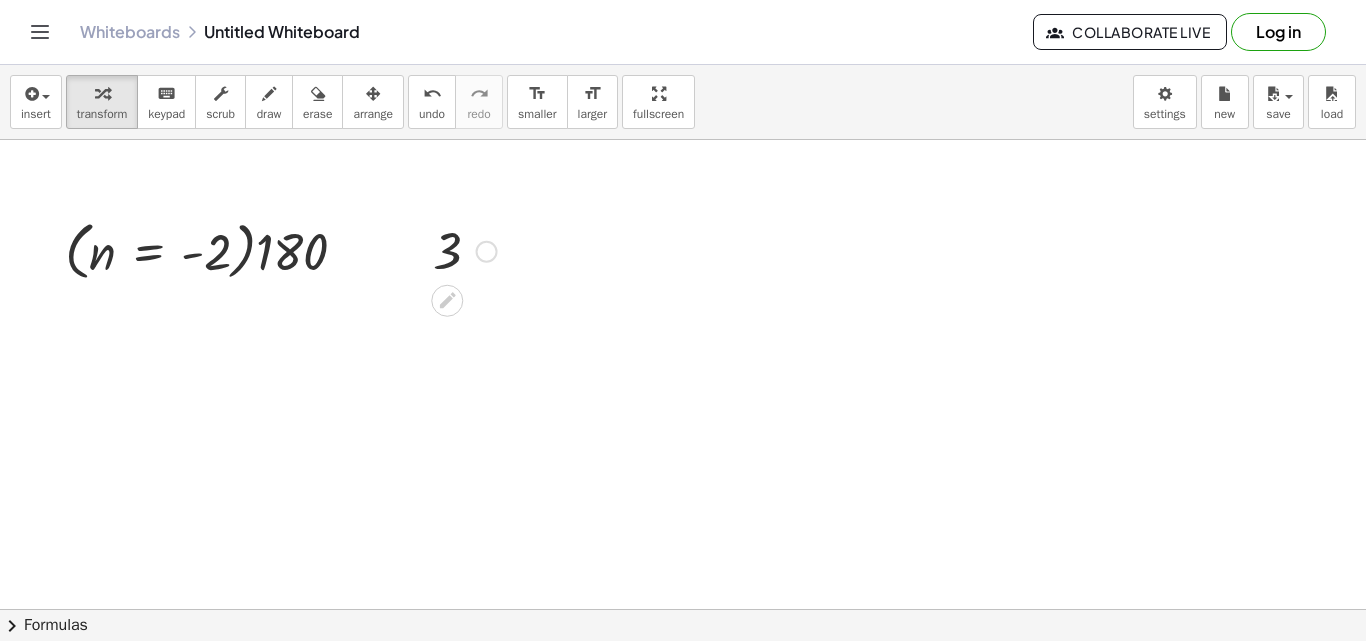 click at bounding box center [465, 250] 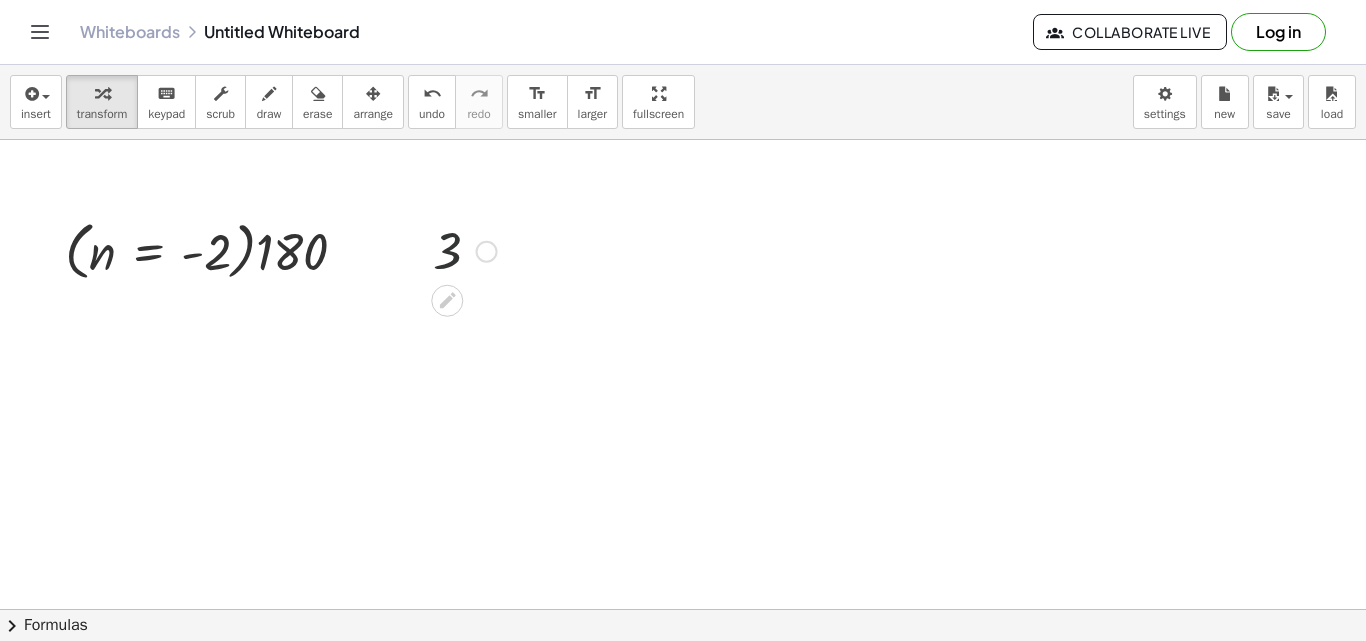 drag, startPoint x: 480, startPoint y: 258, endPoint x: 451, endPoint y: 256, distance: 29.068884 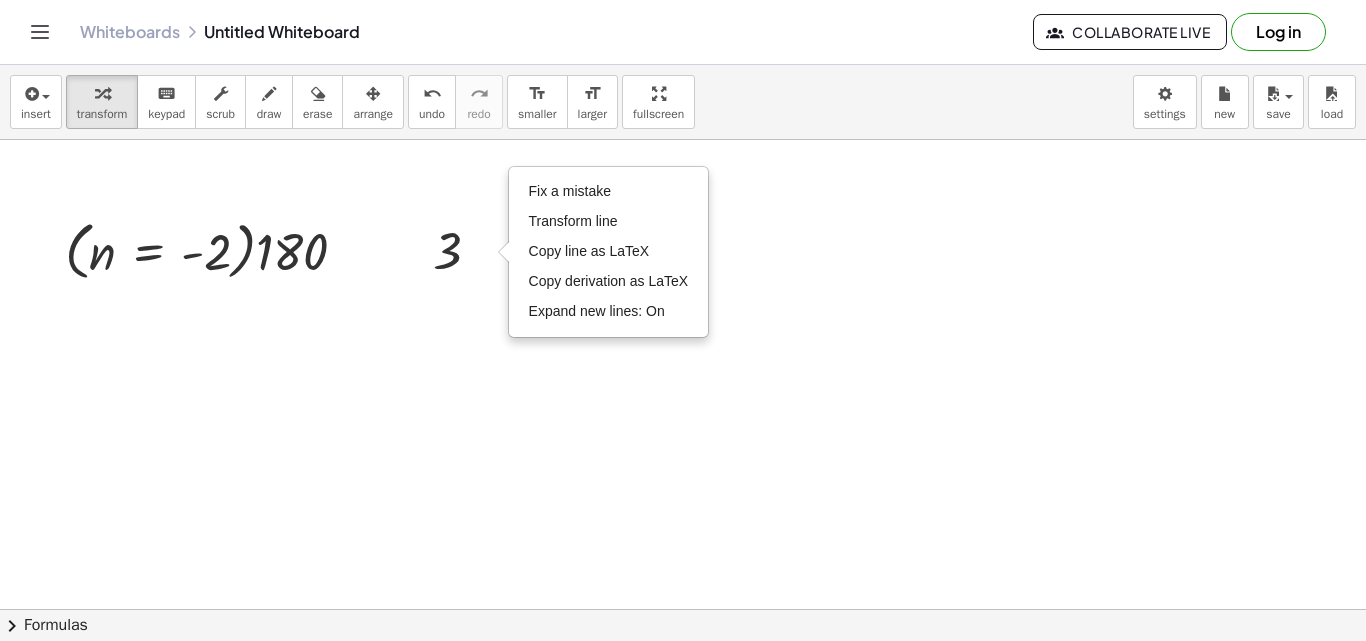 click at bounding box center [683, 674] 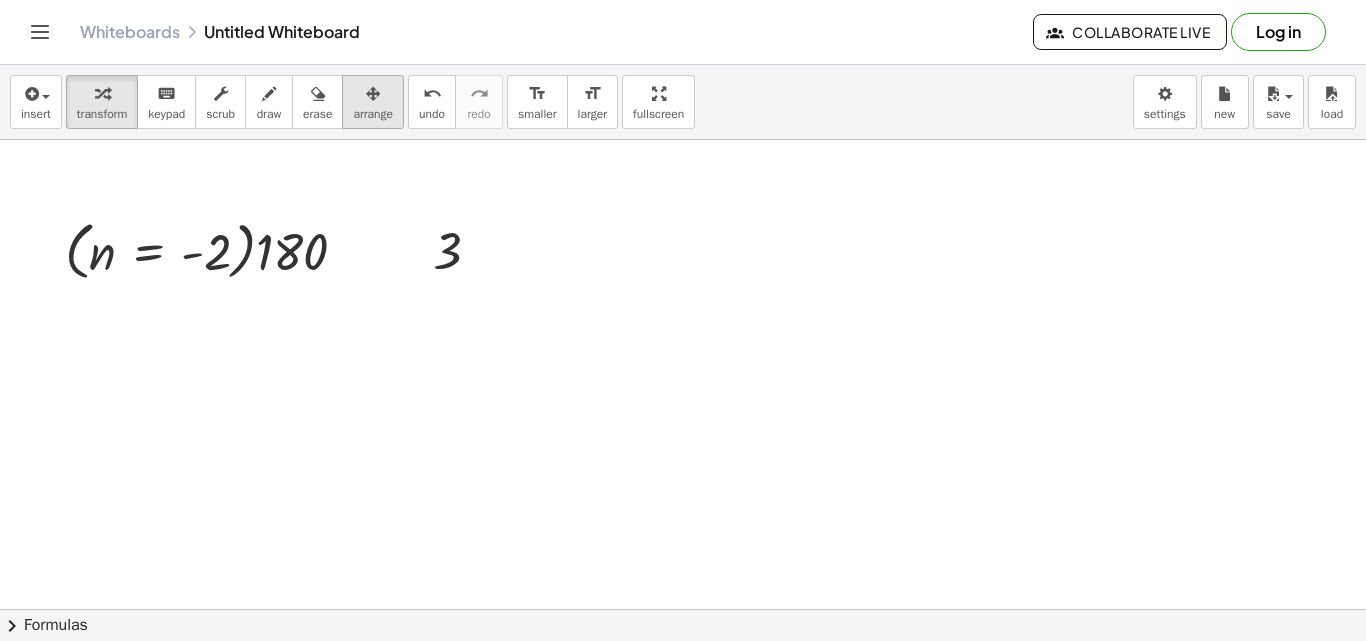 click on "arrange" at bounding box center [373, 102] 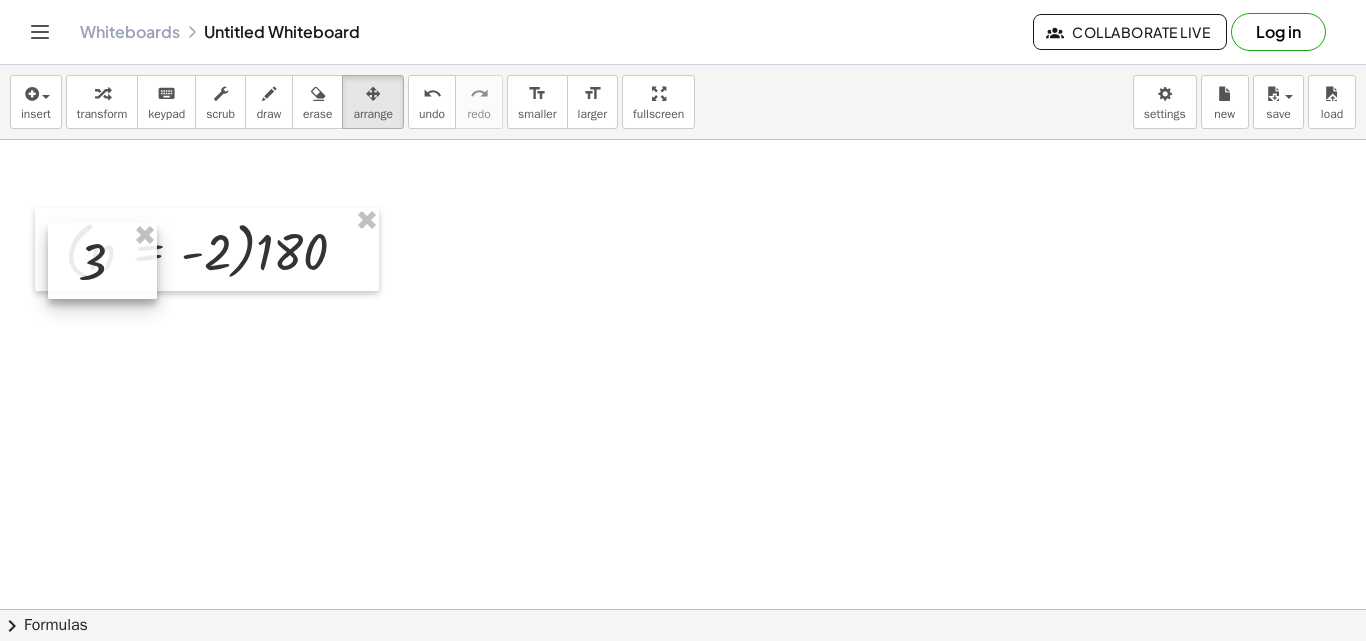 drag, startPoint x: 469, startPoint y: 245, endPoint x: 114, endPoint y: 252, distance: 355.069 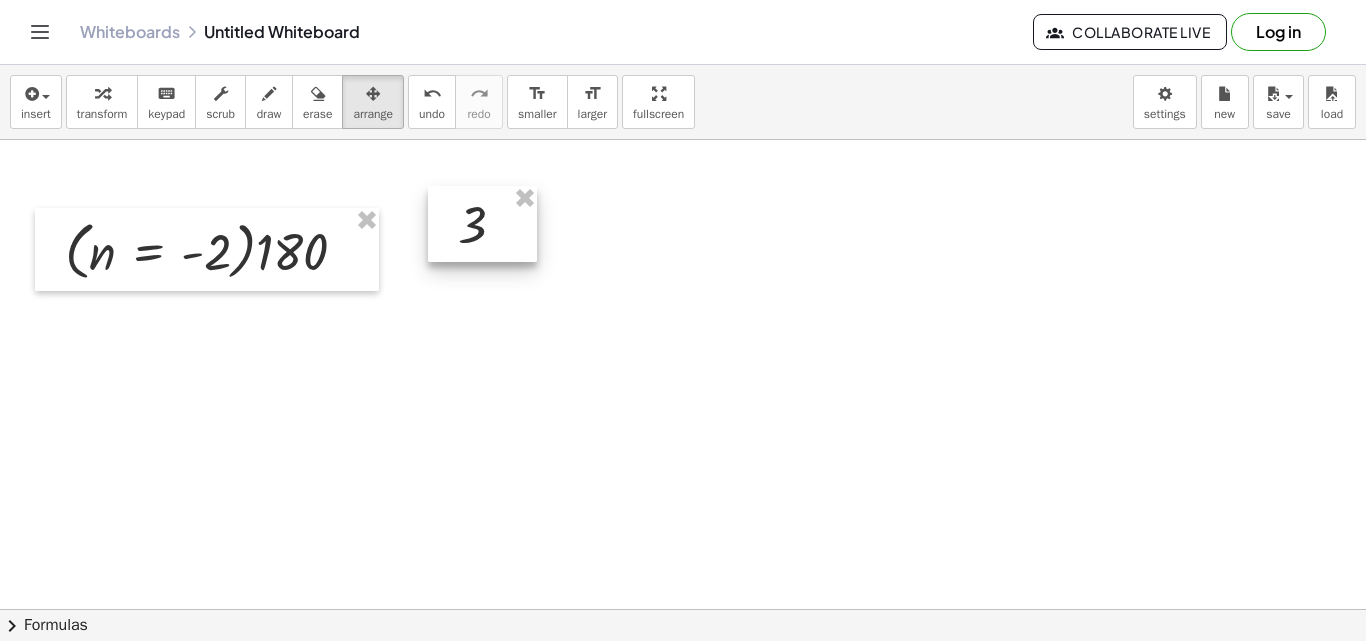 drag, startPoint x: 130, startPoint y: 260, endPoint x: 501, endPoint y: 222, distance: 372.941 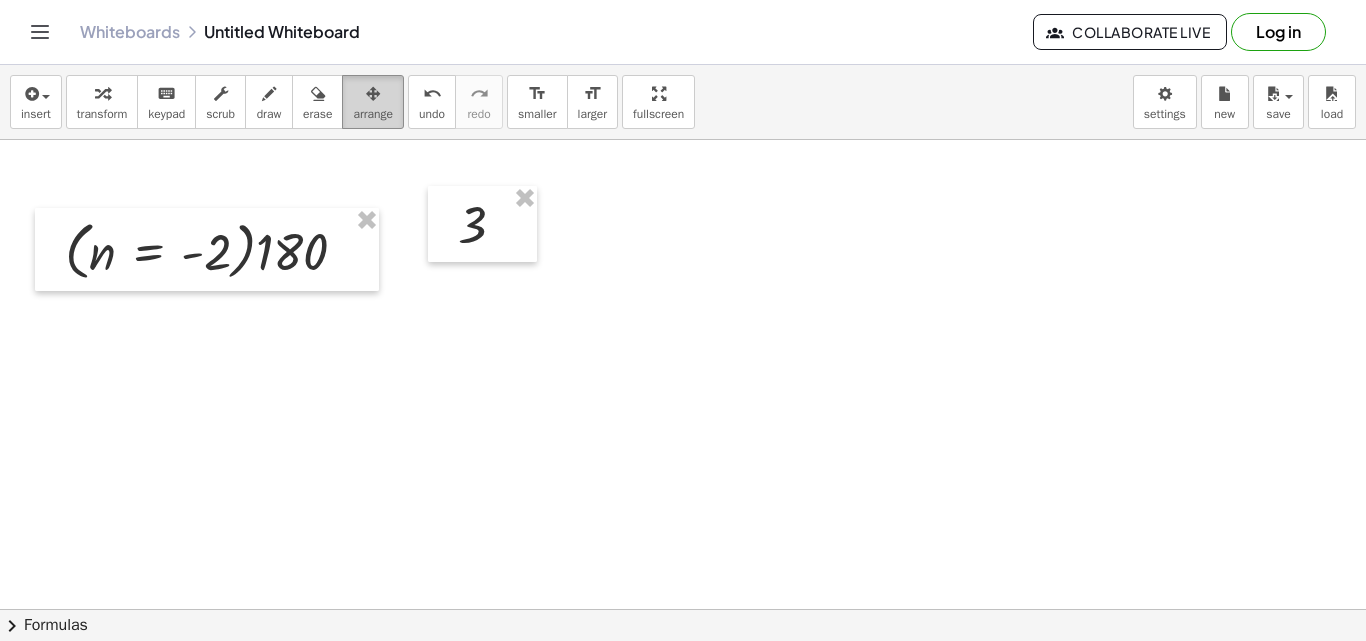 click at bounding box center (373, 94) 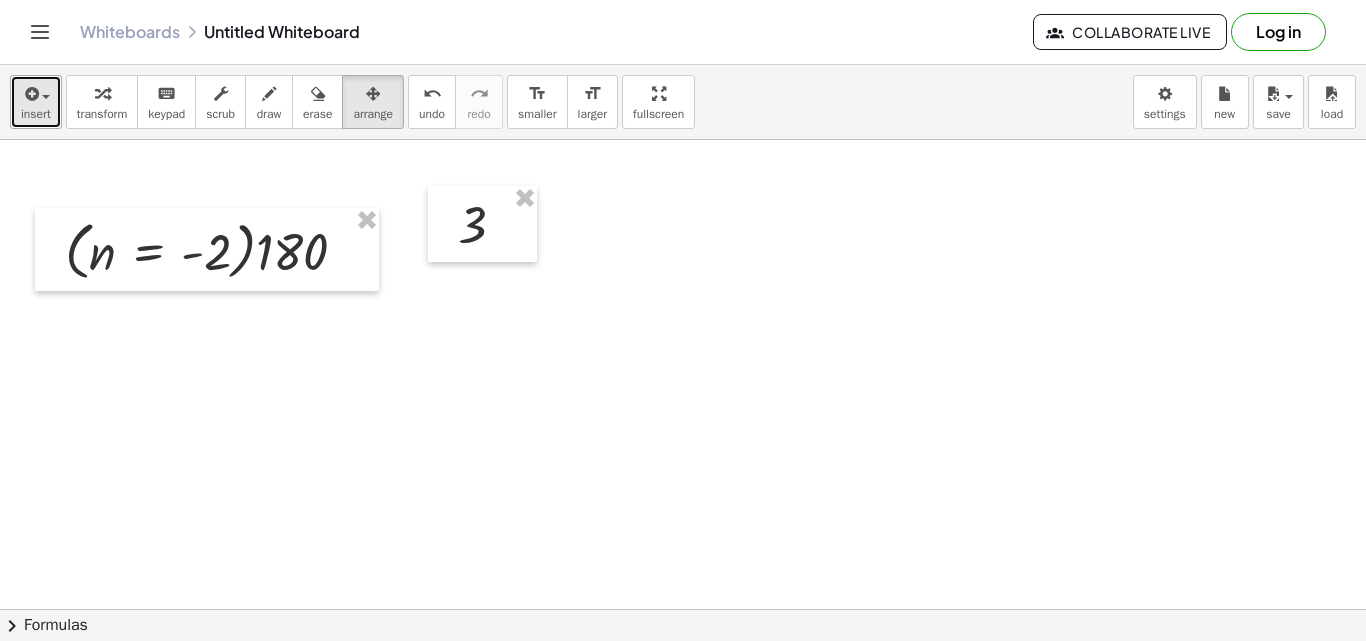 click on "insert" at bounding box center [36, 114] 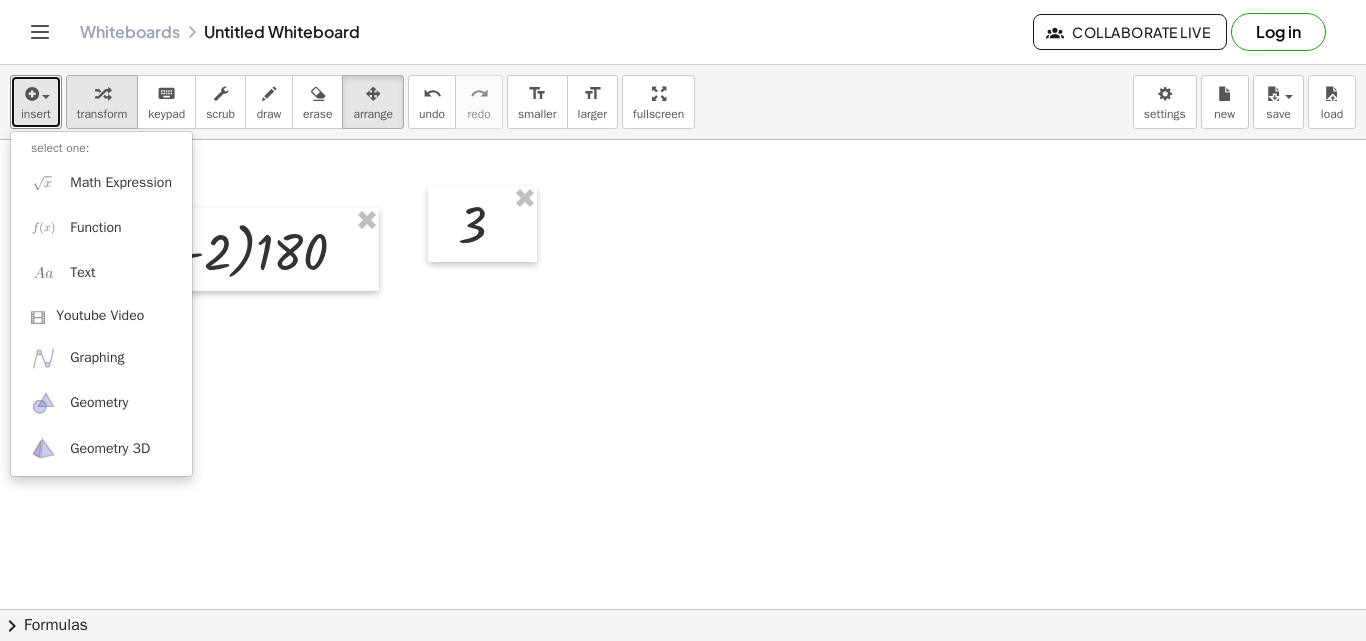 click on "transform" at bounding box center (102, 114) 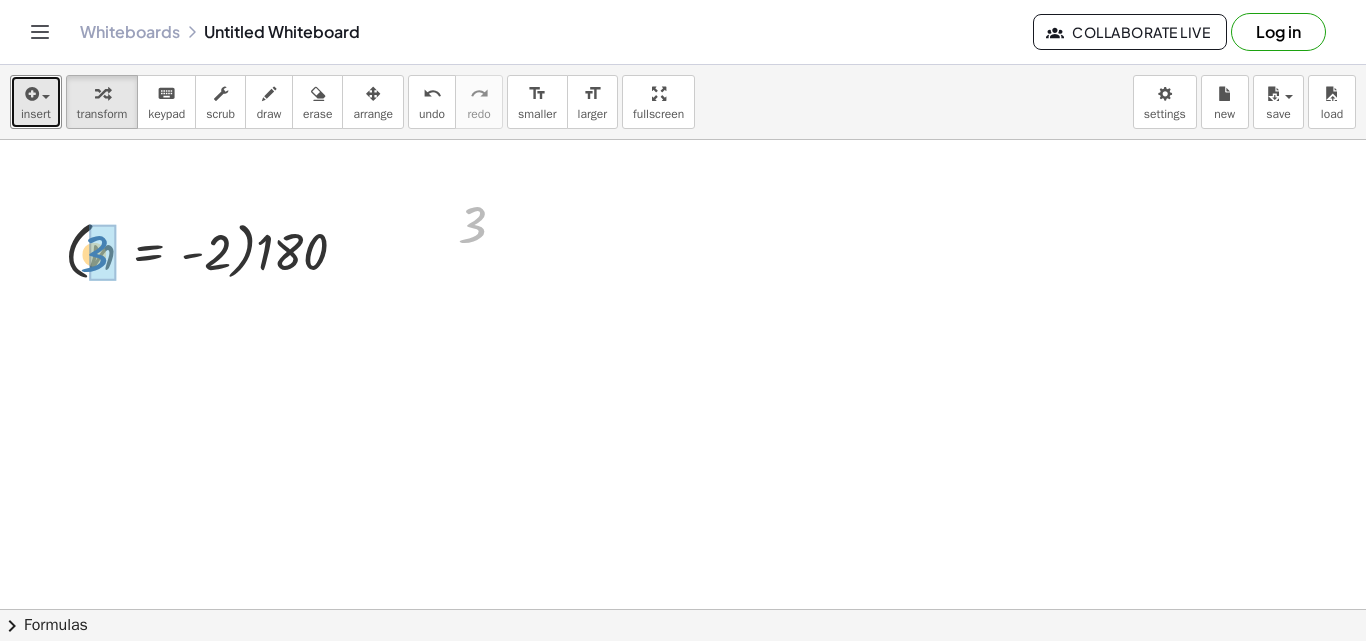 drag, startPoint x: 471, startPoint y: 239, endPoint x: 95, endPoint y: 268, distance: 377.1167 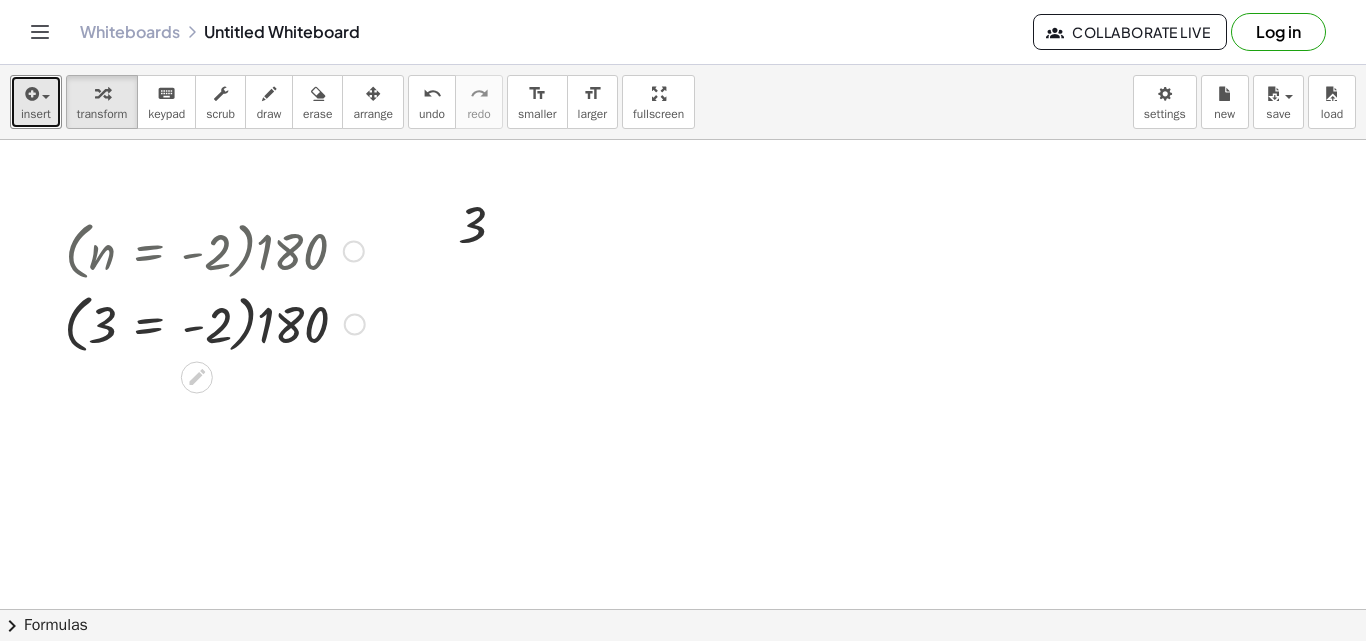 click at bounding box center (214, 322) 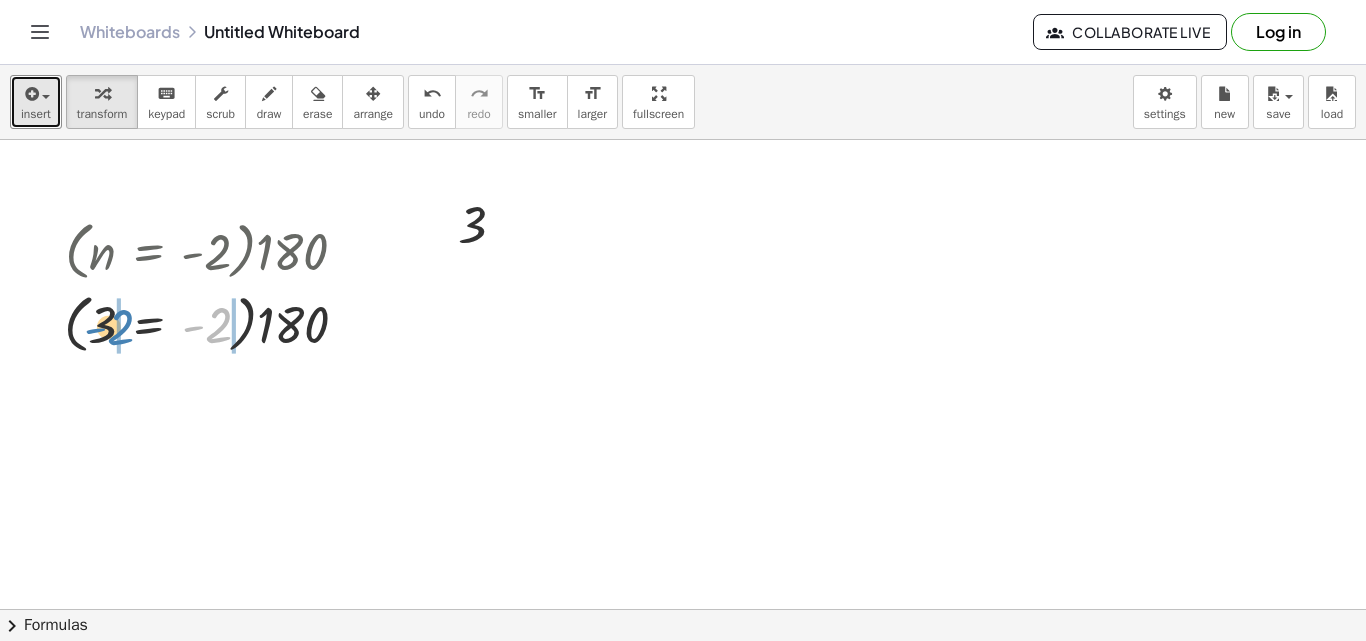 drag, startPoint x: 224, startPoint y: 322, endPoint x: 126, endPoint y: 324, distance: 98.02041 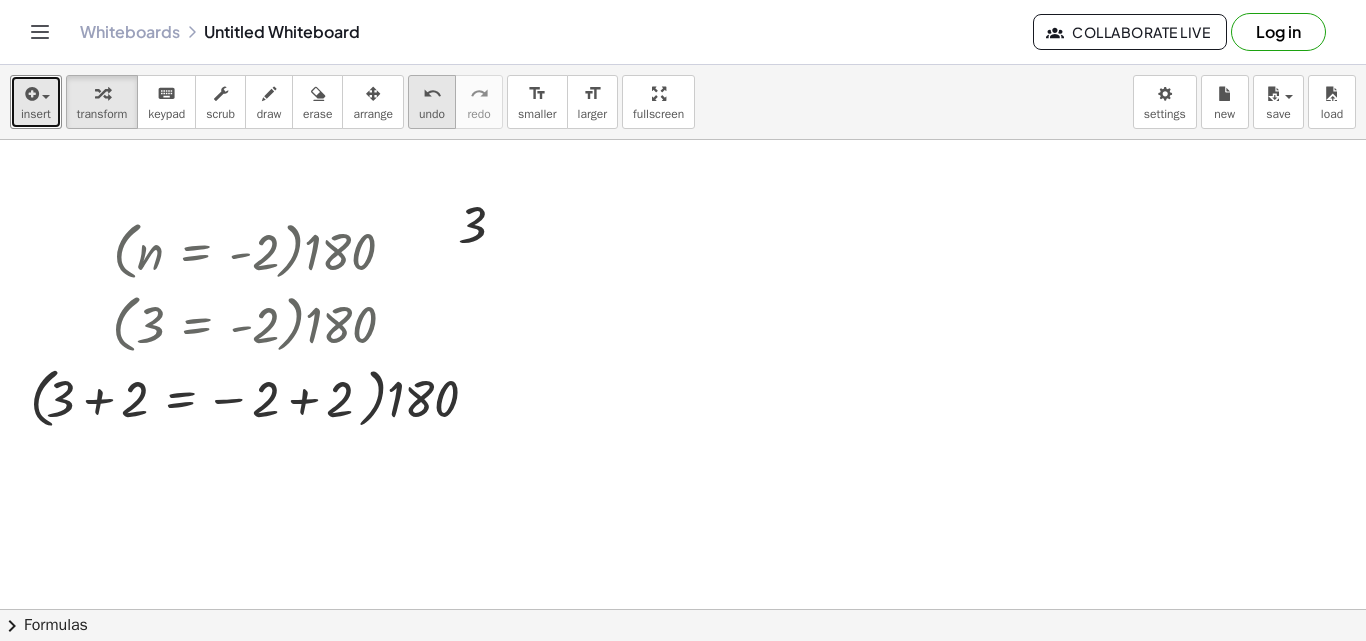 click on "undo" at bounding box center (432, 94) 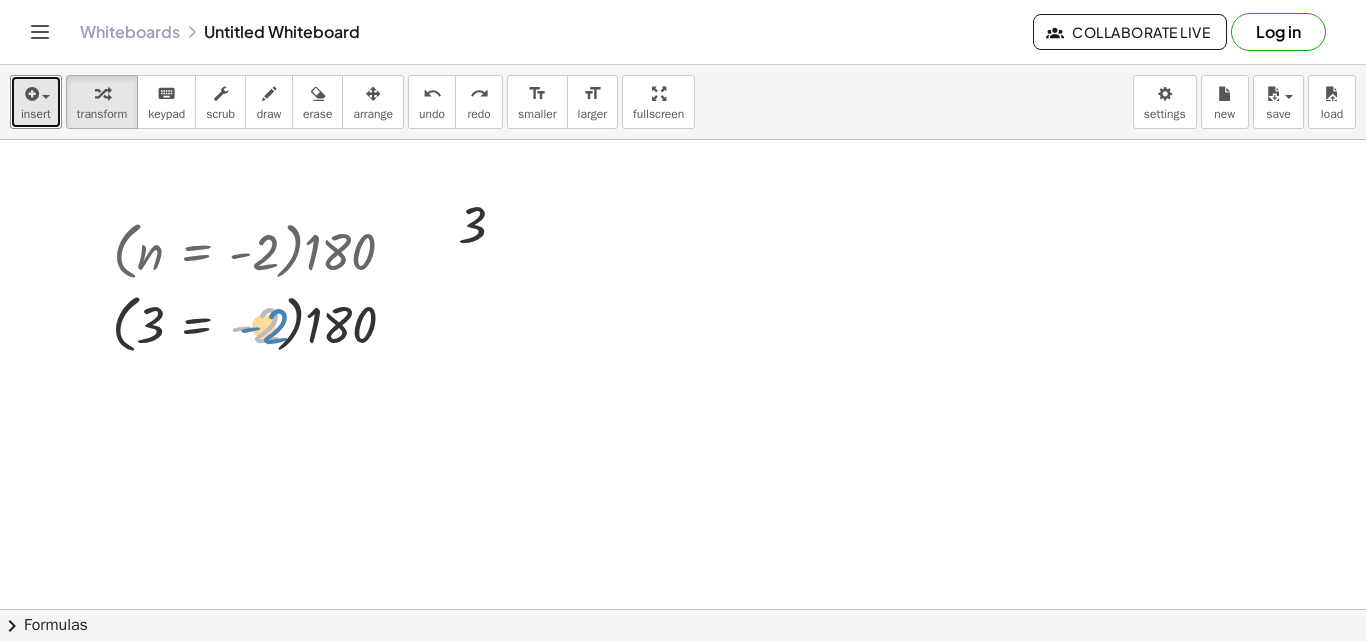 click at bounding box center [262, 322] 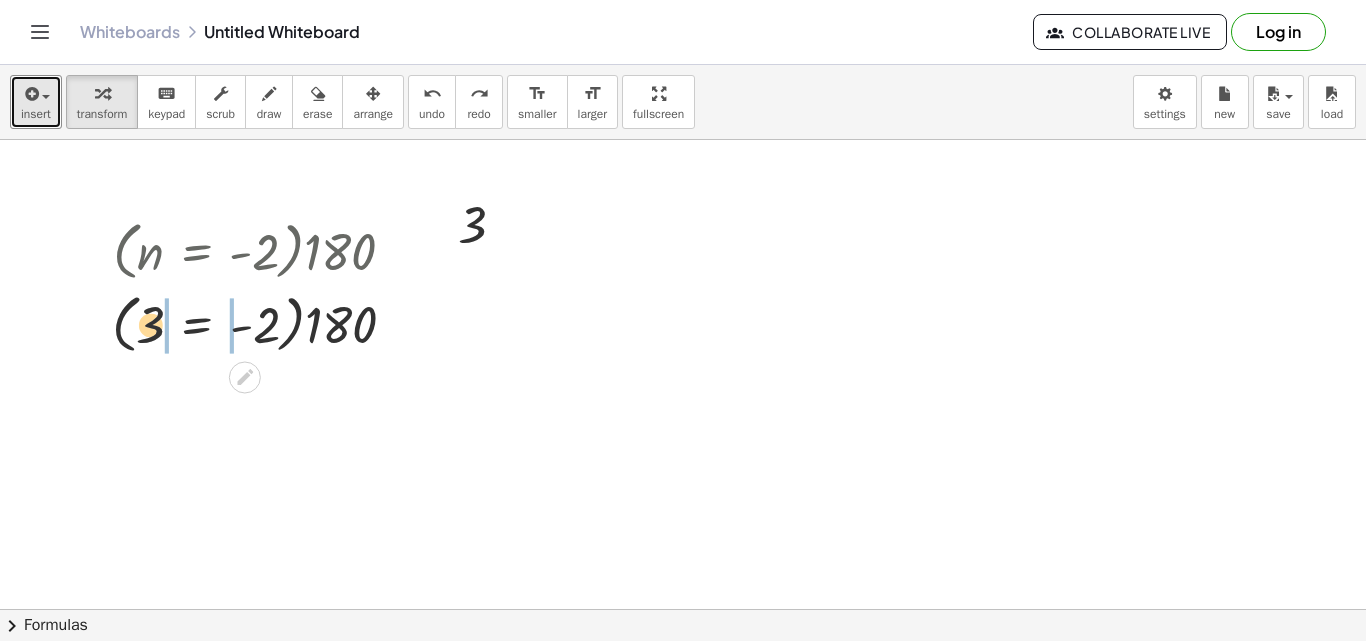 drag, startPoint x: 239, startPoint y: 328, endPoint x: 172, endPoint y: 329, distance: 67.00746 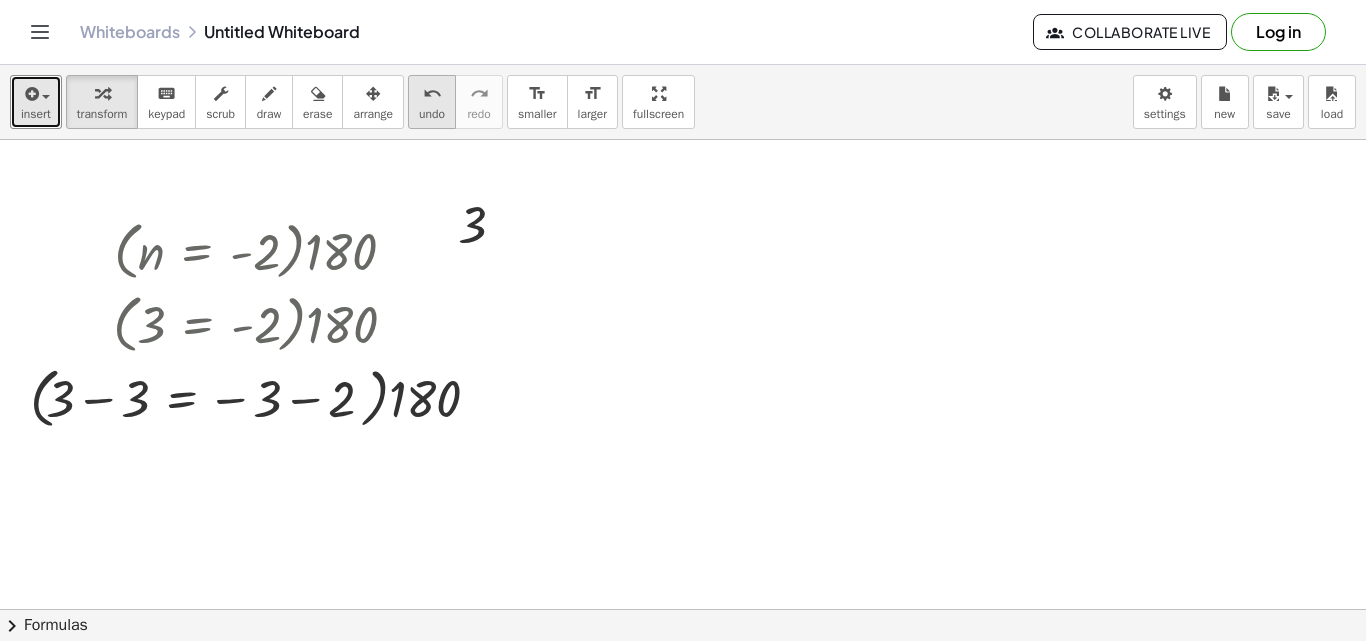 click on "undo" at bounding box center [432, 93] 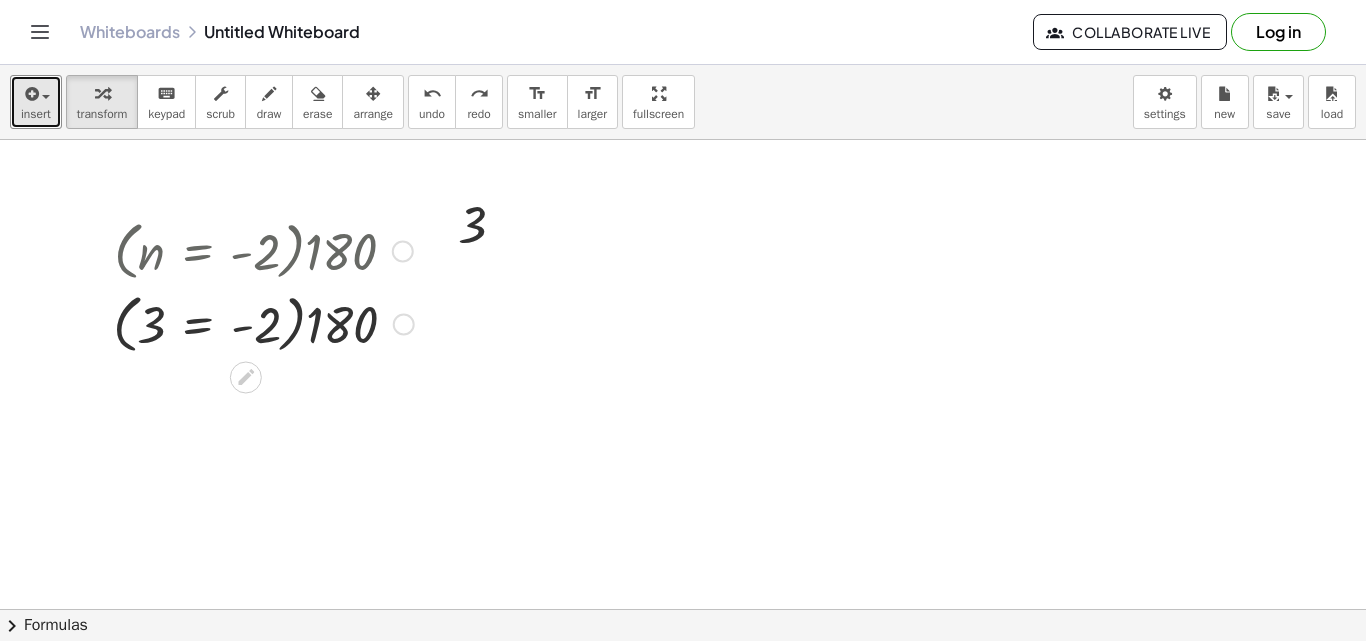 click at bounding box center (263, 322) 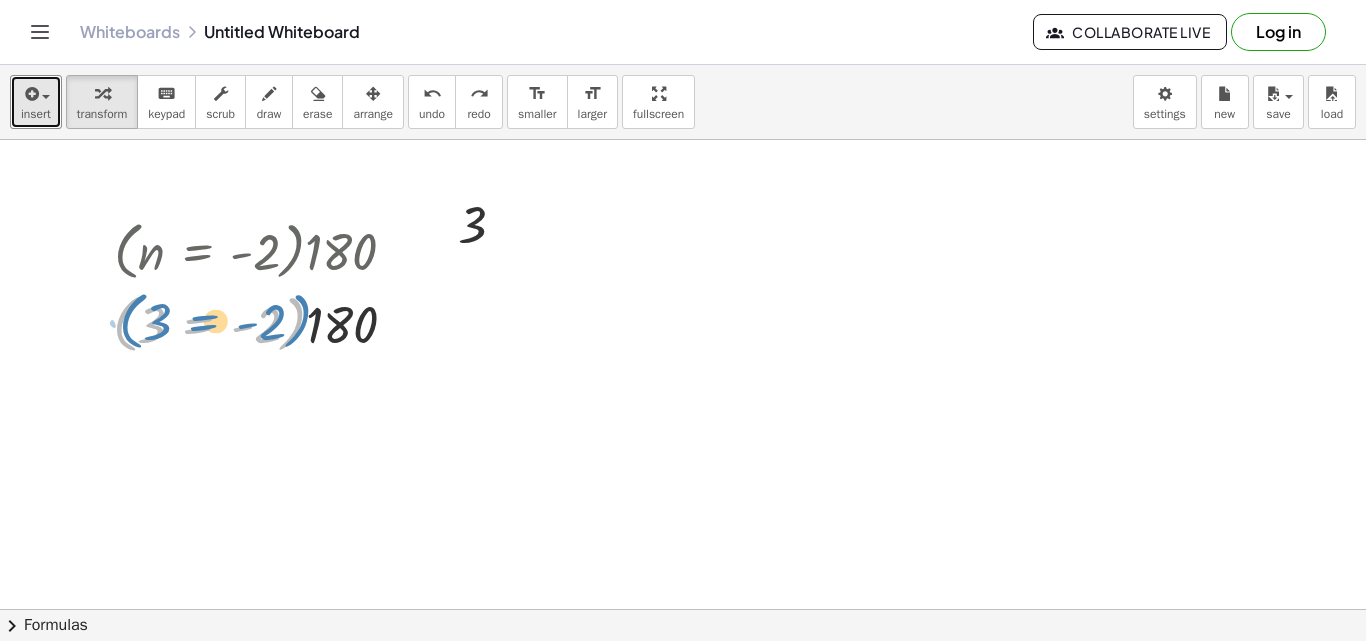 click at bounding box center [263, 322] 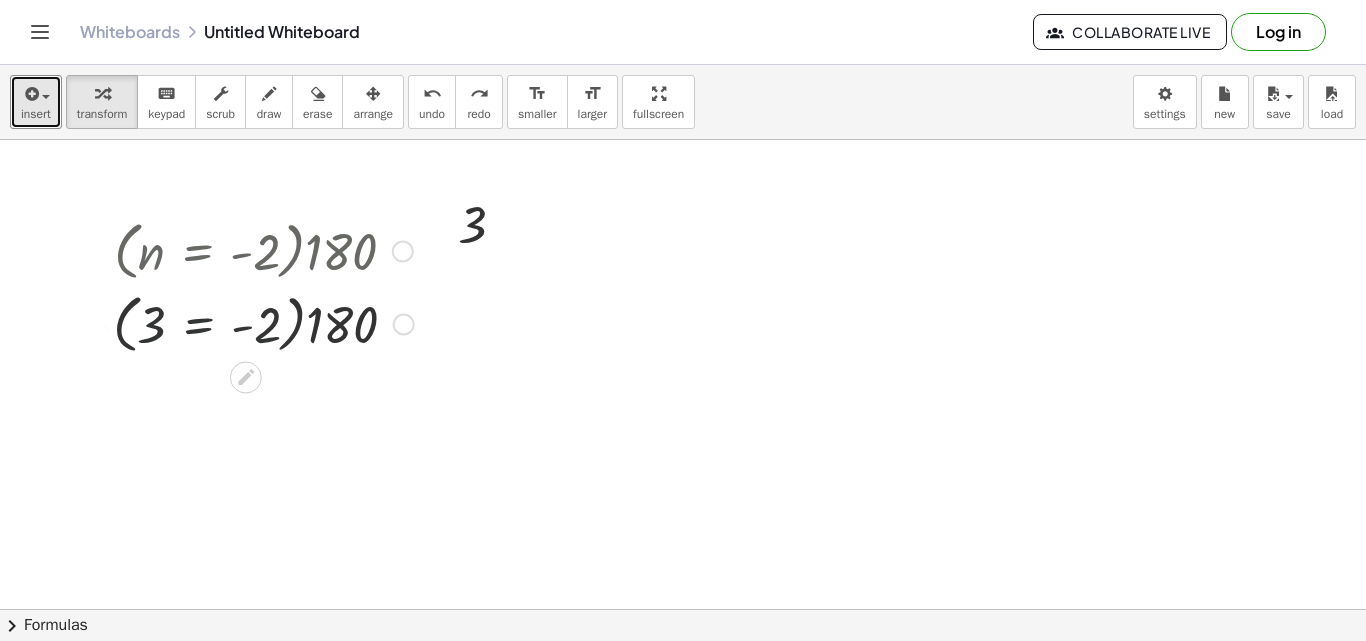 click at bounding box center [263, 322] 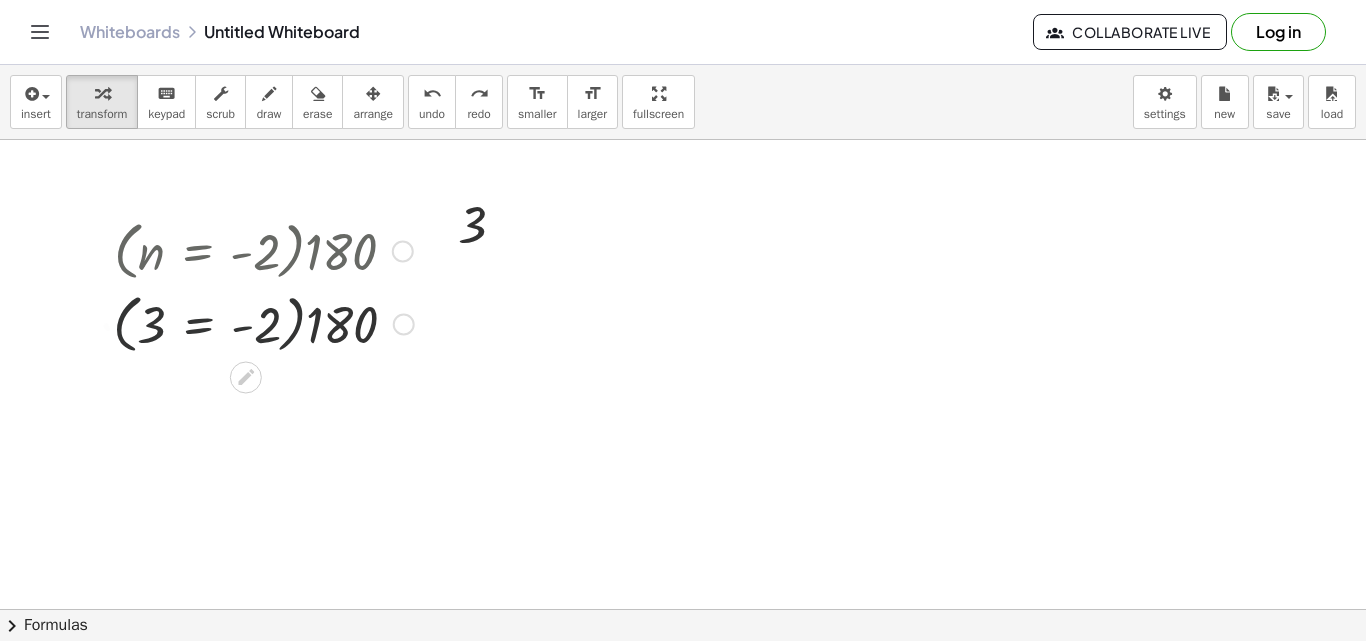click at bounding box center (263, 322) 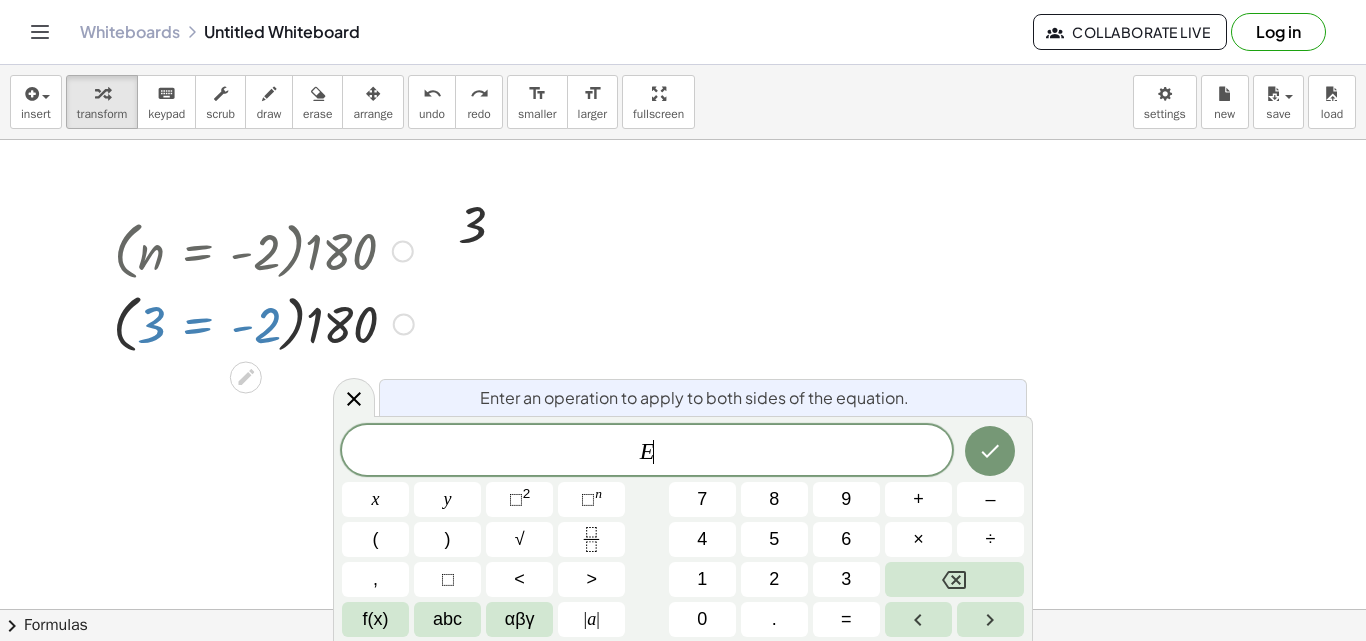 click at bounding box center [263, 322] 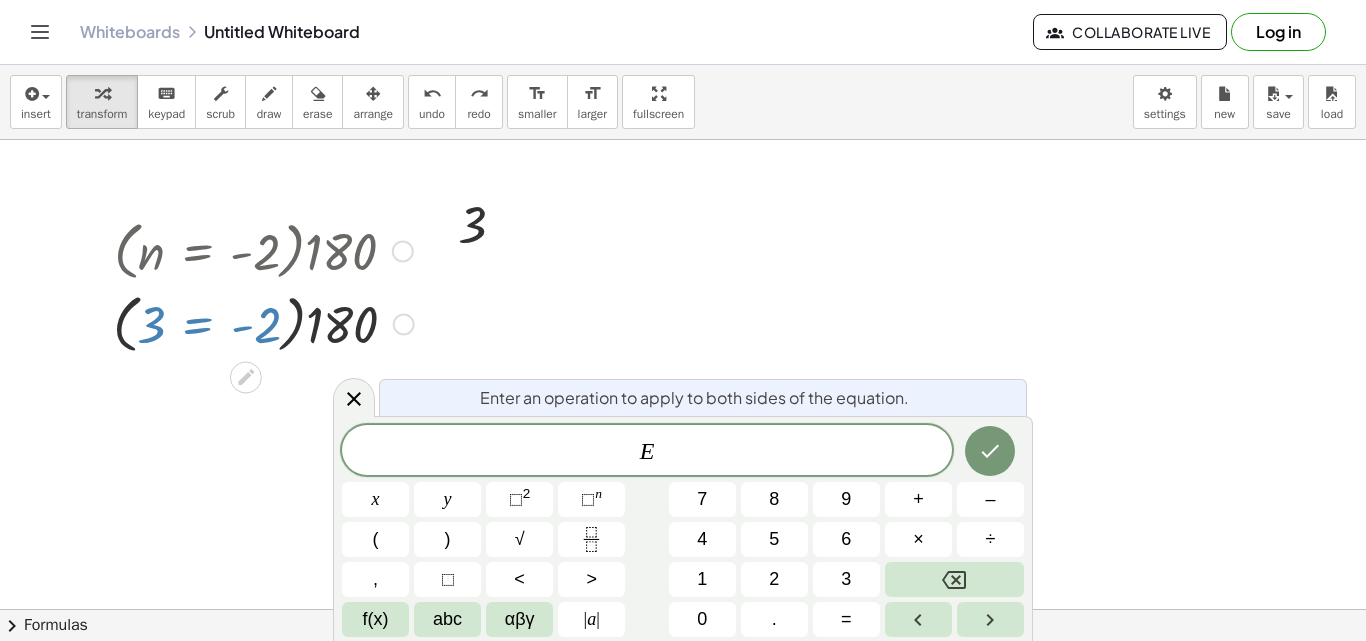 click at bounding box center (683, 674) 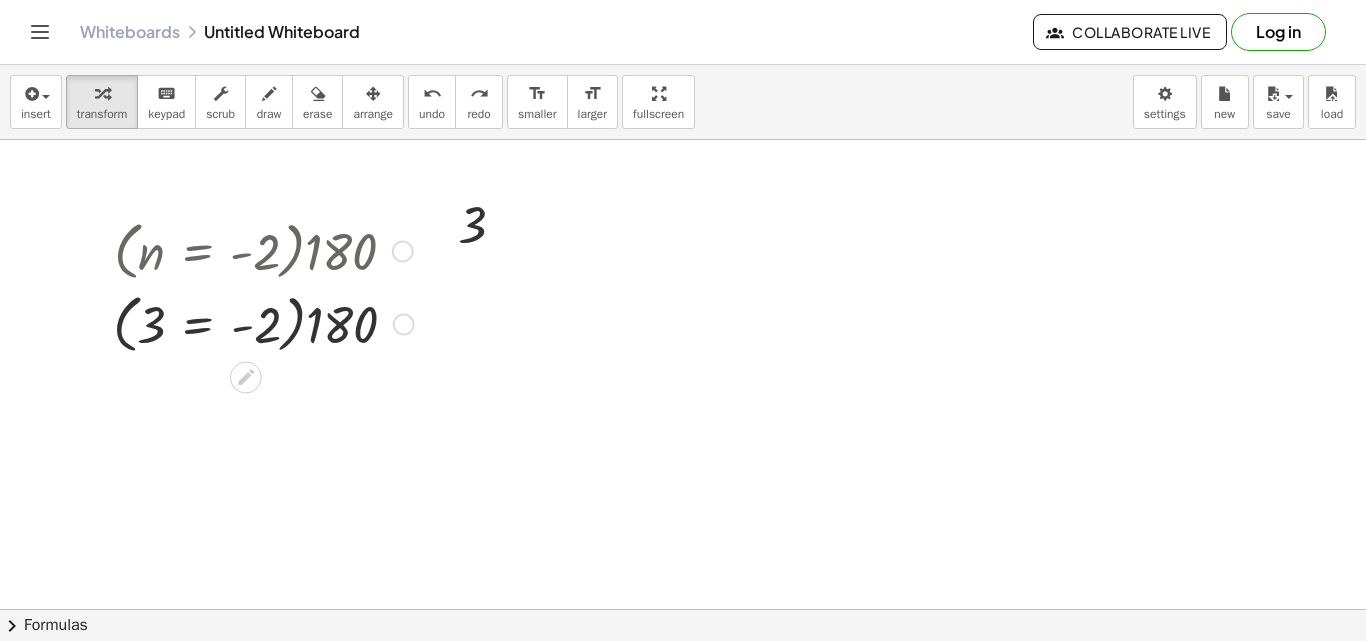 click at bounding box center (263, 322) 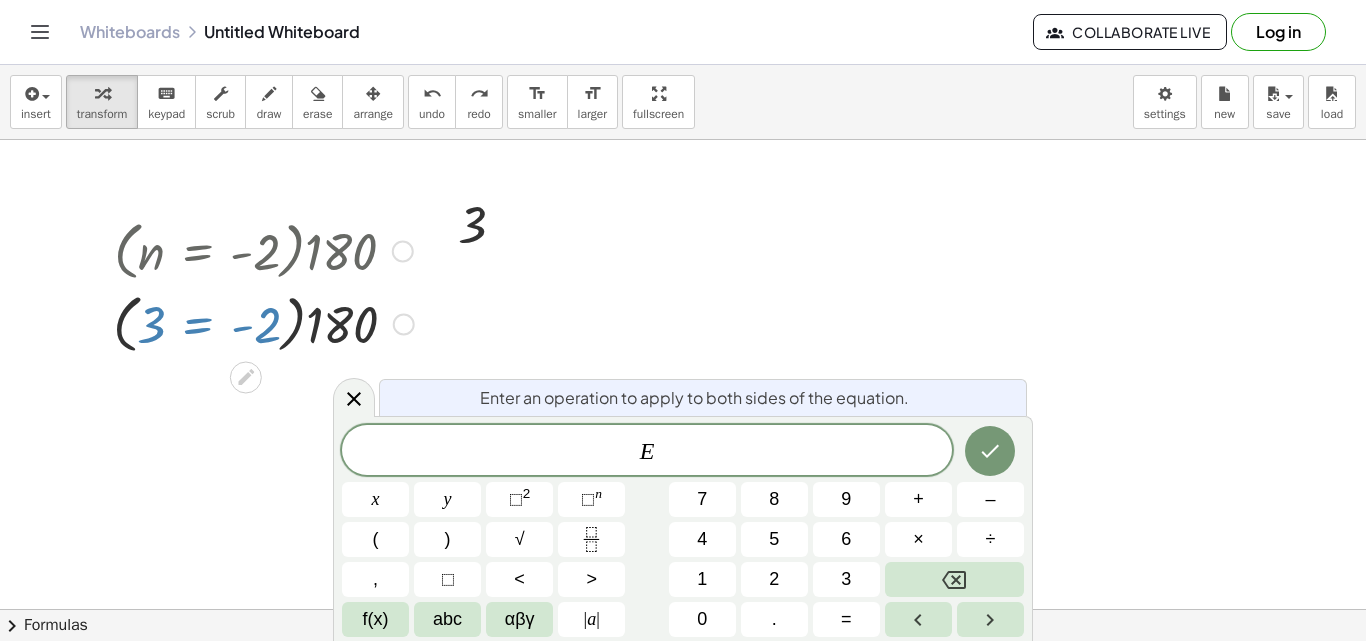 click at bounding box center [263, 249] 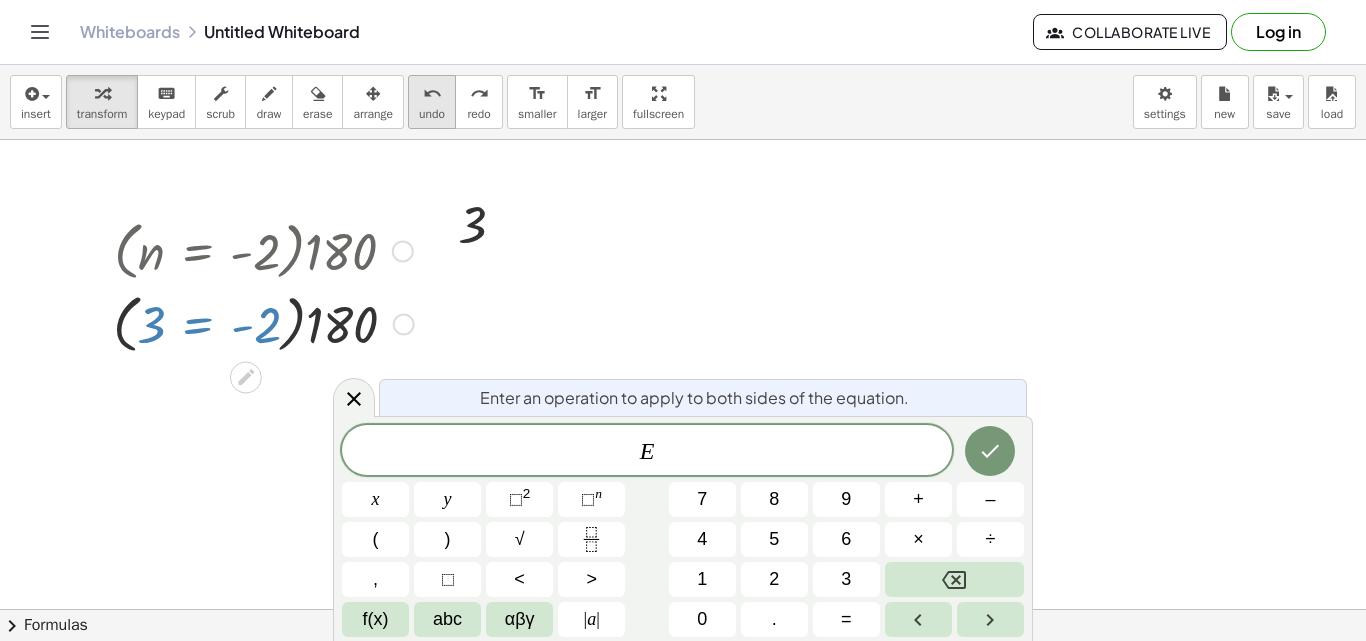 click on "undo undo" at bounding box center (432, 102) 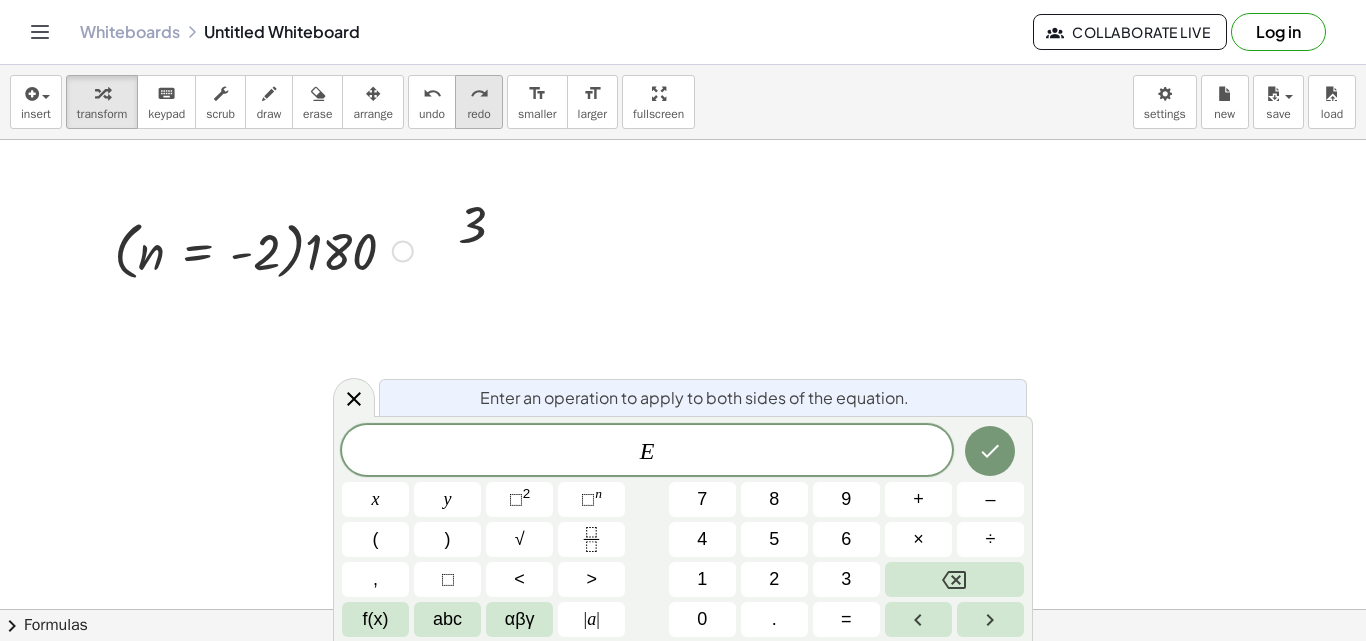 click on "redo" at bounding box center (479, 94) 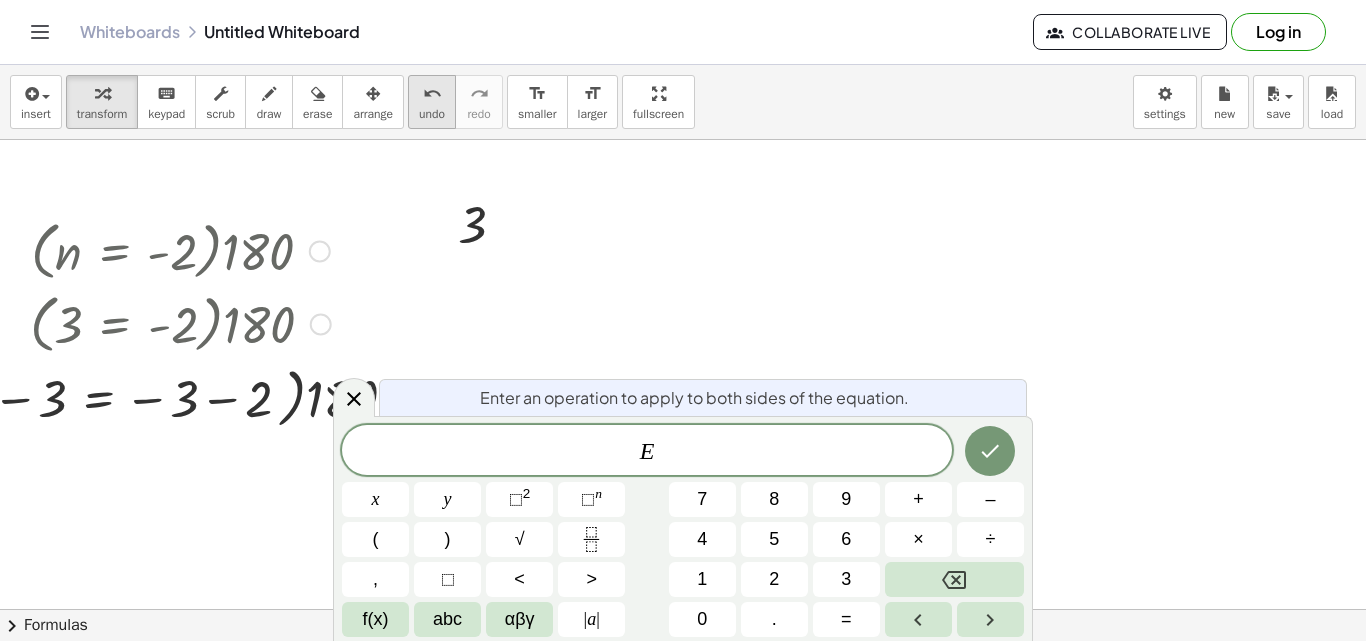 click on "undo" at bounding box center (432, 93) 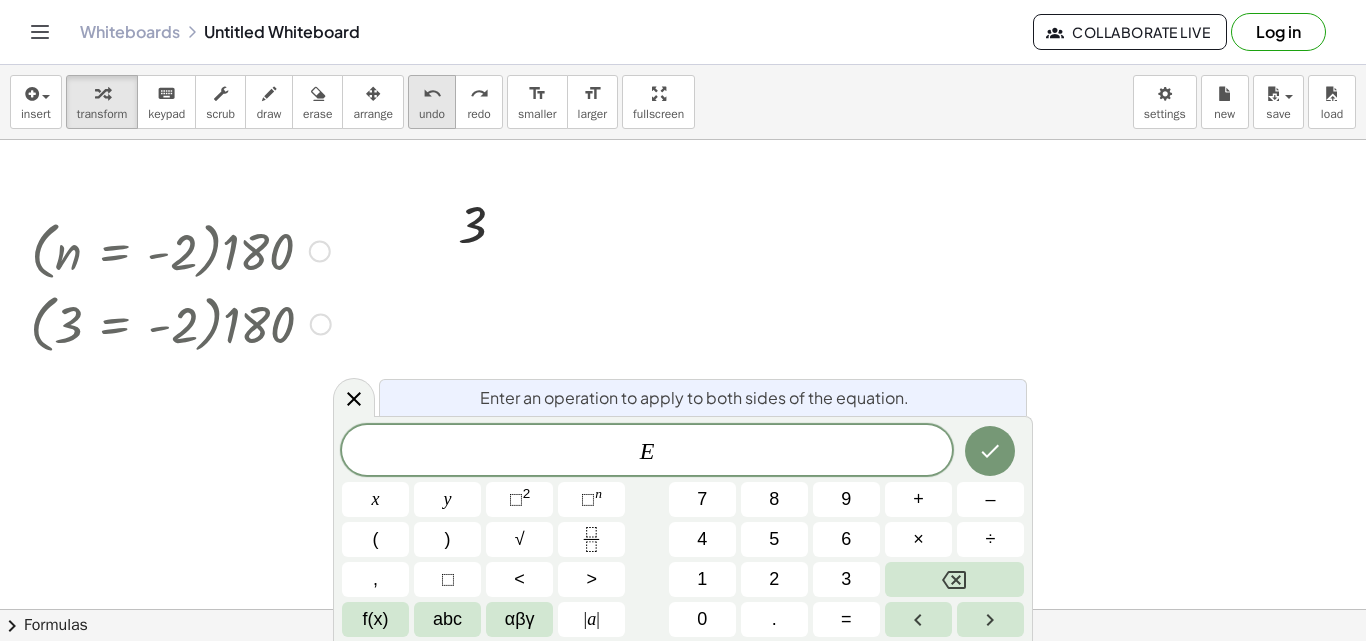 click on "undo undo" at bounding box center (432, 102) 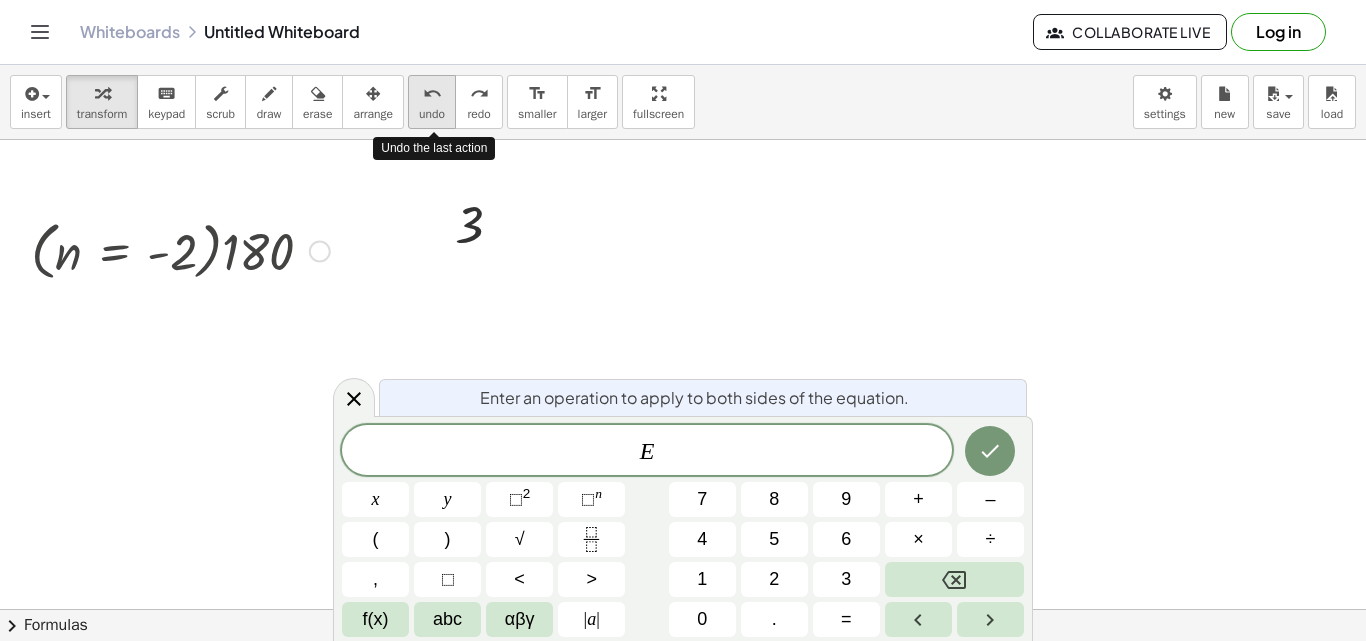 click on "undo undo" at bounding box center [432, 102] 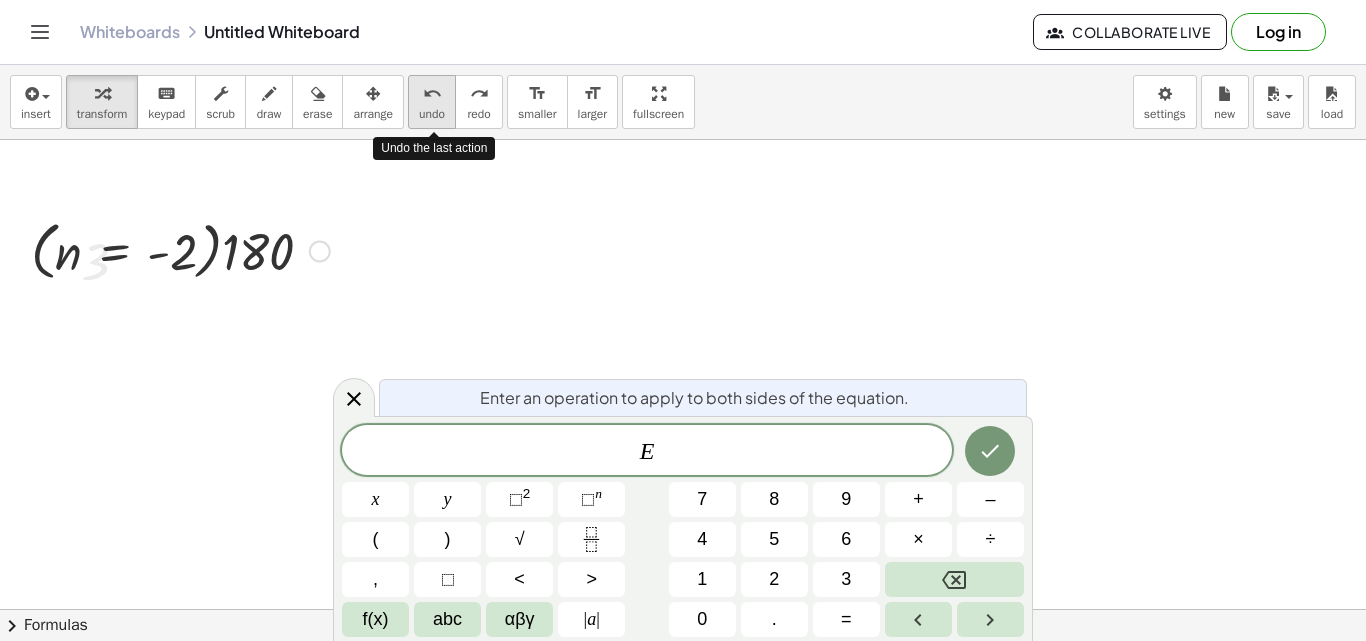 click on "undo undo" at bounding box center (432, 102) 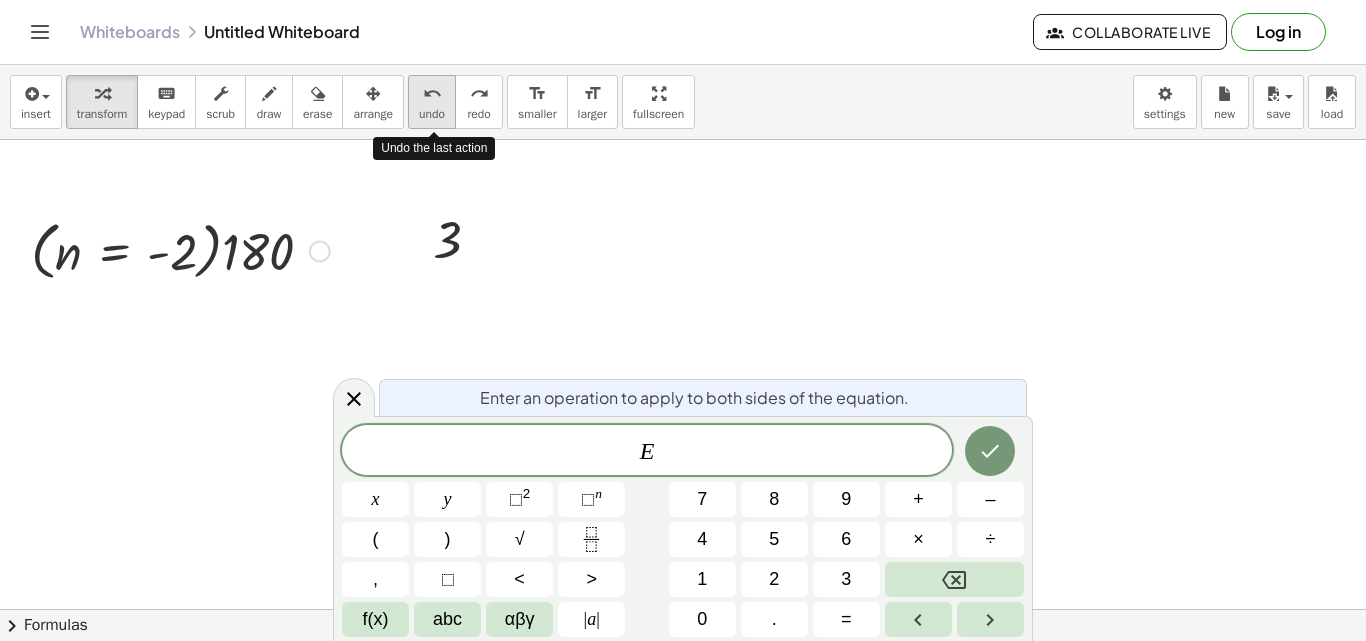 click on "undo undo" at bounding box center (432, 102) 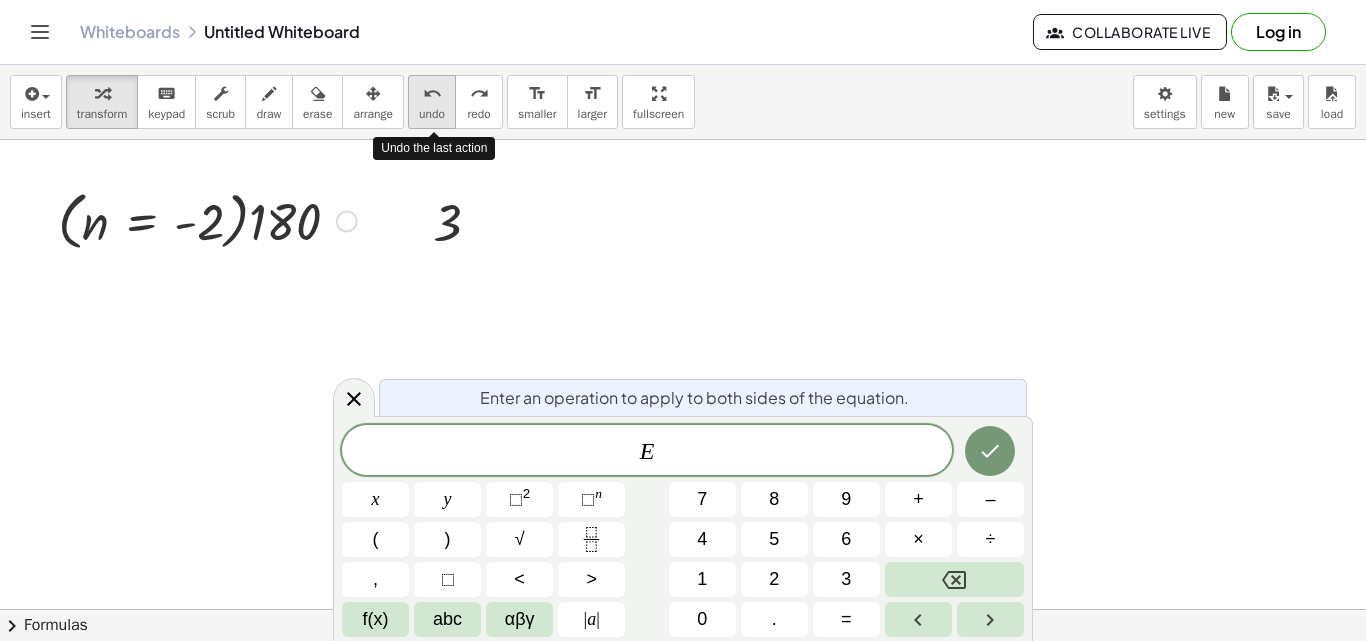click on "undo undo" at bounding box center (432, 102) 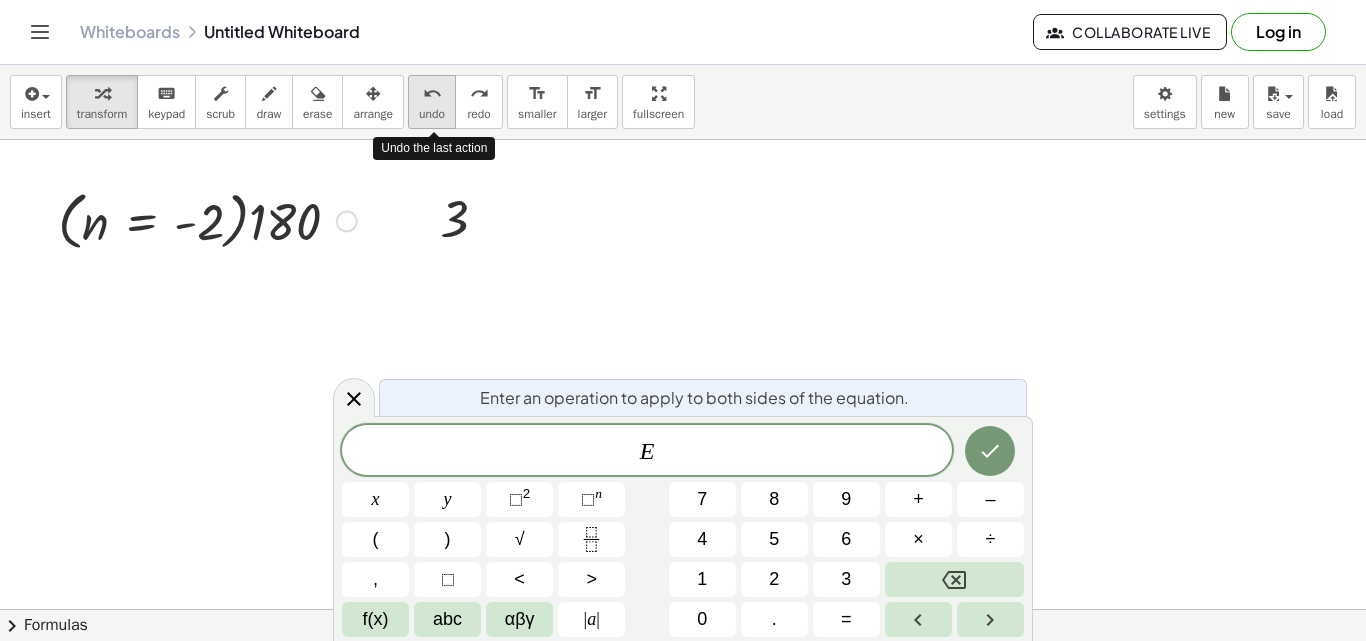 click on "undo undo" at bounding box center (432, 102) 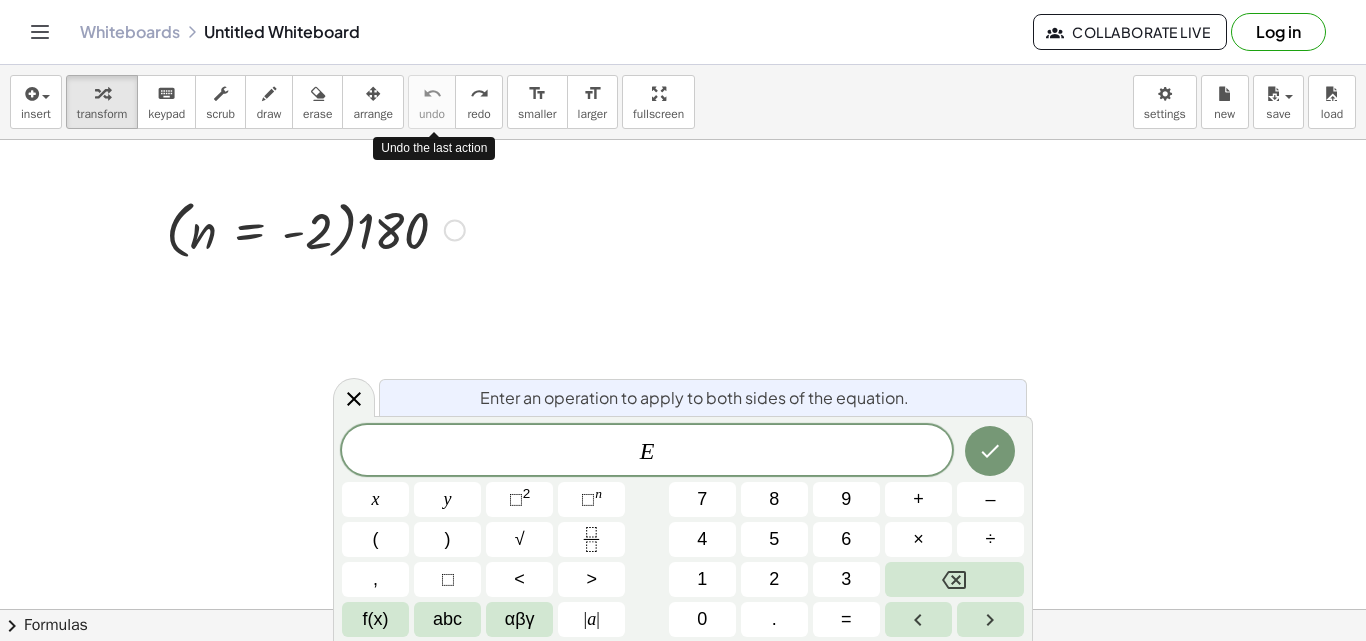 drag, startPoint x: 701, startPoint y: 51, endPoint x: 264, endPoint y: 52, distance: 437.00113 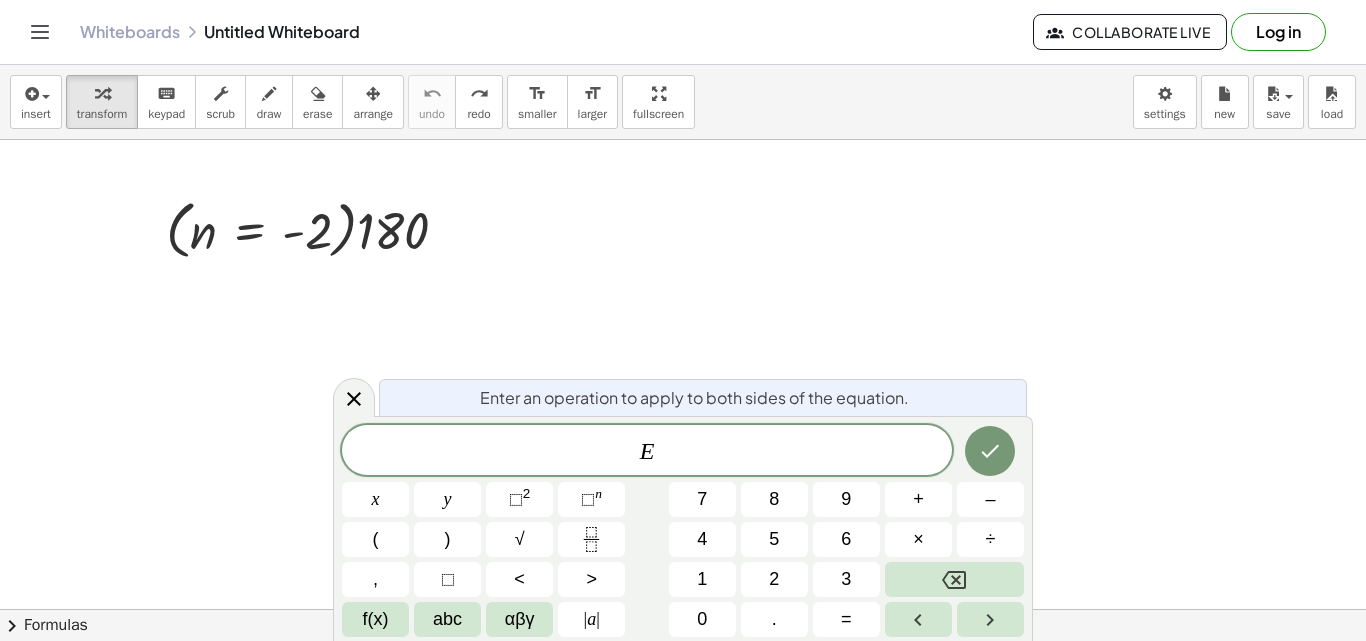 click at bounding box center (683, 674) 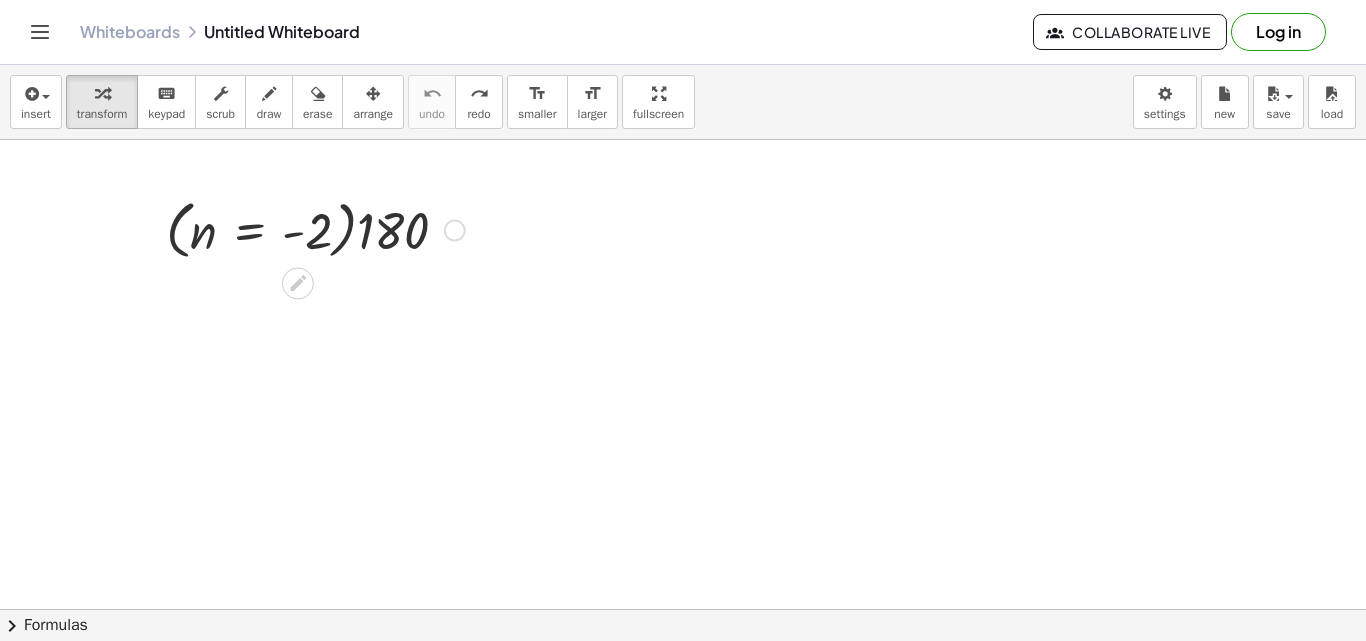 click at bounding box center (315, 228) 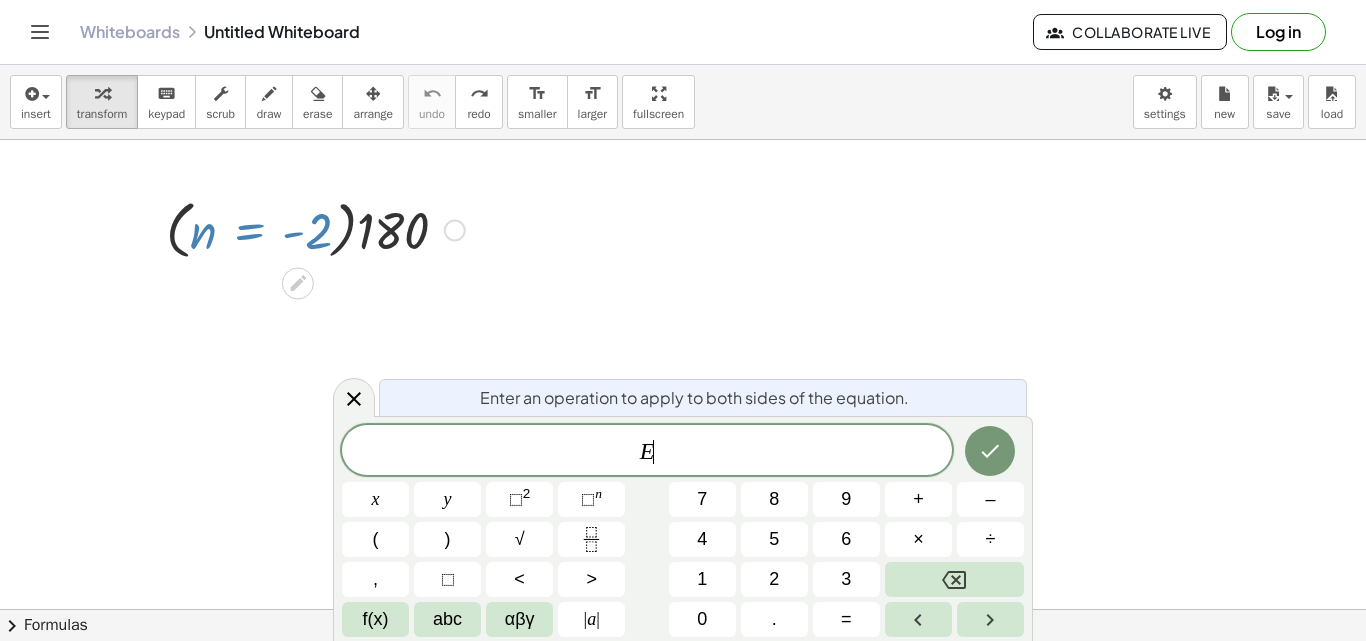 click at bounding box center (315, 228) 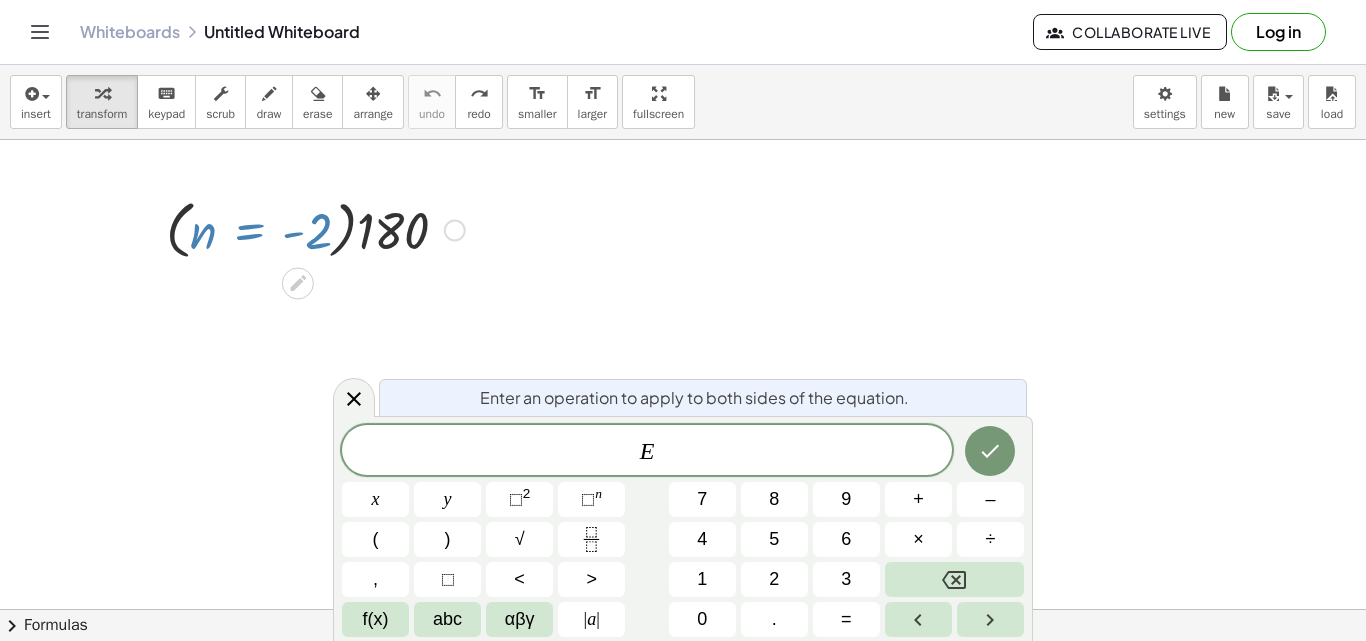 click 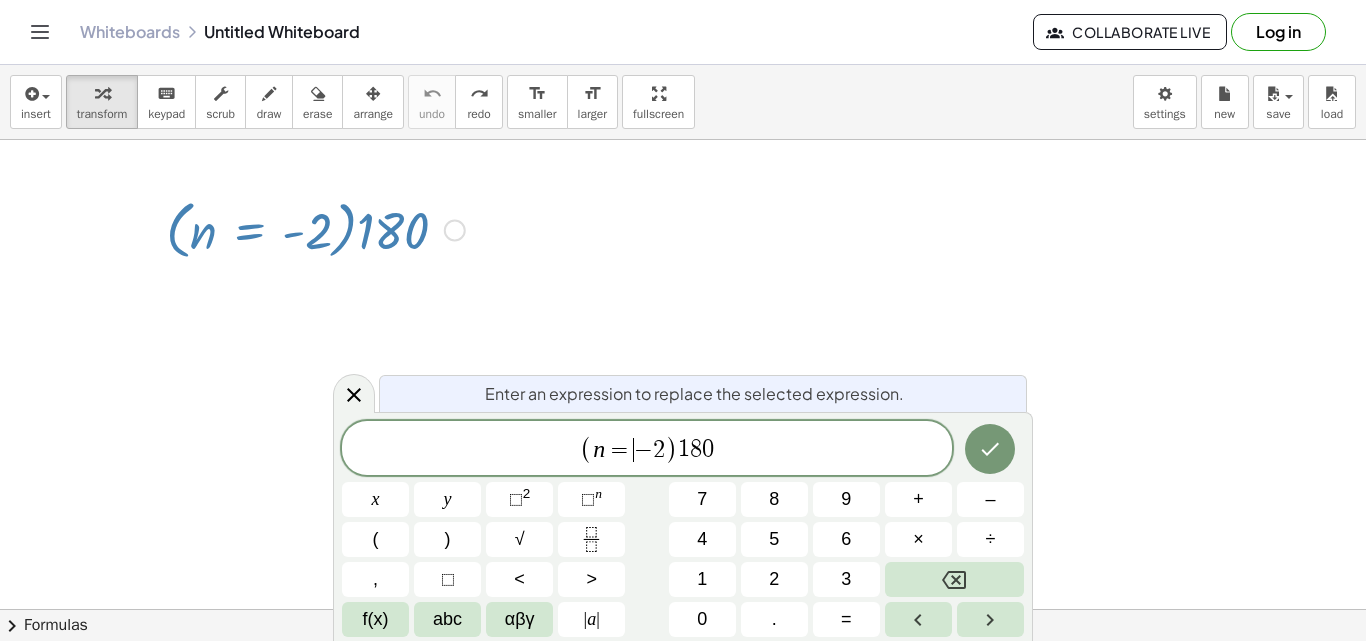 click on "−" at bounding box center [643, 450] 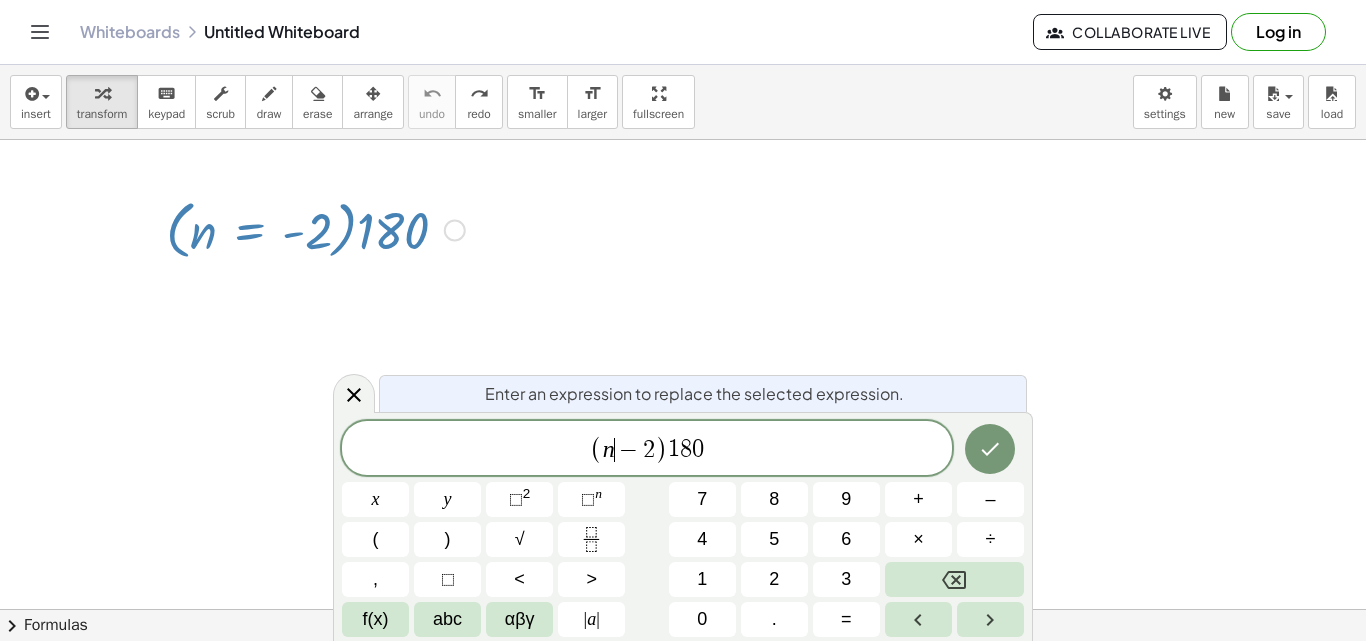 click on "−" at bounding box center [629, 450] 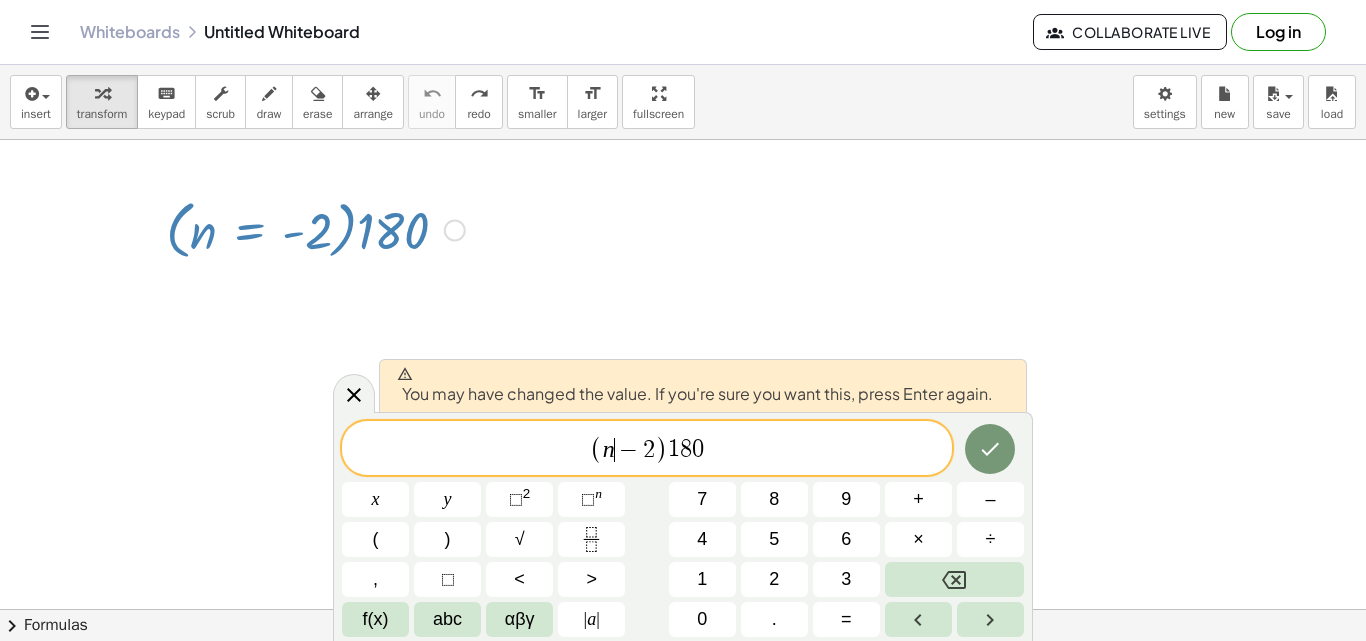 click at bounding box center [683, 674] 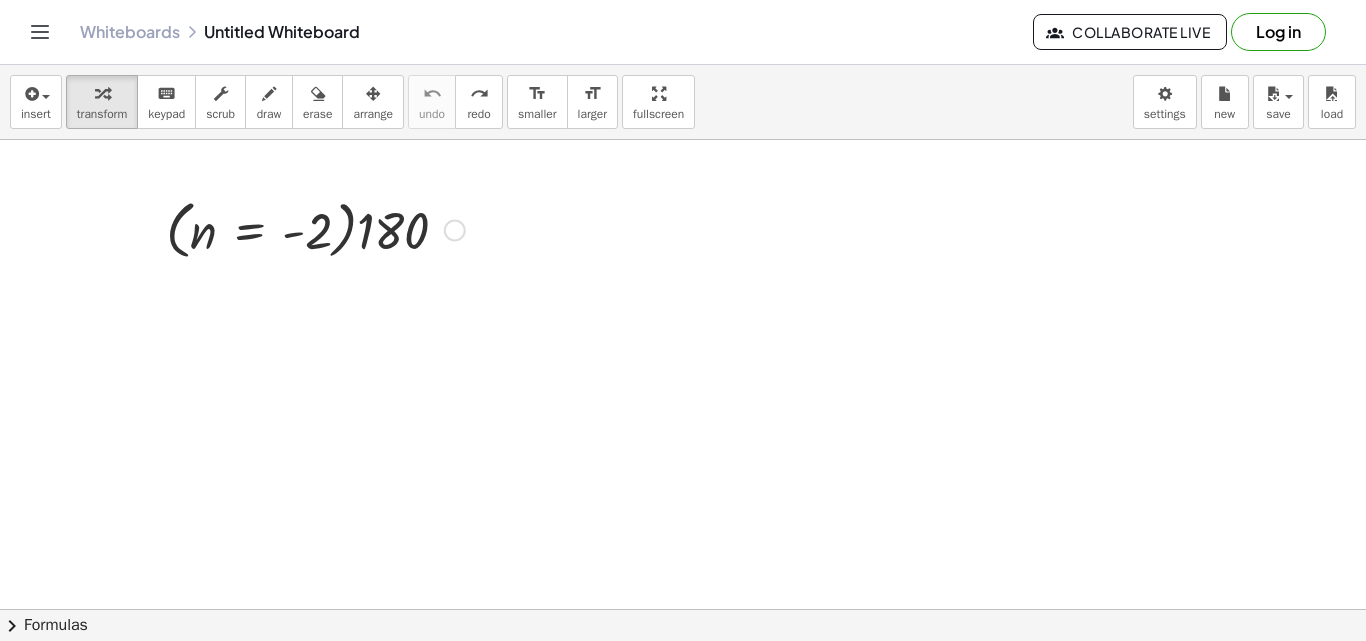 click at bounding box center (315, 228) 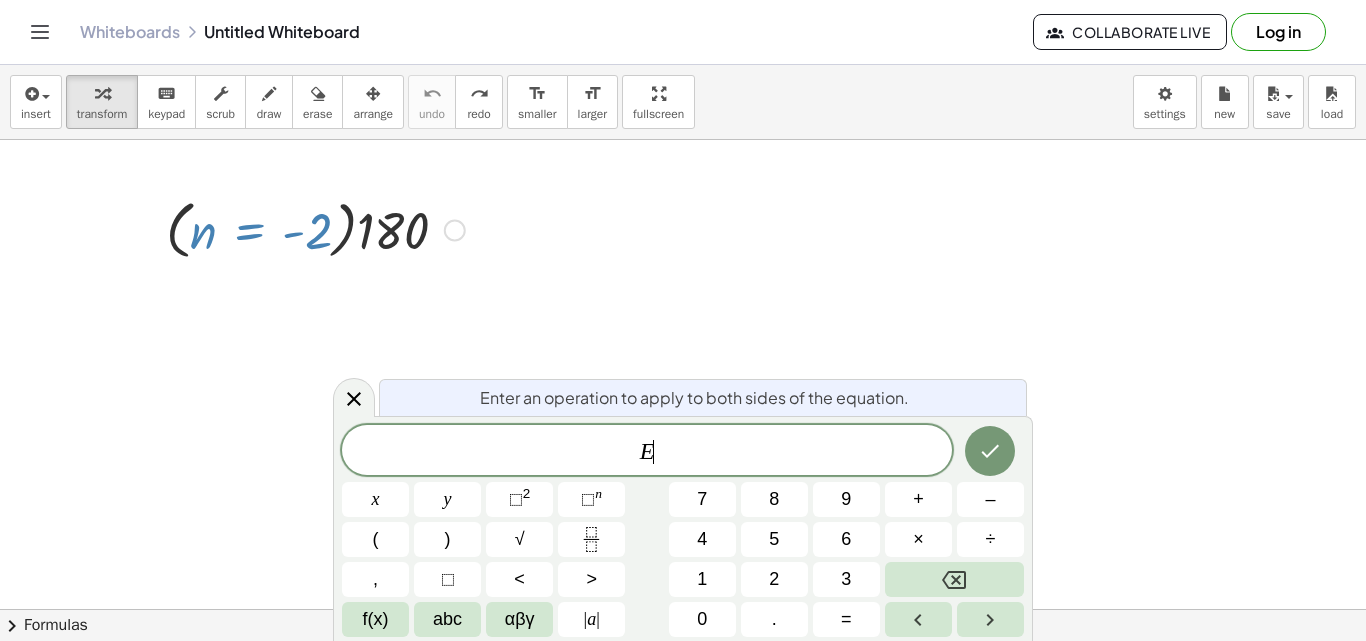 drag, startPoint x: 692, startPoint y: 245, endPoint x: 659, endPoint y: 268, distance: 40.22437 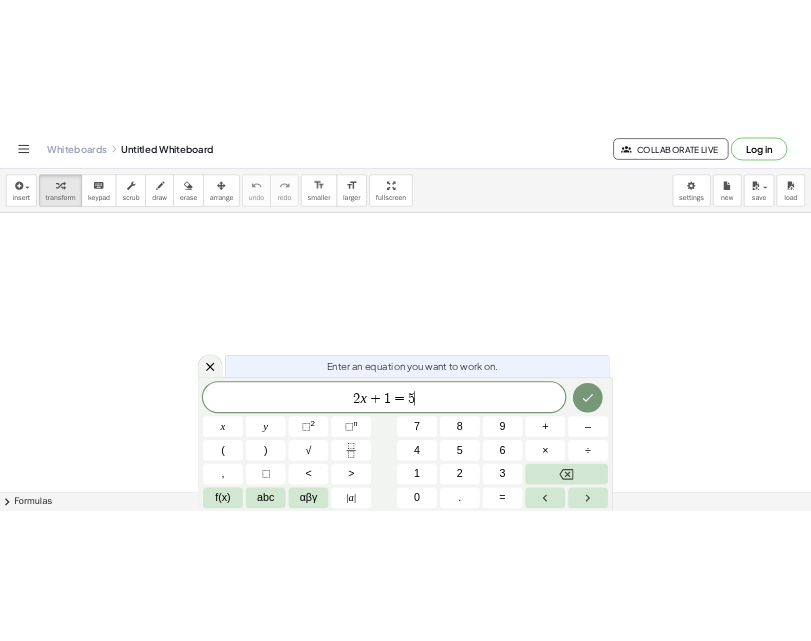 scroll, scrollTop: 0, scrollLeft: 0, axis: both 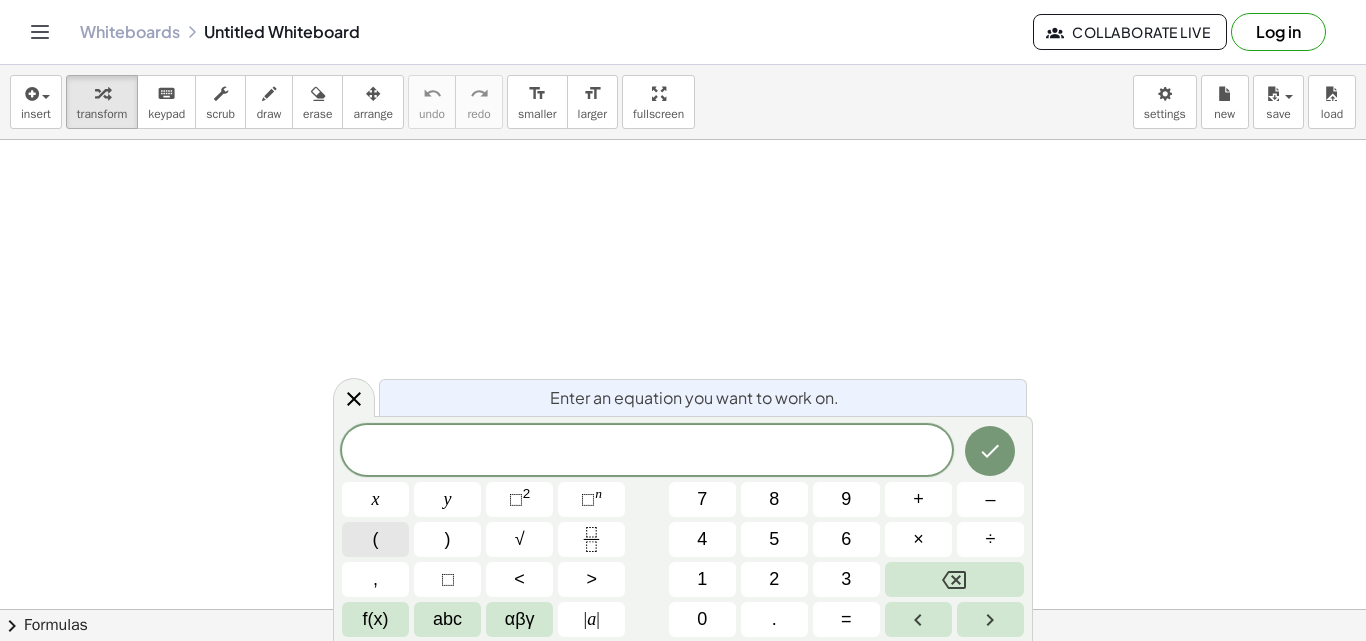 click on "(" at bounding box center [375, 539] 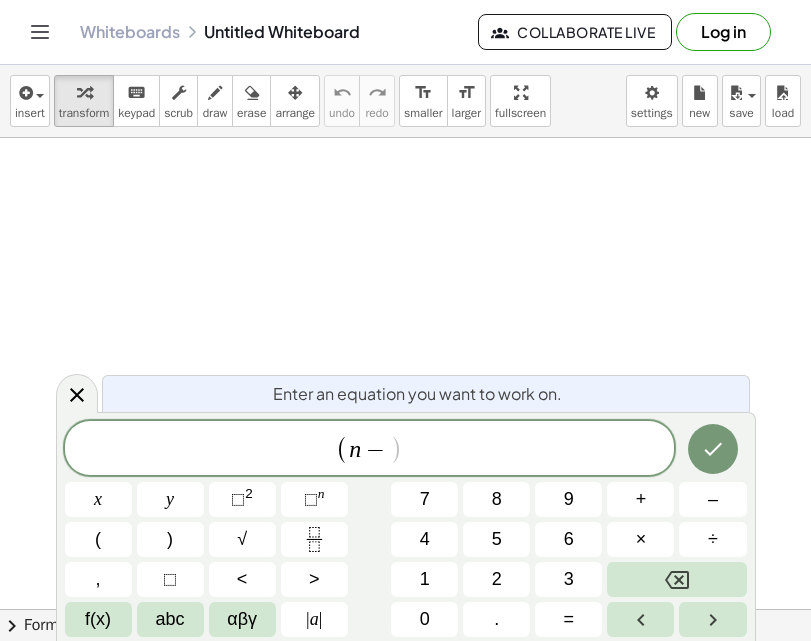 click at bounding box center (405, 672) 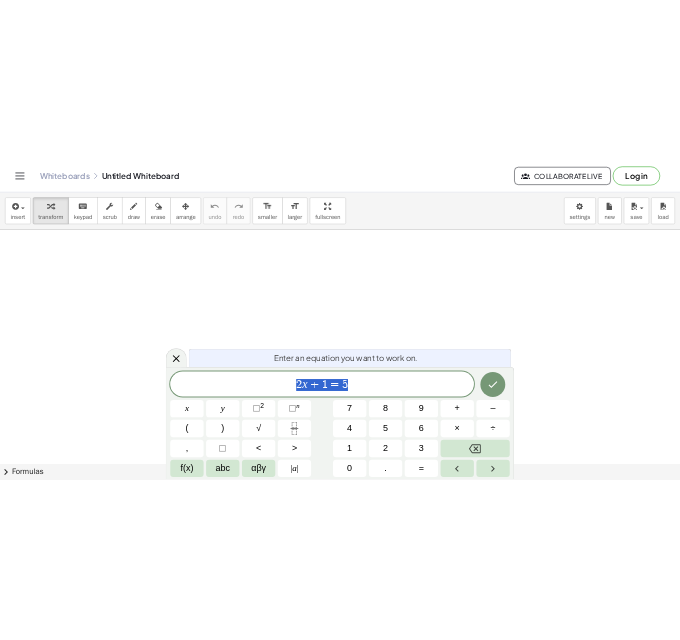 scroll, scrollTop: 0, scrollLeft: 0, axis: both 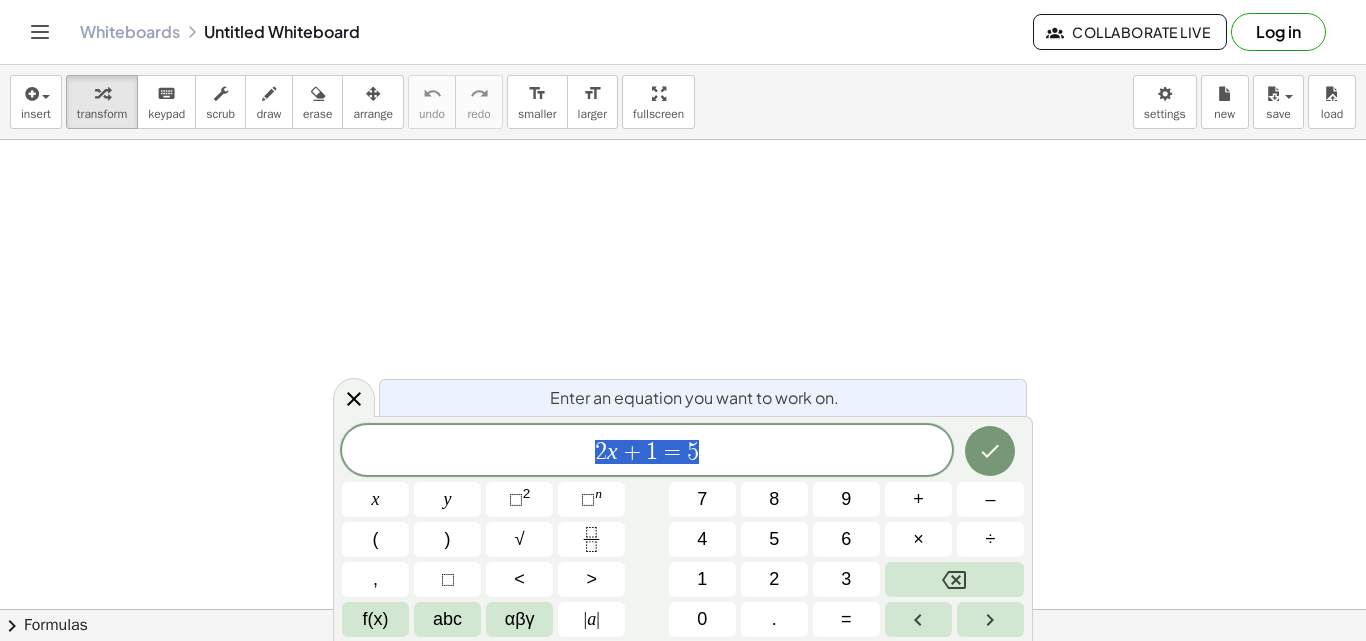 click on "2 x + 1 = 5" at bounding box center [647, 452] 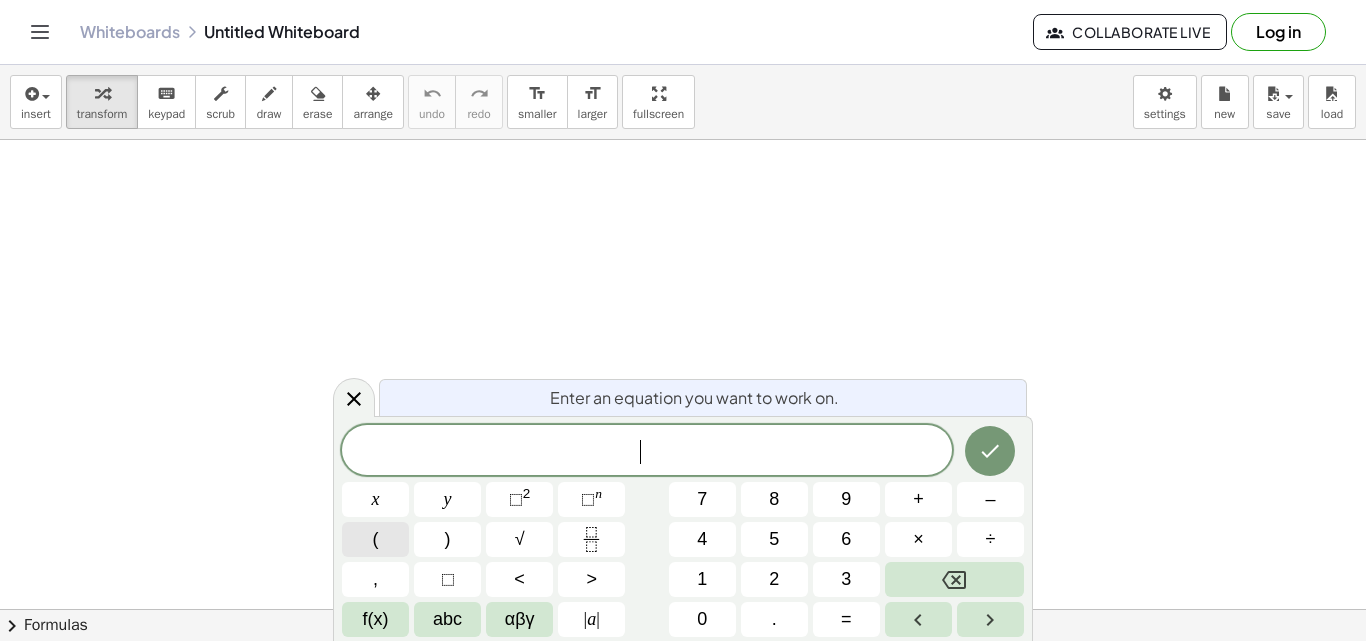 click on "(" at bounding box center [375, 539] 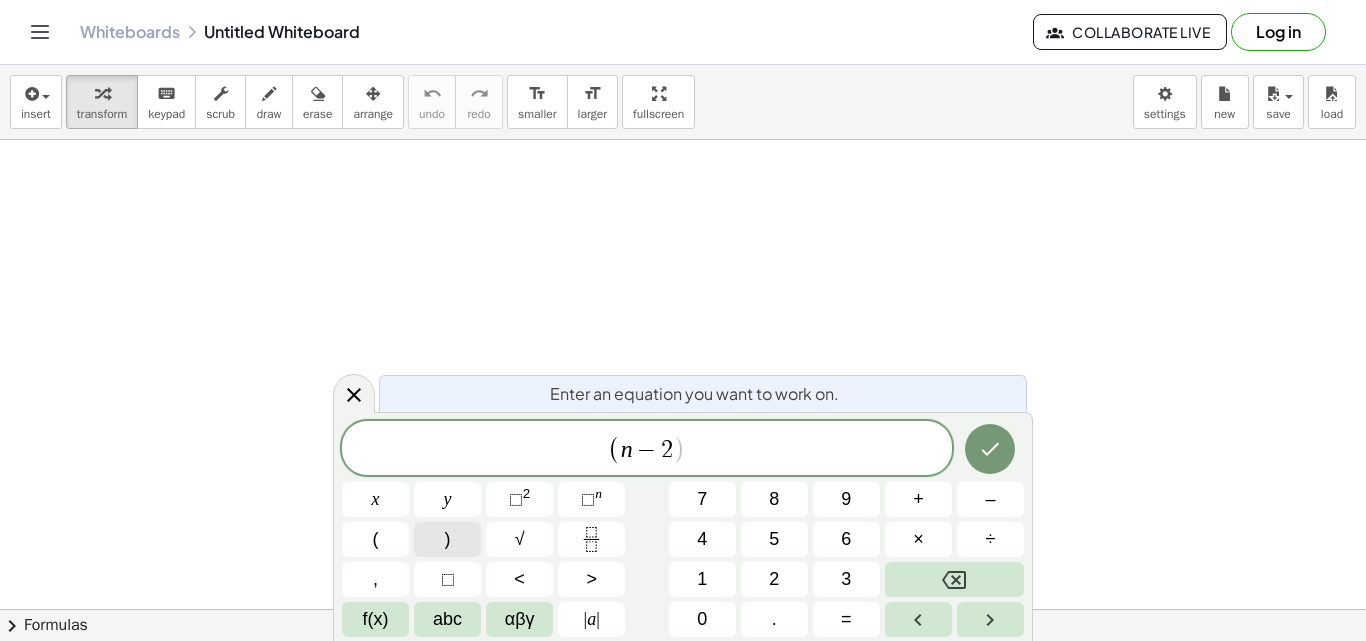 click on ")" at bounding box center [447, 539] 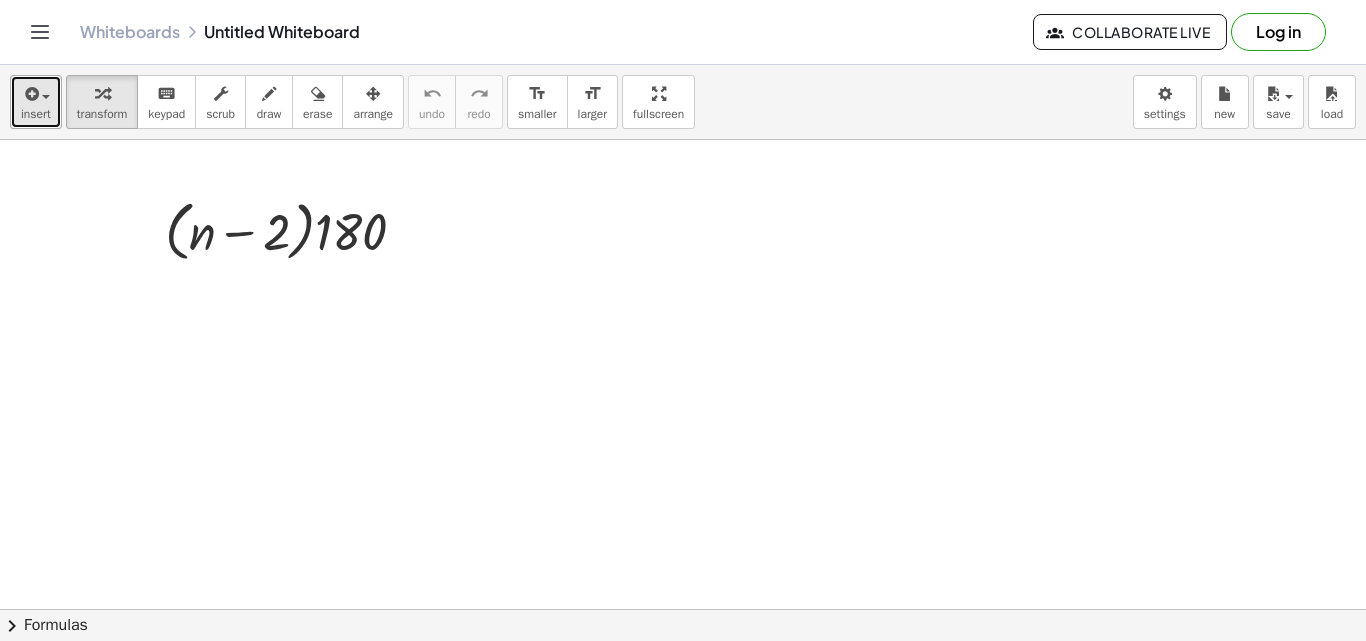 click at bounding box center [30, 94] 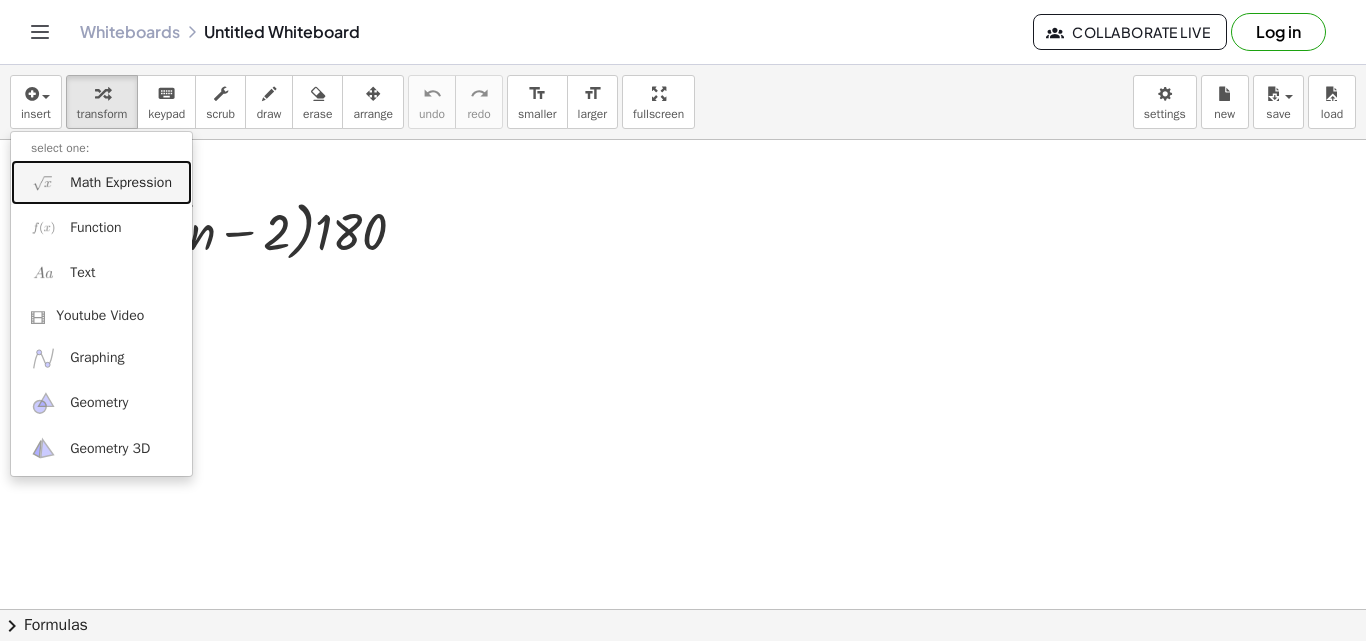 click on "Math Expression" at bounding box center (101, 182) 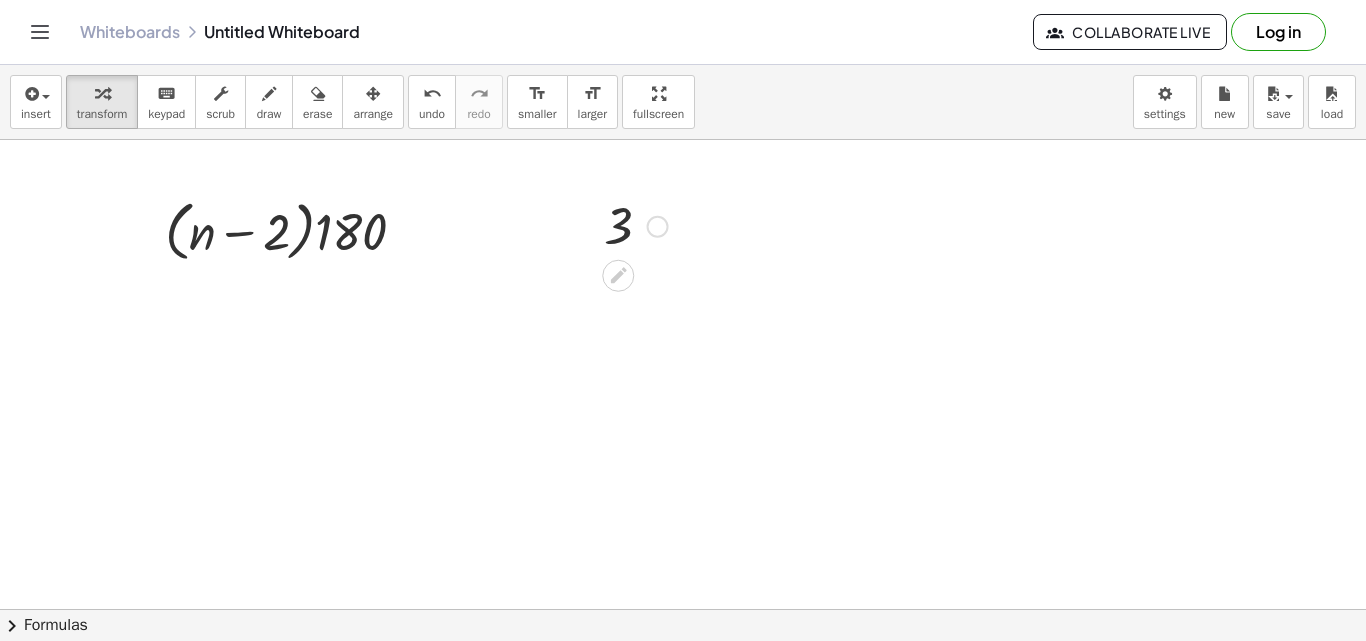 click at bounding box center [636, 225] 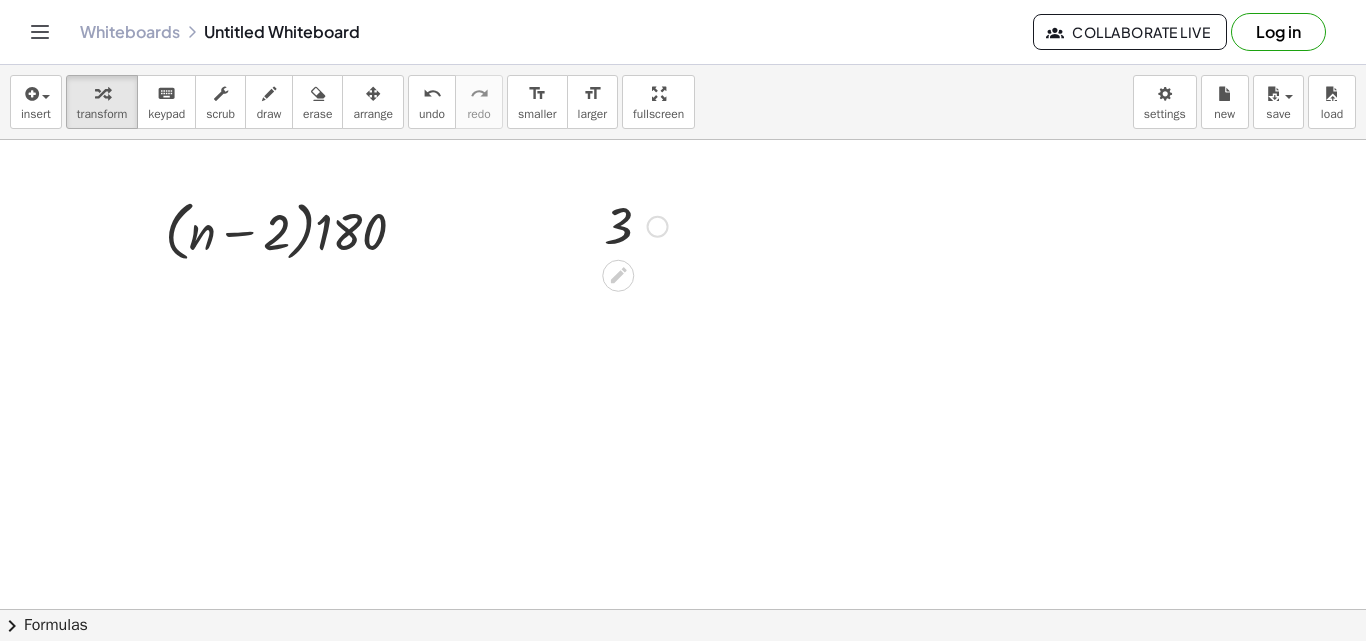 click at bounding box center (658, 227) 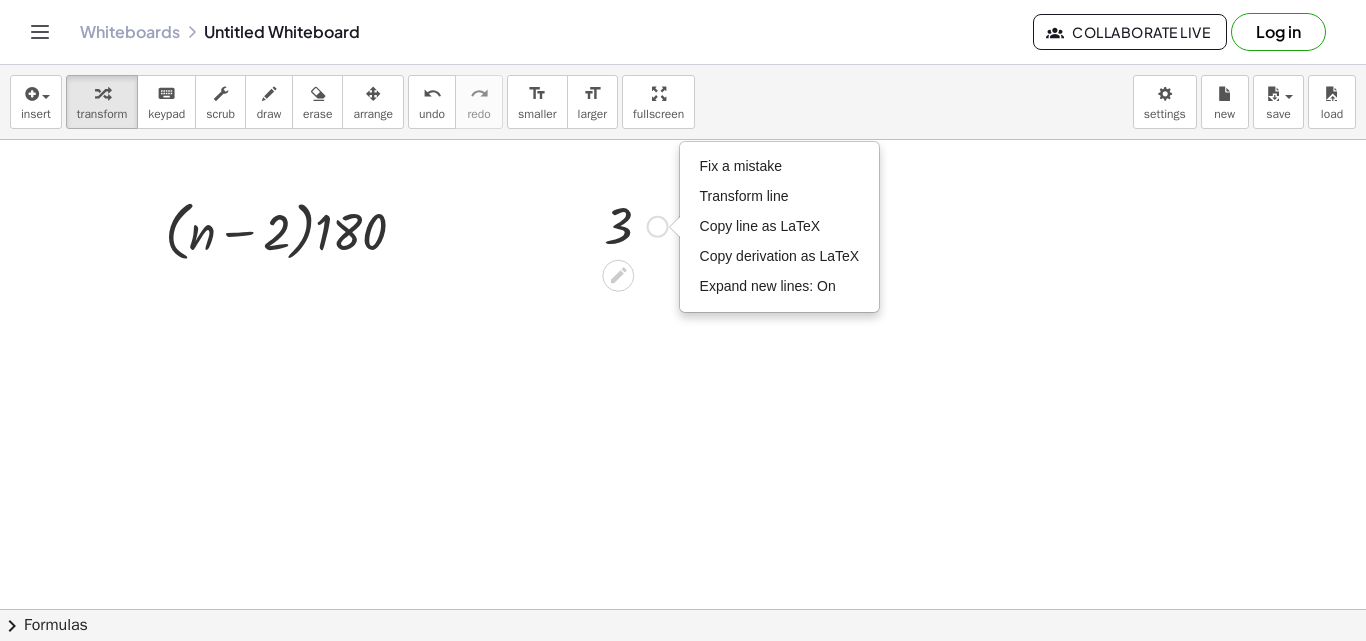 click at bounding box center (636, 225) 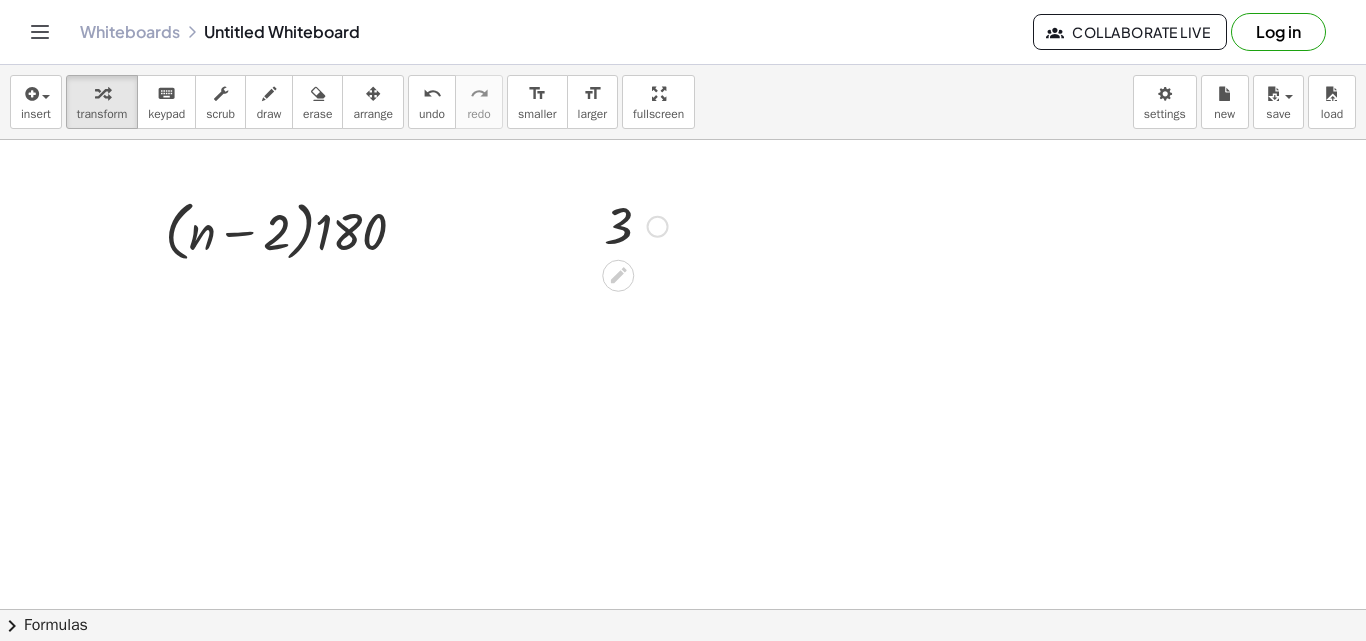 click on "Fix a mistake Transform line Copy line as LaTeX Copy derivation as LaTeX Expand new lines: On" at bounding box center (658, 227) 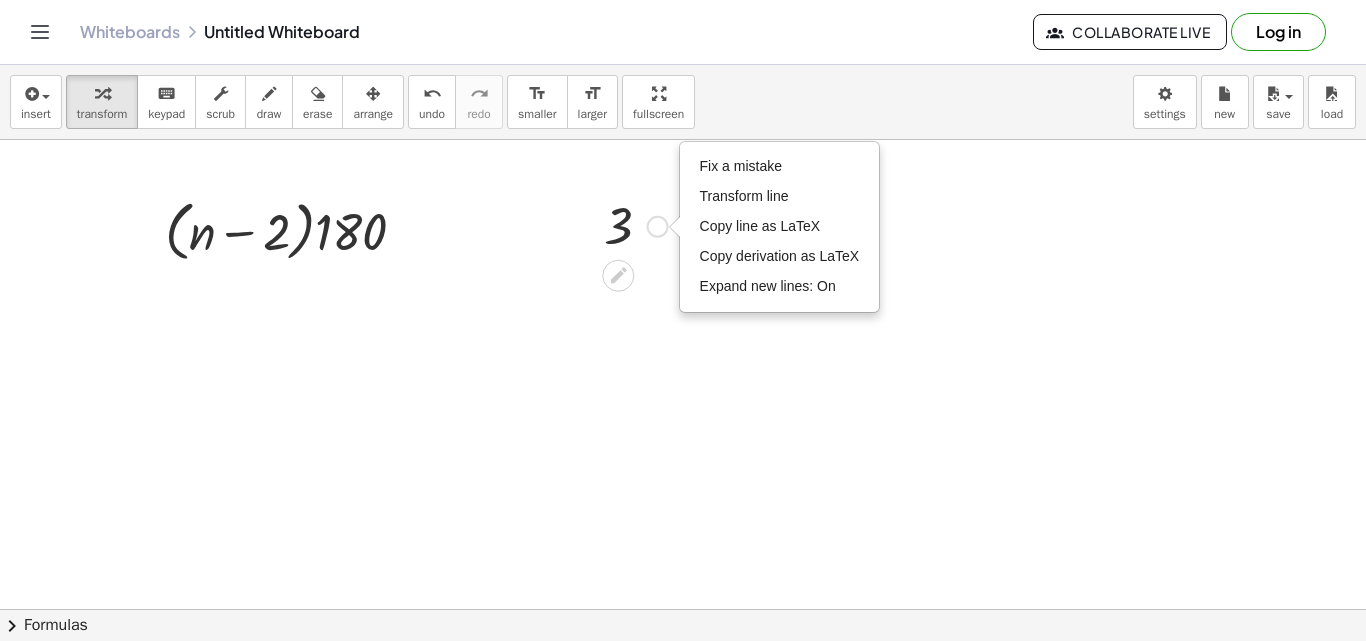 click at bounding box center [636, 225] 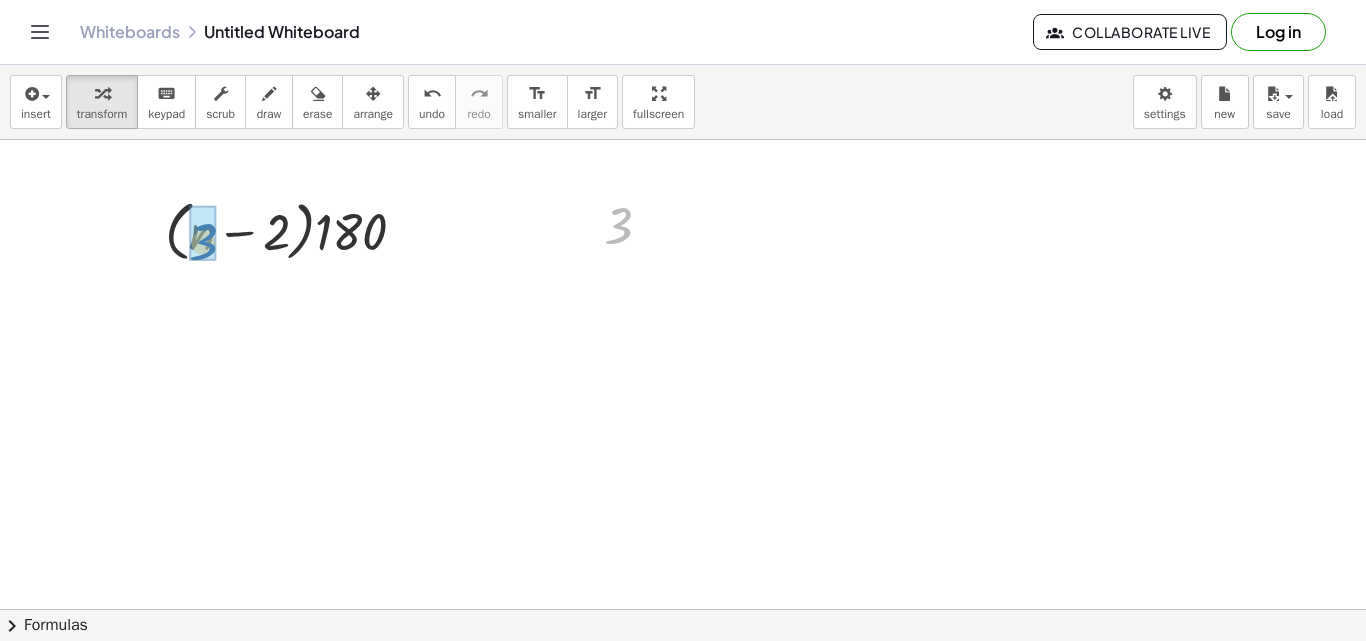 drag, startPoint x: 616, startPoint y: 226, endPoint x: 203, endPoint y: 242, distance: 413.3098 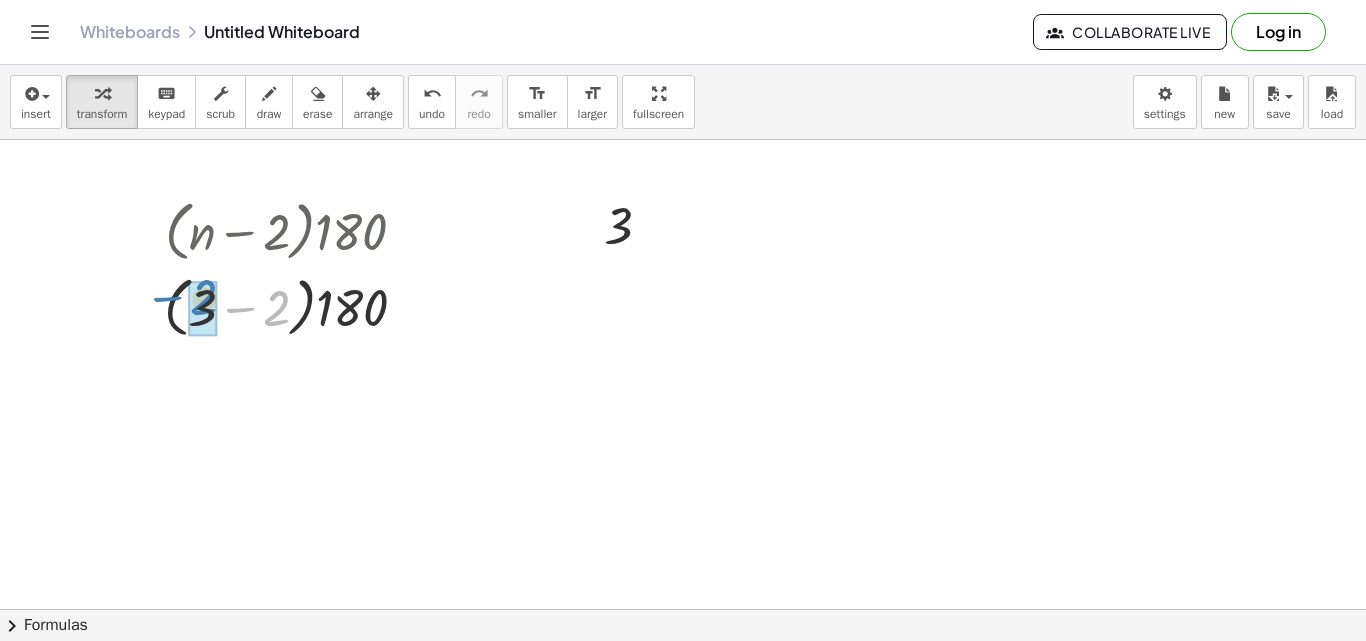 drag, startPoint x: 276, startPoint y: 313, endPoint x: 203, endPoint y: 303, distance: 73.68175 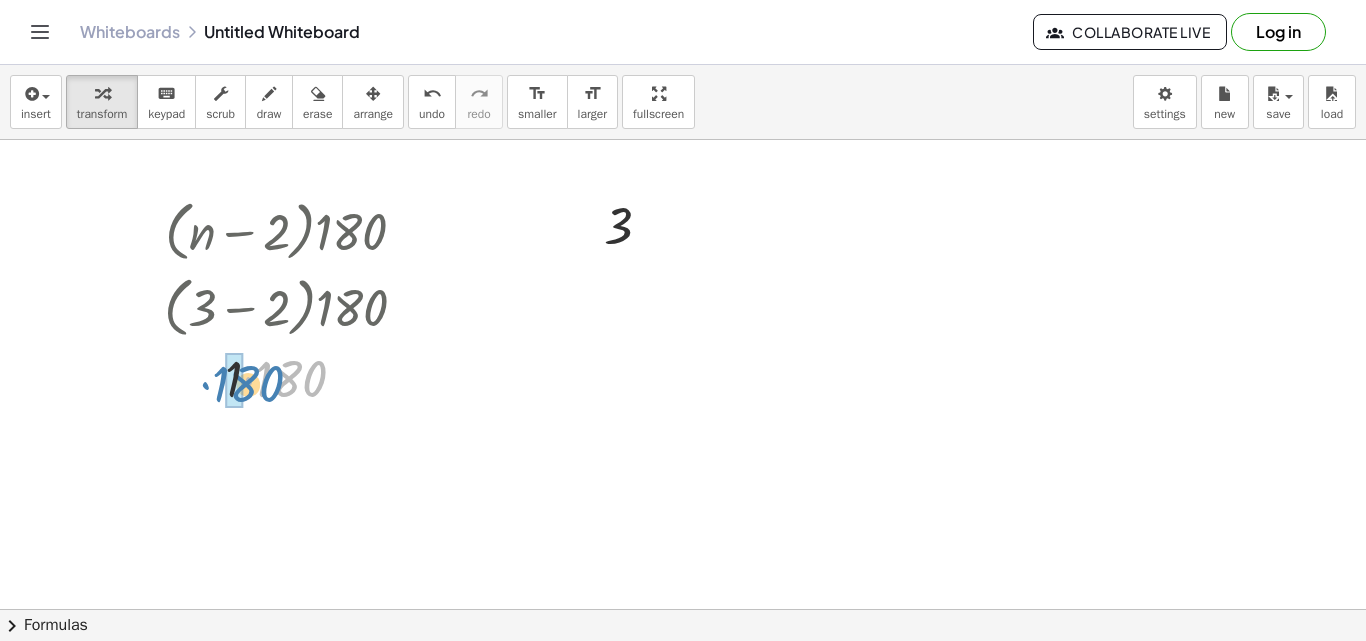 drag, startPoint x: 275, startPoint y: 385, endPoint x: 232, endPoint y: 390, distance: 43.289722 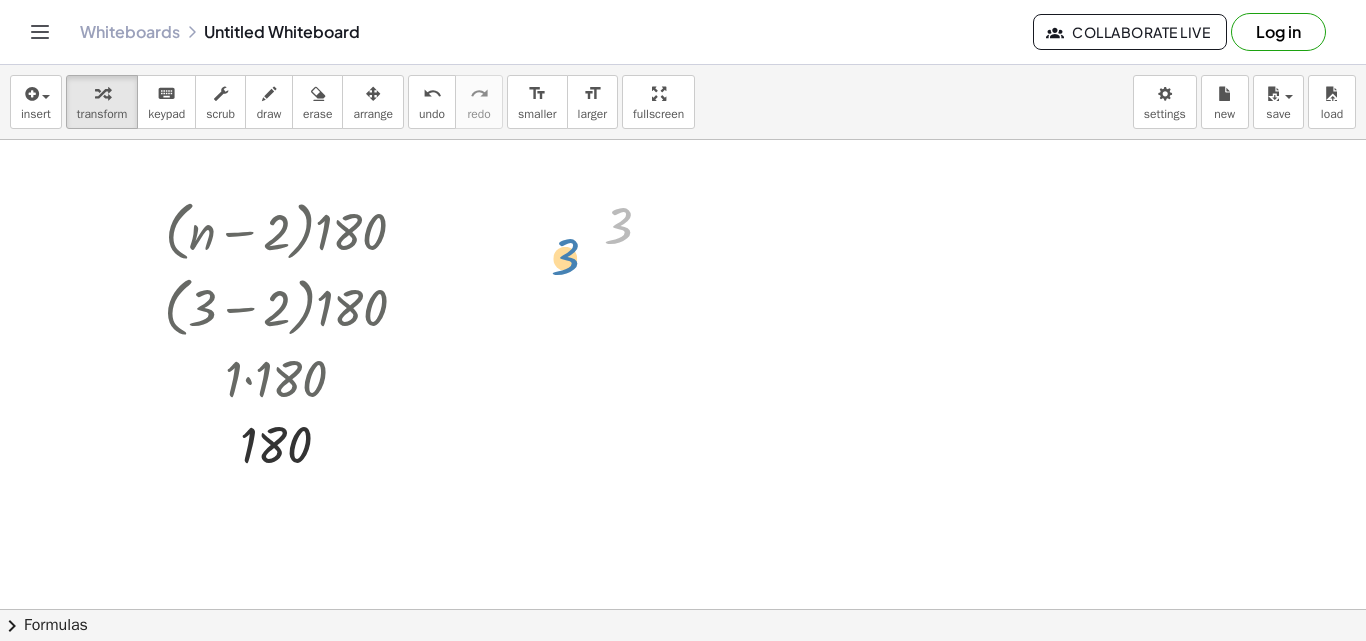 drag, startPoint x: 609, startPoint y: 239, endPoint x: 566, endPoint y: 269, distance: 52.43091 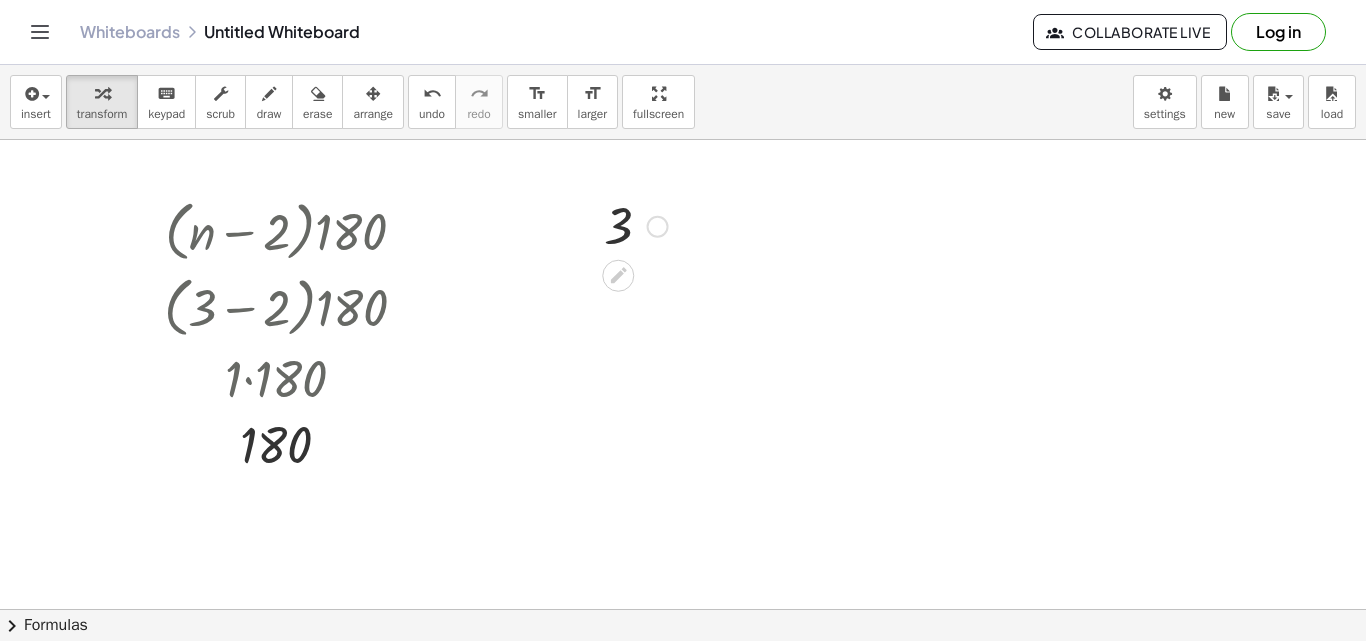 click on "insert select one: Math Expression Function Text Youtube Video Graphing Geometry Geometry 3D transform keyboard keypad scrub draw erase arrange undo undo redo redo format_size smaller format_size larger fullscreen load   save new settings" at bounding box center (683, 102) 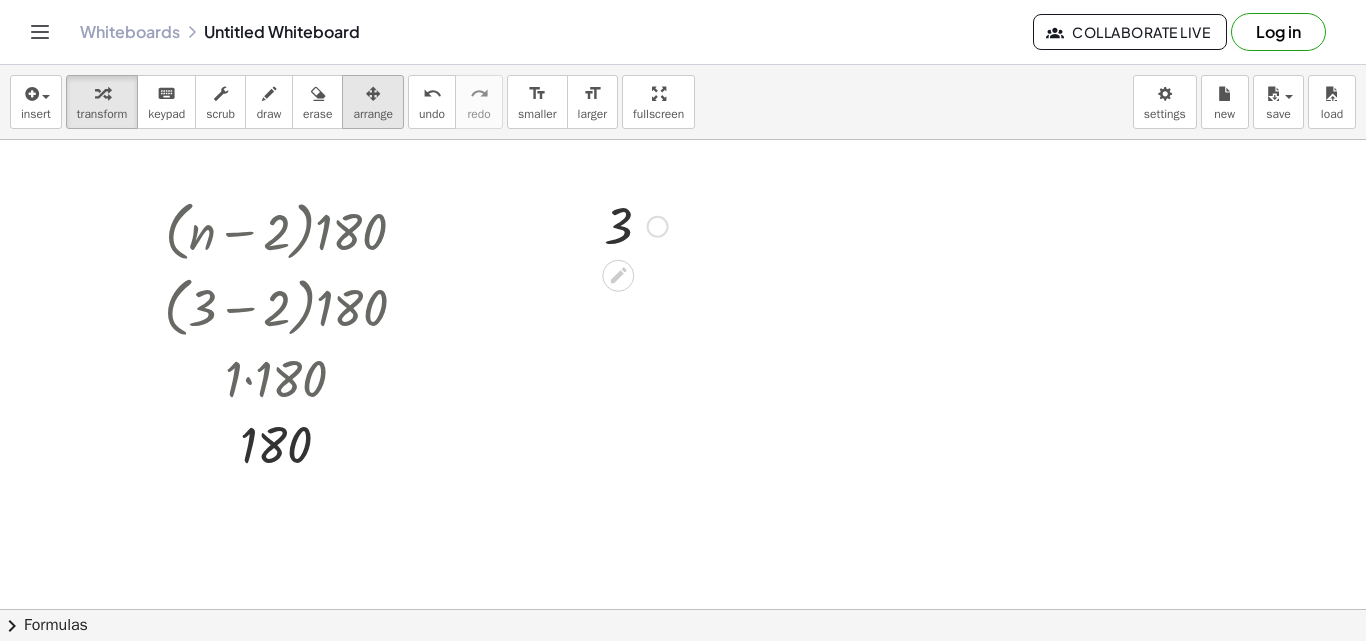 click on "arrange" at bounding box center (373, 102) 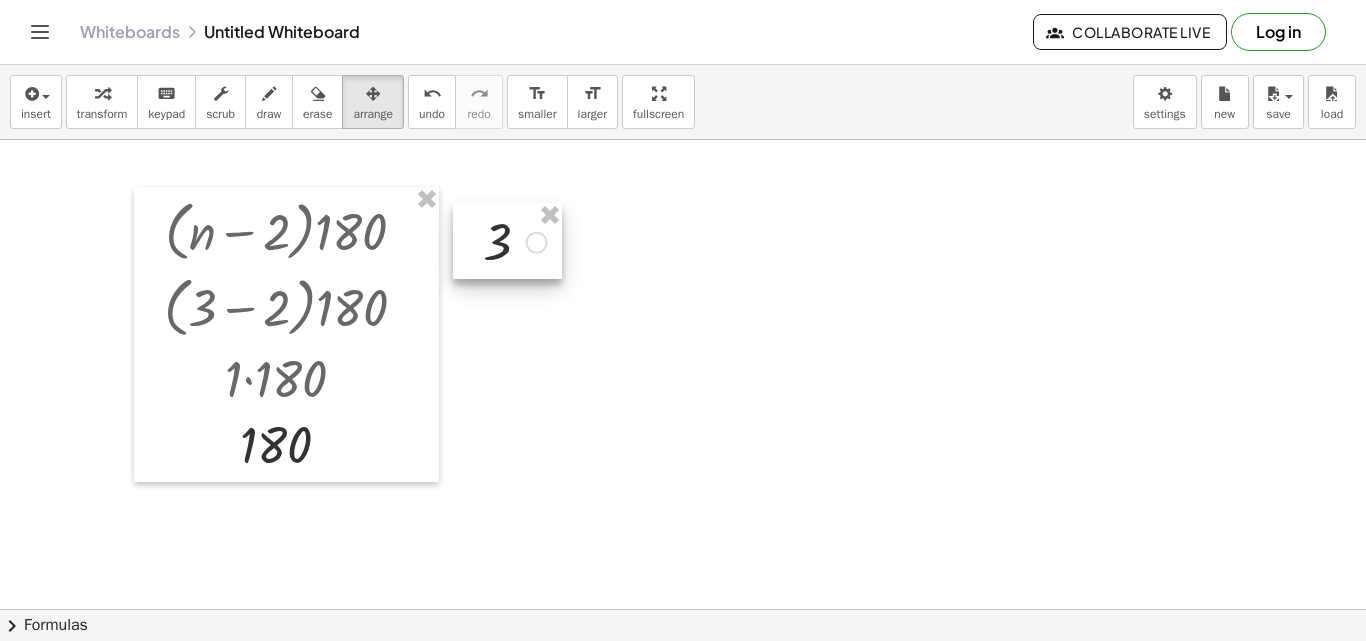 drag, startPoint x: 613, startPoint y: 232, endPoint x: 493, endPoint y: 248, distance: 121.061966 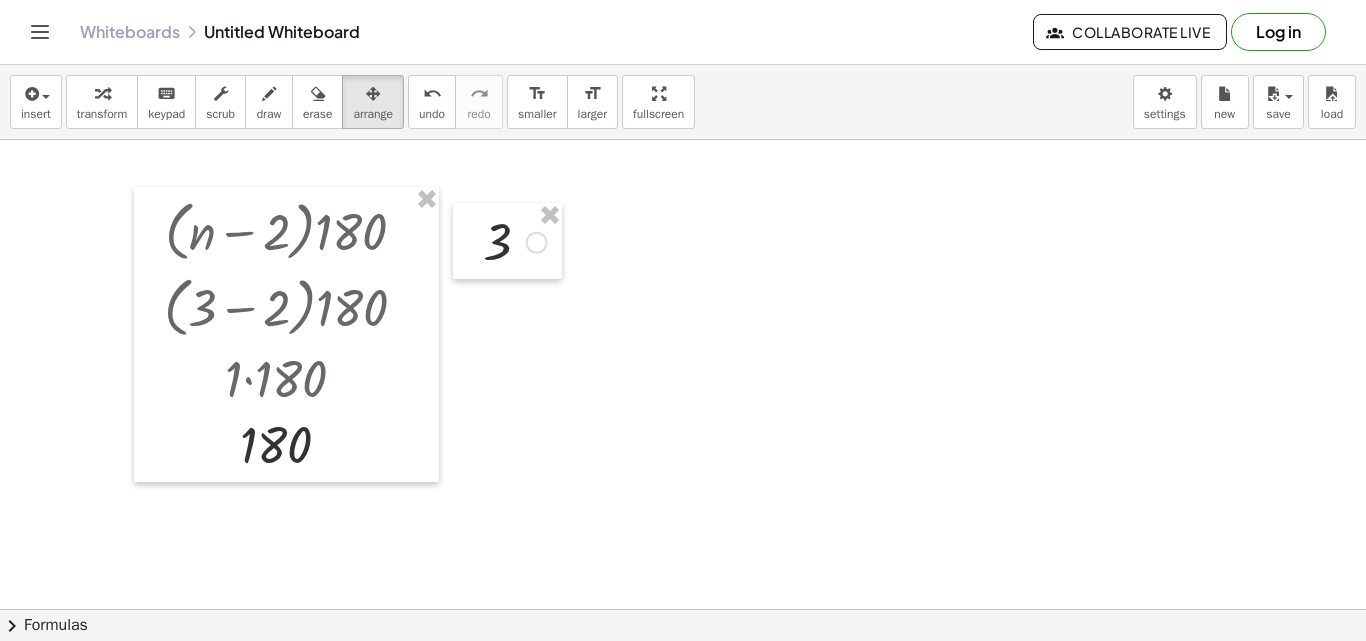 click on "insert select one: Math Expression Function Text Youtube Video Graphing Geometry Geometry 3D transform keyboard keypad scrub draw erase arrange undo undo redo redo format_size smaller format_size larger fullscreen load   save new settings" at bounding box center (683, 102) 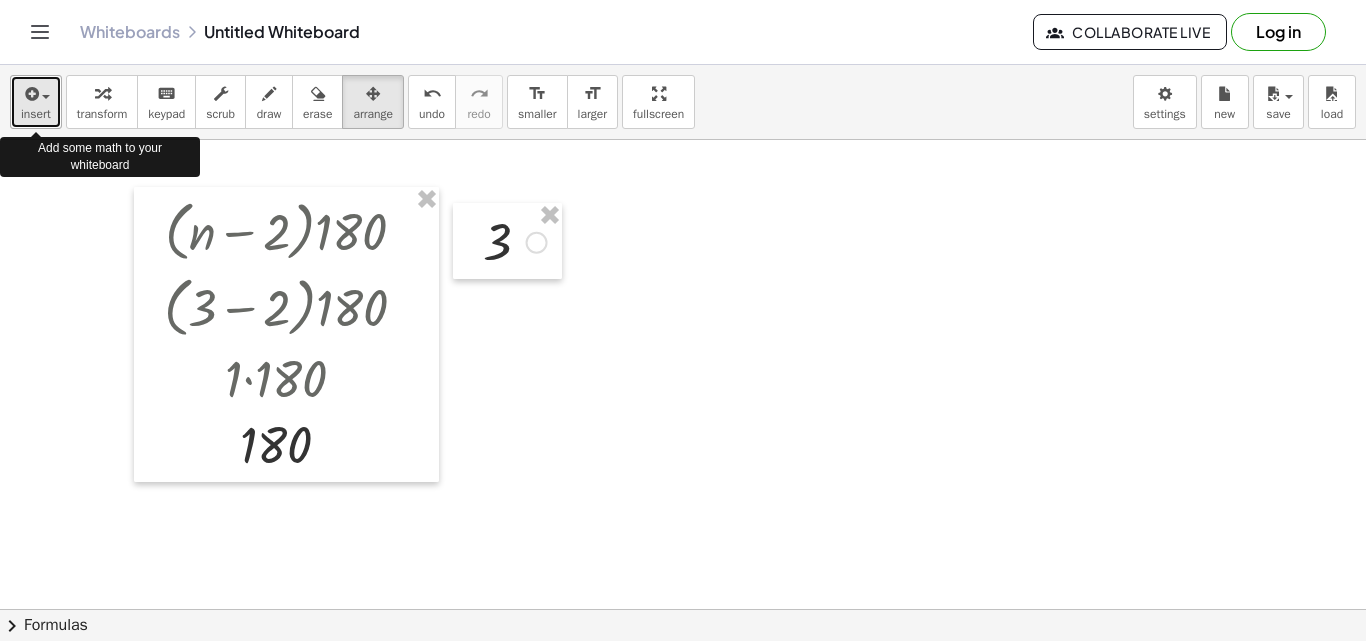 click at bounding box center (36, 93) 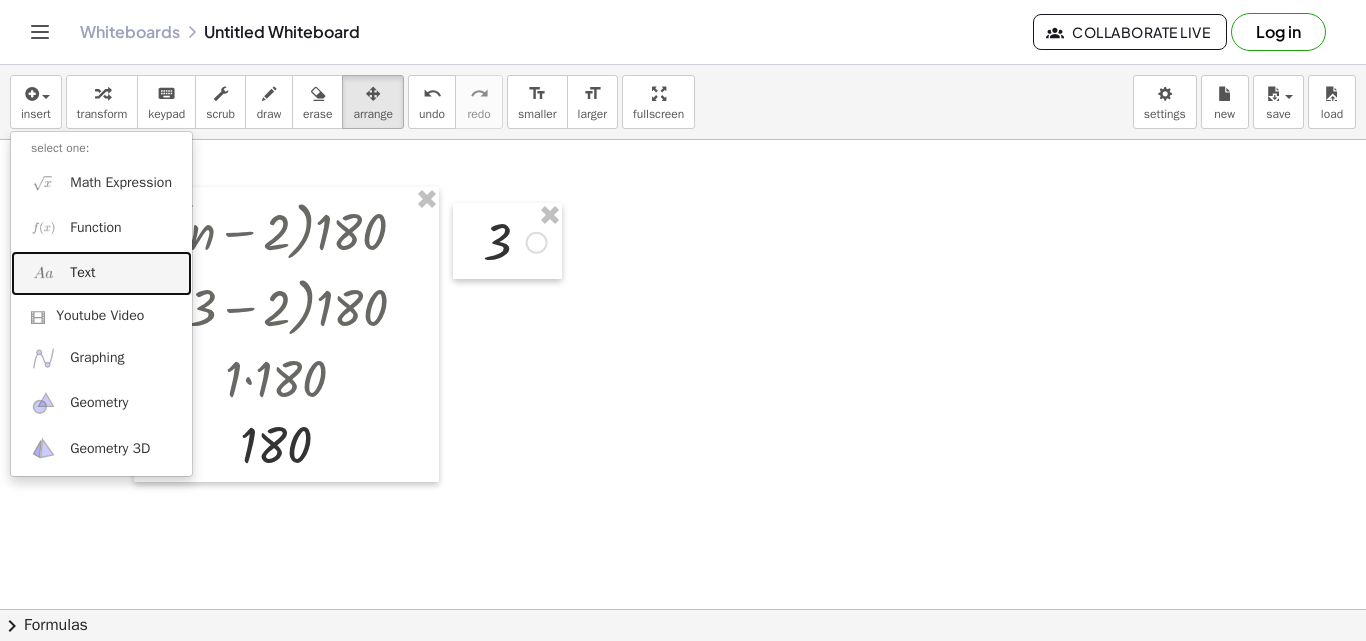 click on "Text" at bounding box center (101, 273) 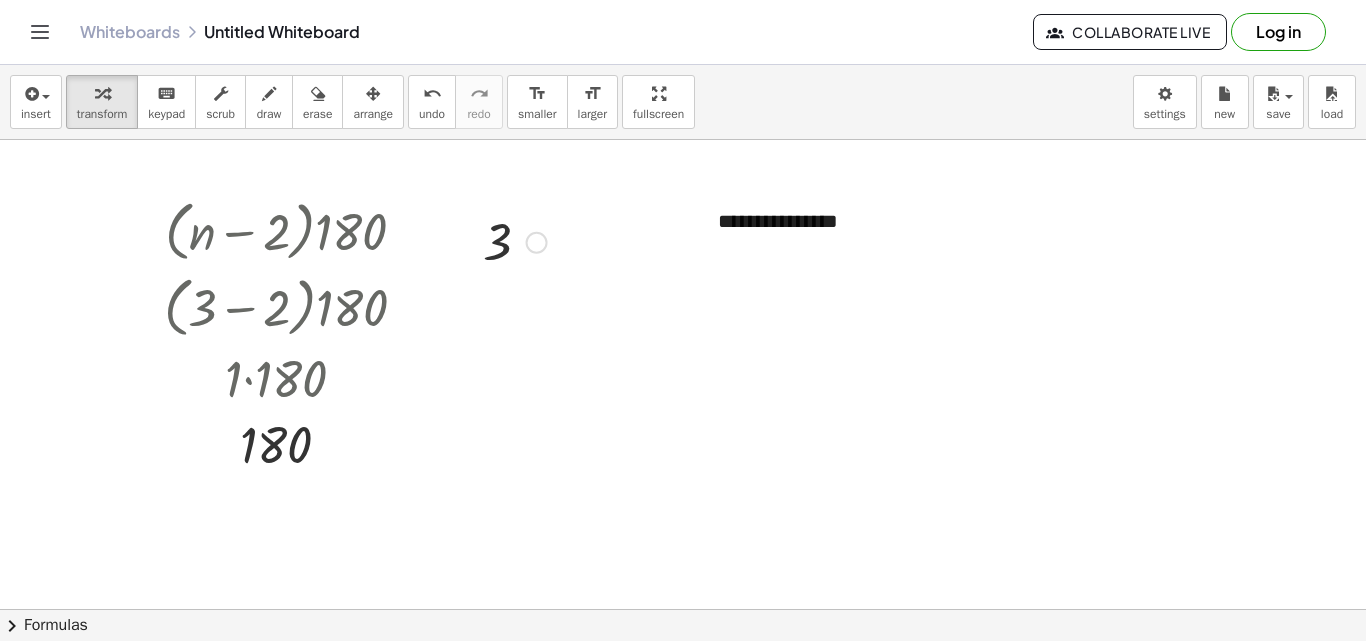 type 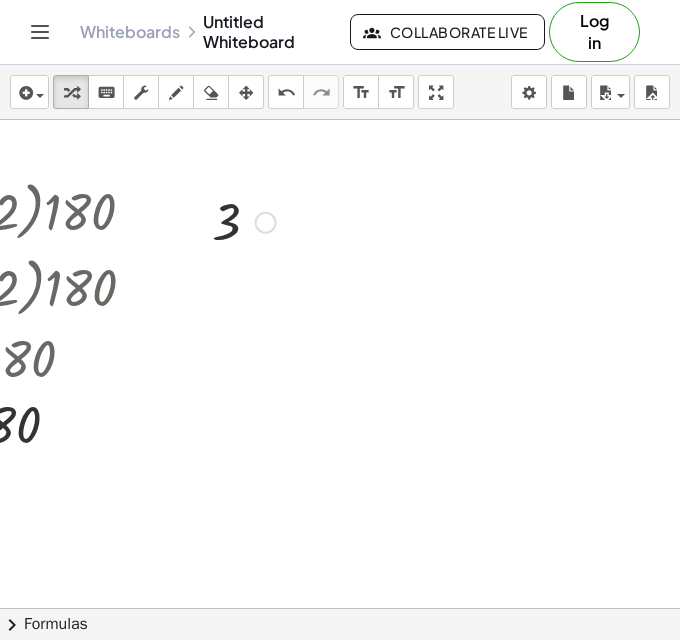 scroll, scrollTop: 0, scrollLeft: 281, axis: horizontal 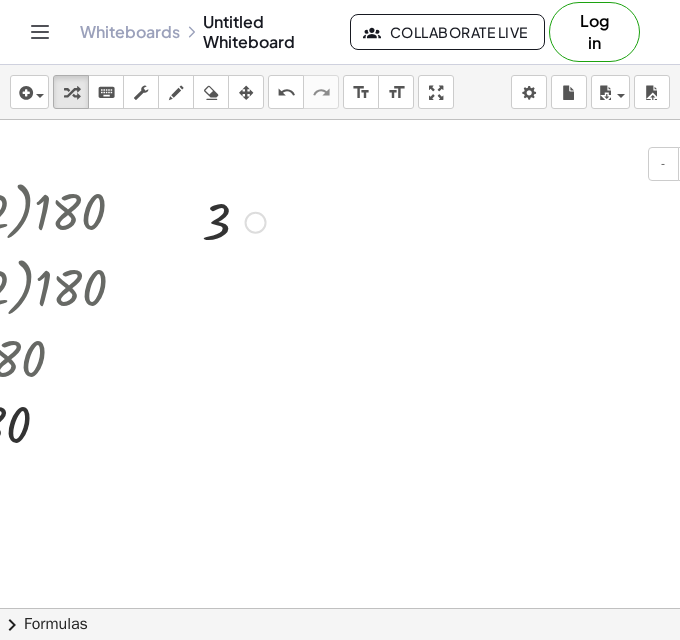 click at bounding box center [567, 201] 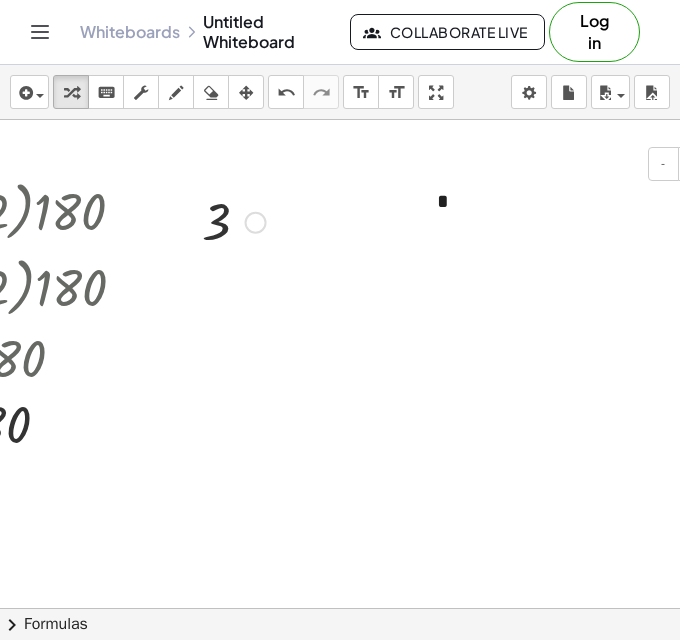 click on "*" at bounding box center (567, 201) 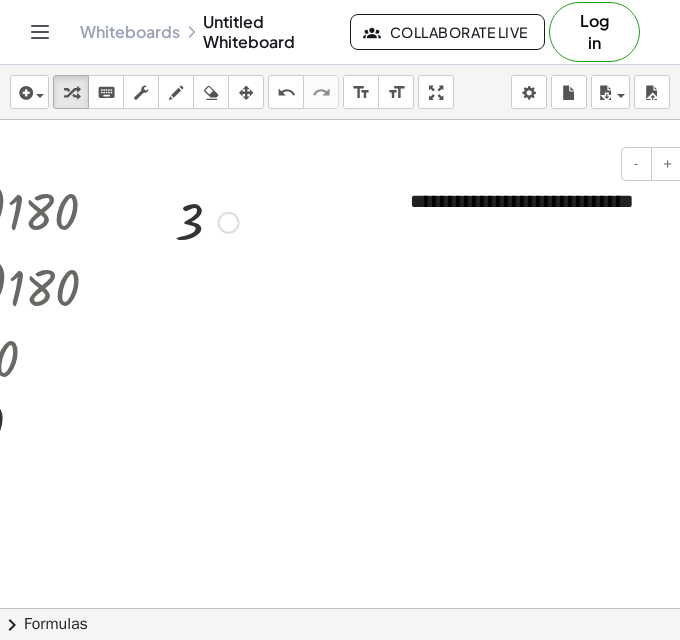 scroll, scrollTop: 0, scrollLeft: 313, axis: horizontal 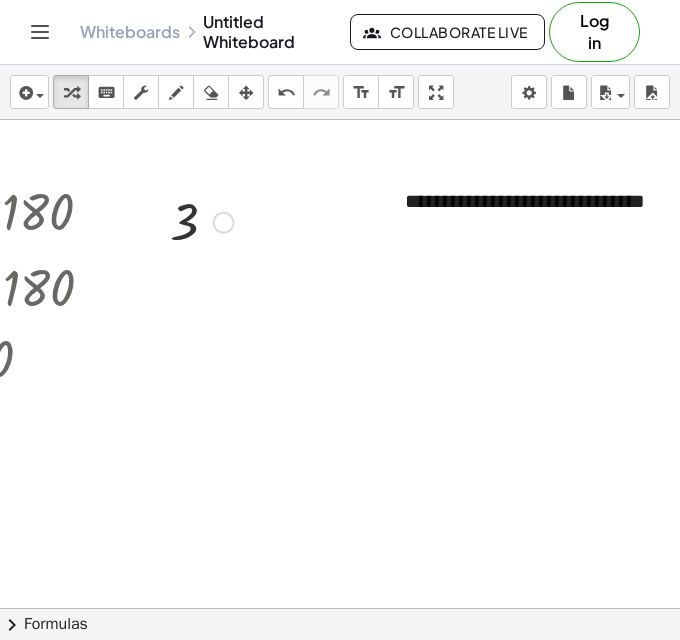click on "**********" at bounding box center (340, 364) 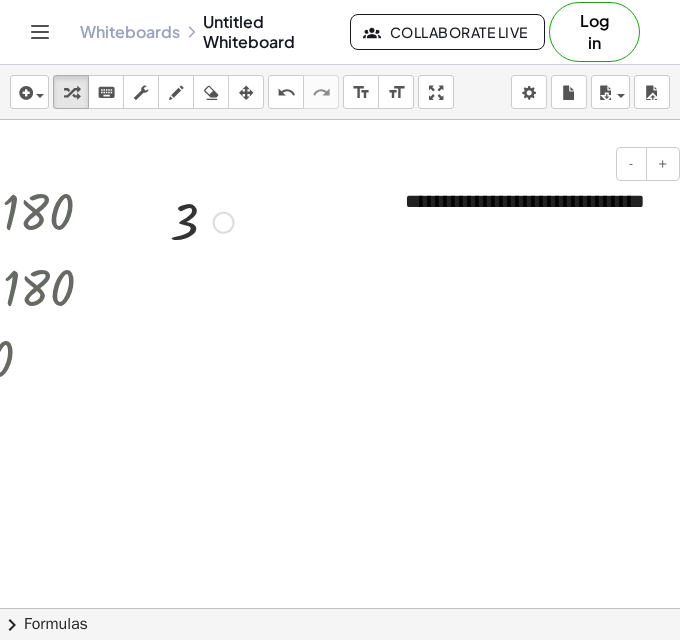 click on "**********" at bounding box center (535, 215) 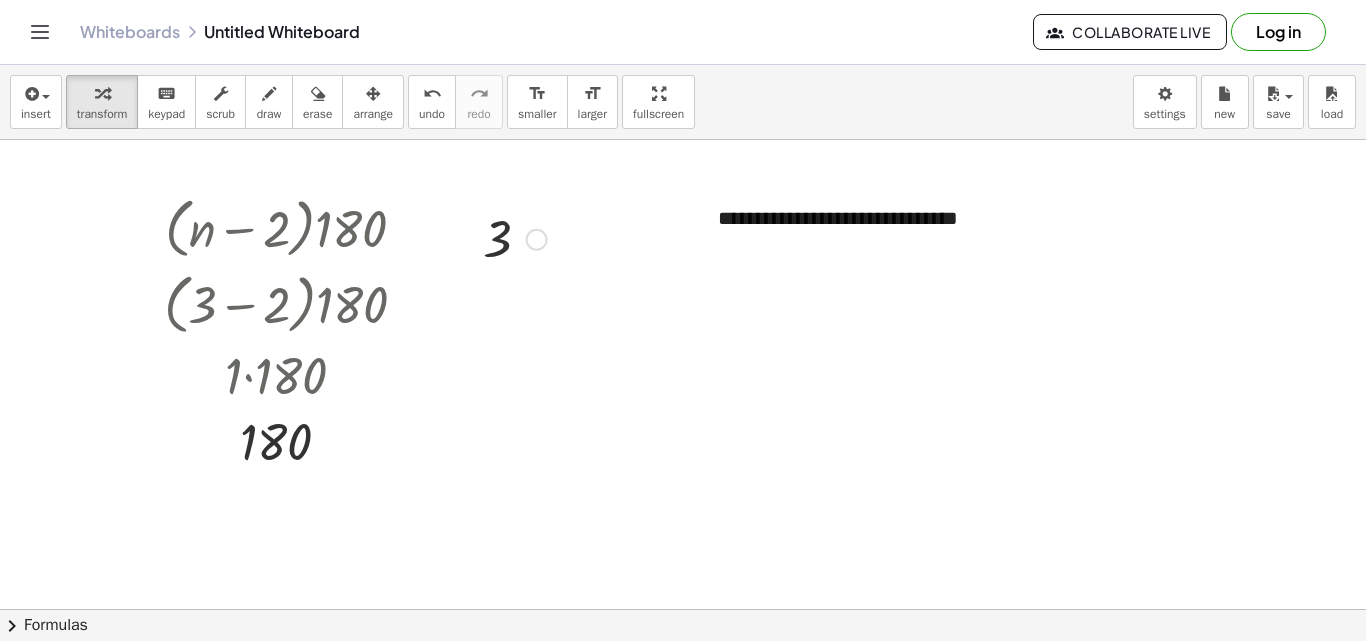 scroll, scrollTop: 0, scrollLeft: 0, axis: both 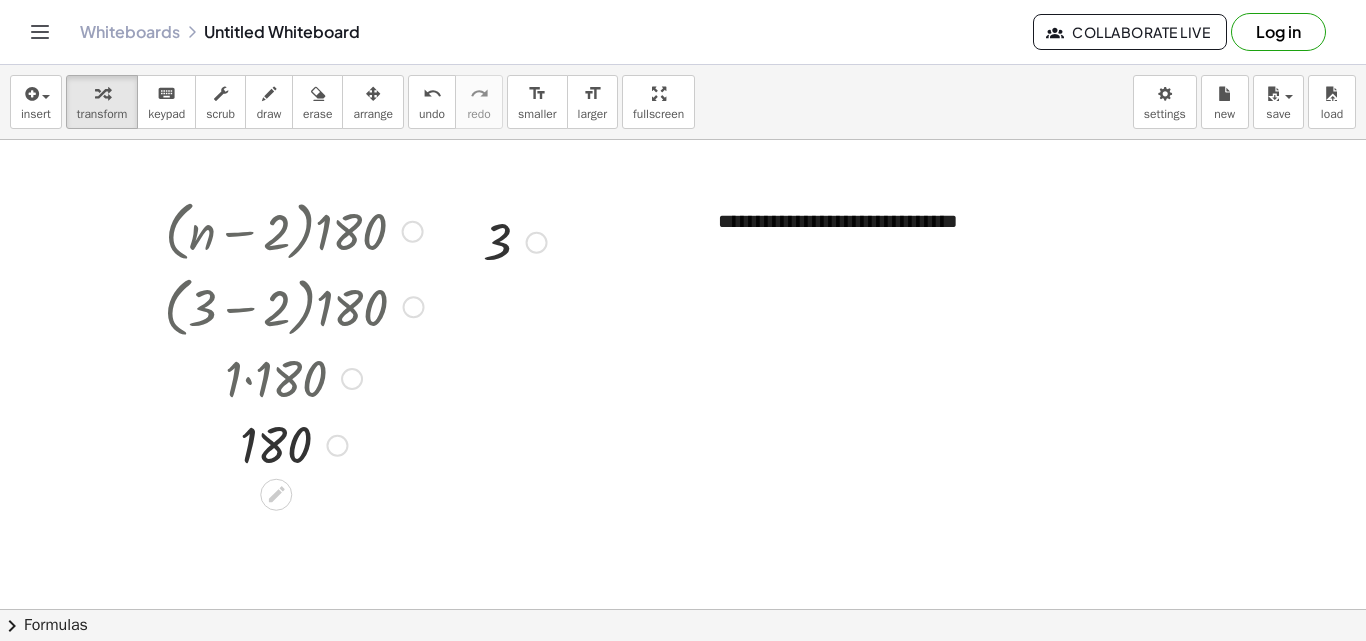 click at bounding box center (293, 377) 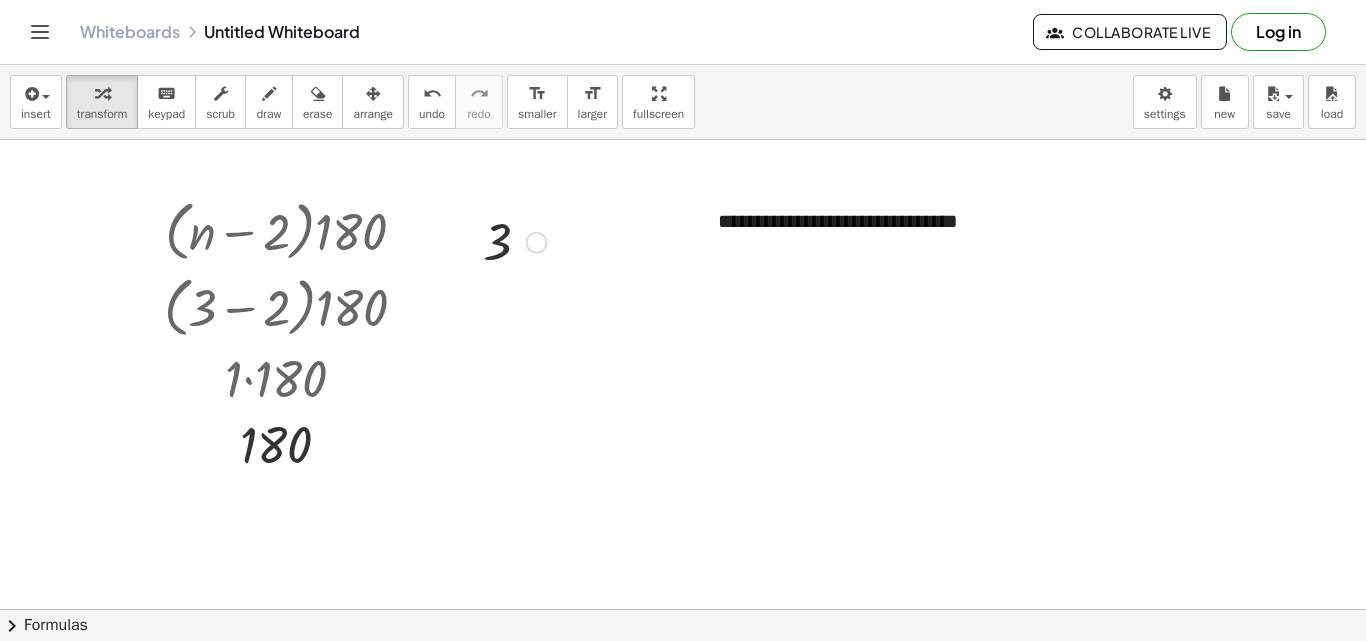 click on "arrange" at bounding box center (373, 114) 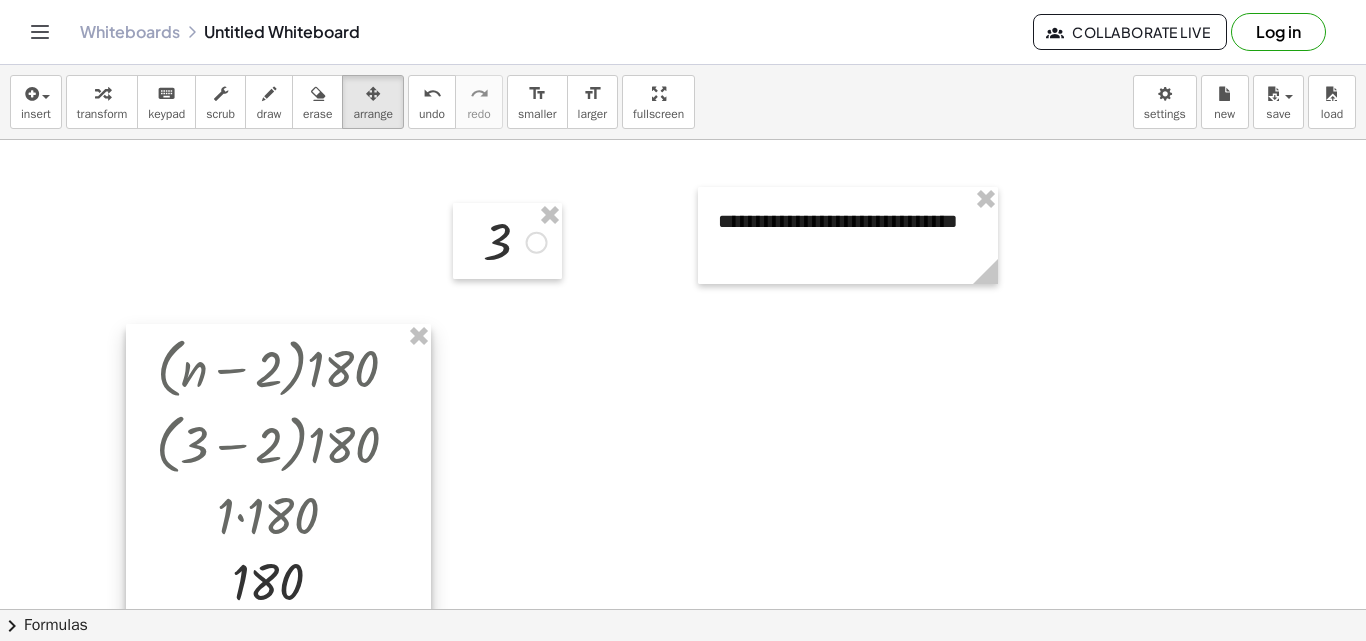 drag, startPoint x: 330, startPoint y: 243, endPoint x: 321, endPoint y: 377, distance: 134.3019 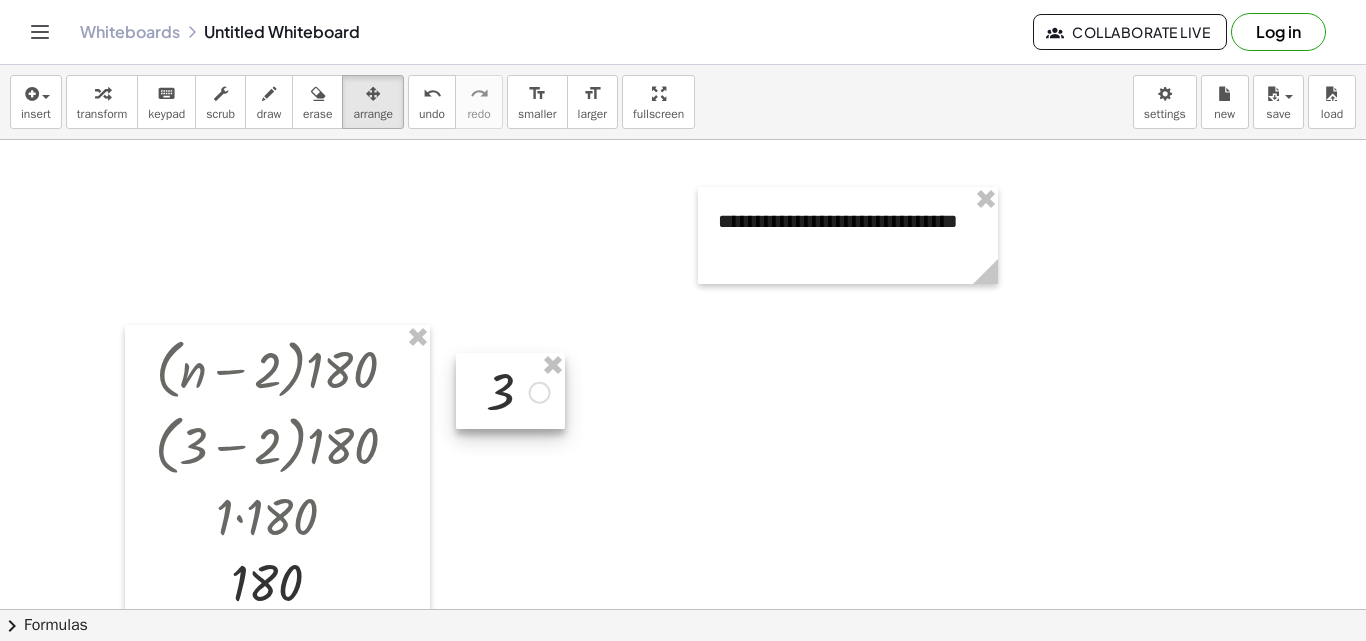 drag, startPoint x: 479, startPoint y: 239, endPoint x: 481, endPoint y: 388, distance: 149.01343 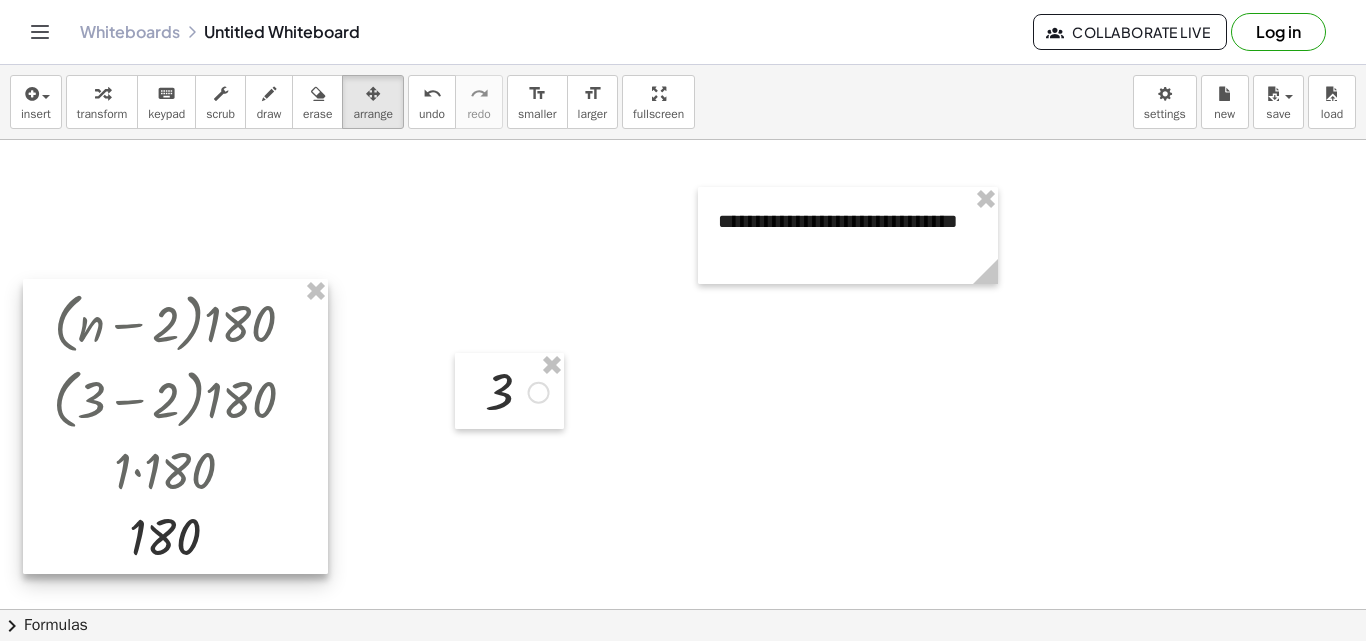 drag, startPoint x: 350, startPoint y: 431, endPoint x: 244, endPoint y: 385, distance: 115.55086 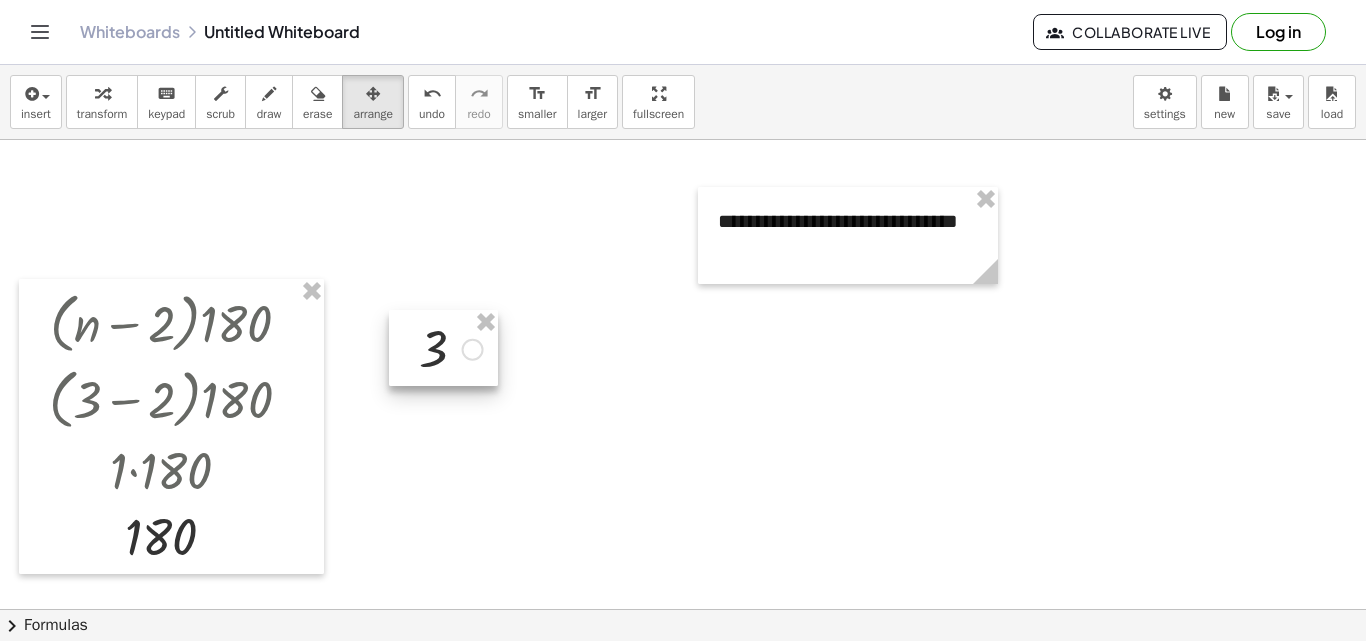 drag, startPoint x: 524, startPoint y: 405, endPoint x: 439, endPoint y: 350, distance: 101.24229 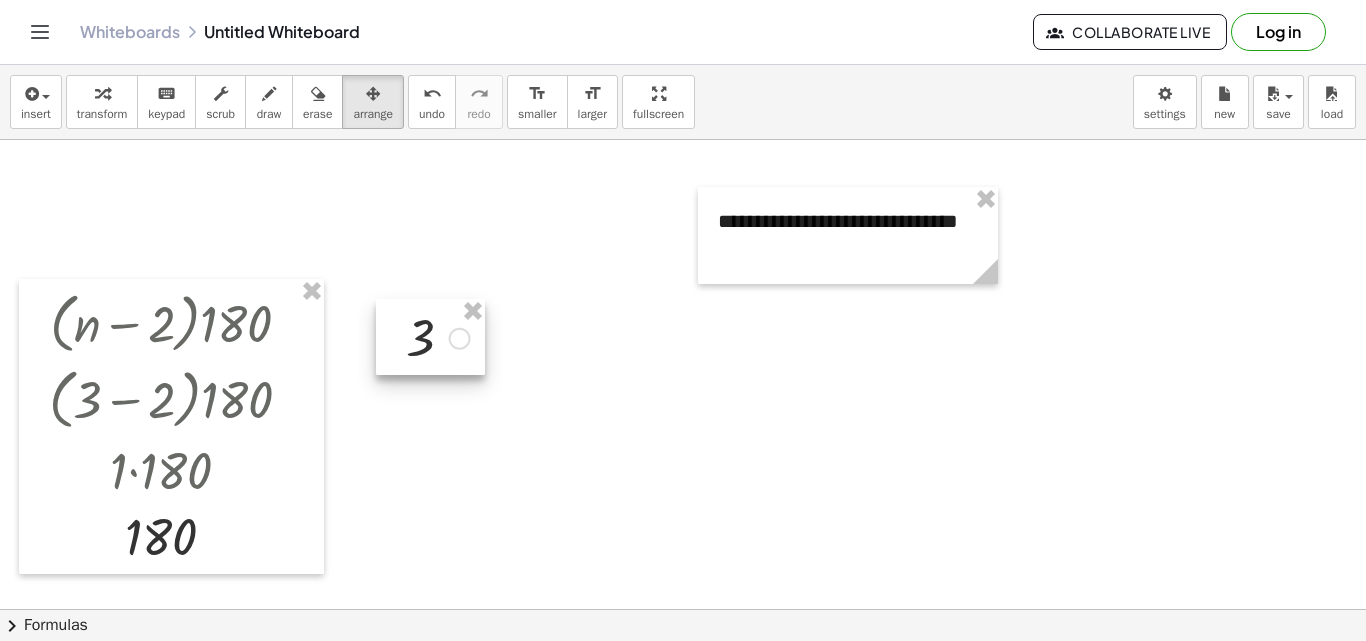 drag, startPoint x: 431, startPoint y: 347, endPoint x: 416, endPoint y: 341, distance: 16.155495 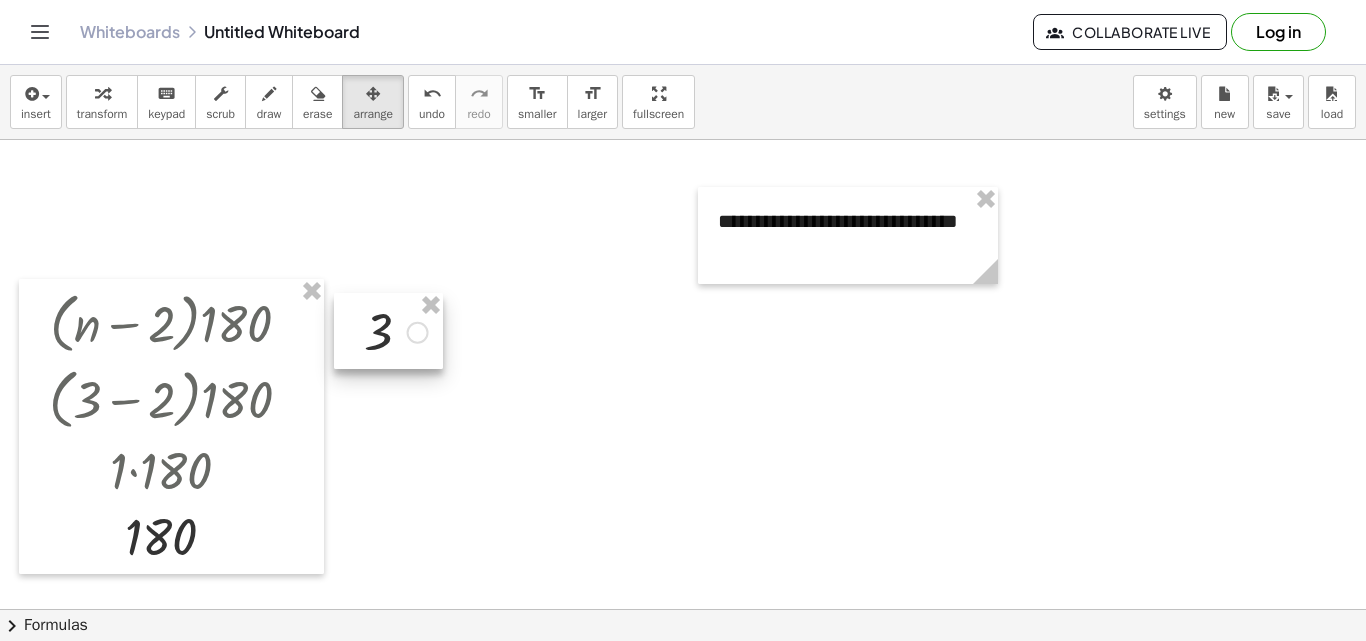 drag, startPoint x: 416, startPoint y: 341, endPoint x: 381, endPoint y: 338, distance: 35.128338 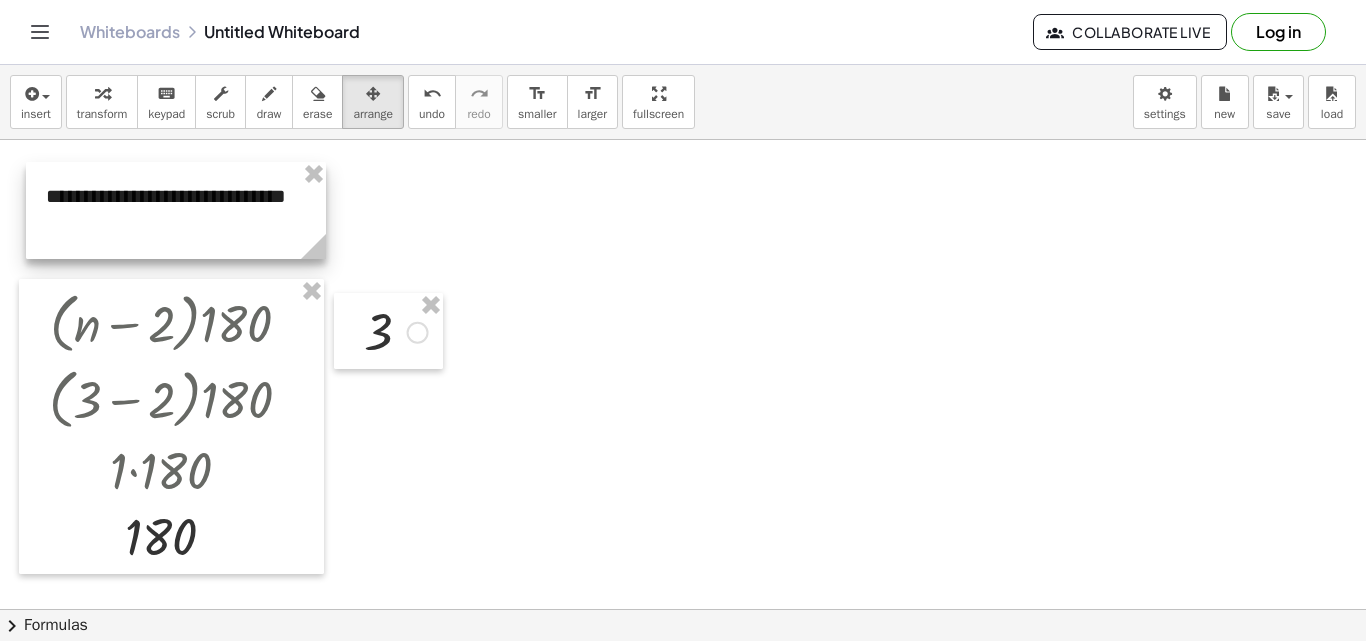 drag, startPoint x: 850, startPoint y: 224, endPoint x: 183, endPoint y: 199, distance: 667.4683 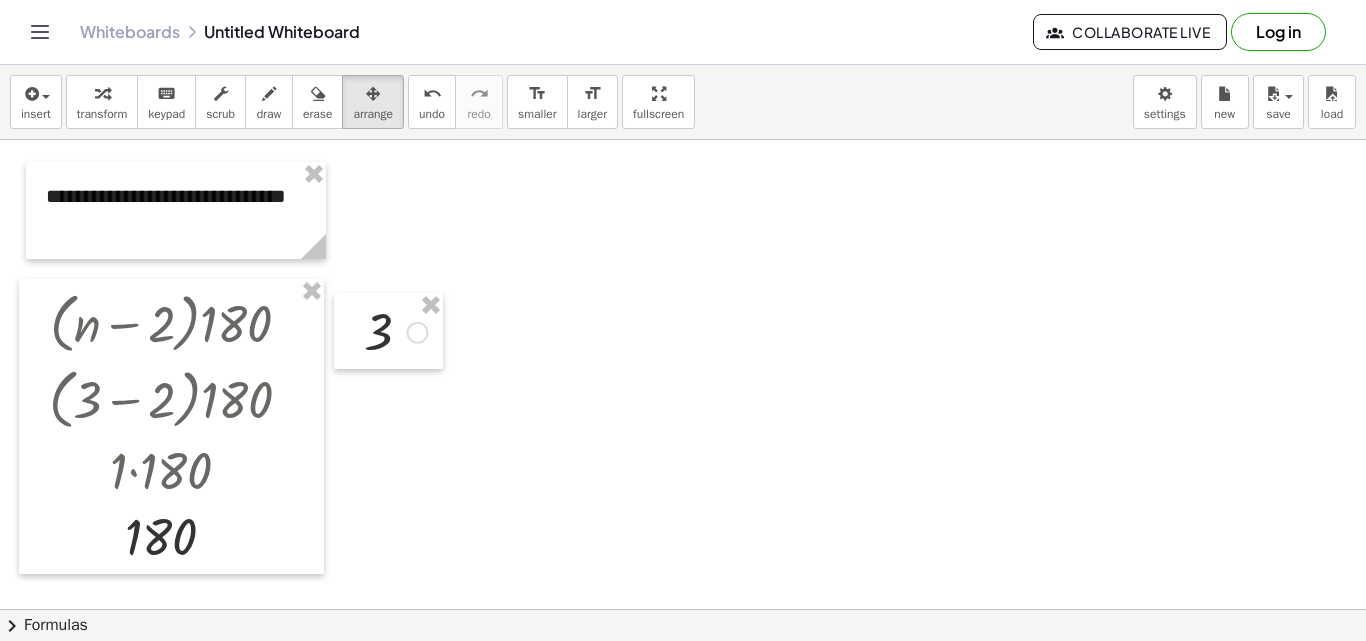 click at bounding box center (683, 609) 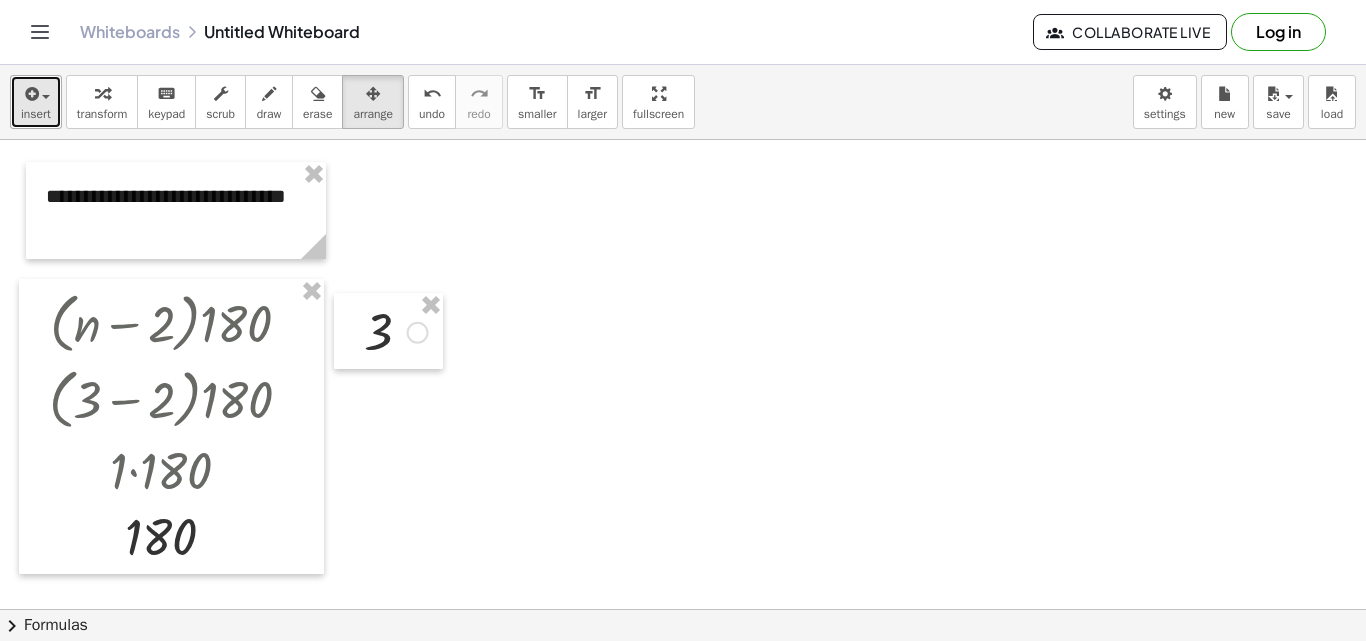 click on "insert" at bounding box center [36, 114] 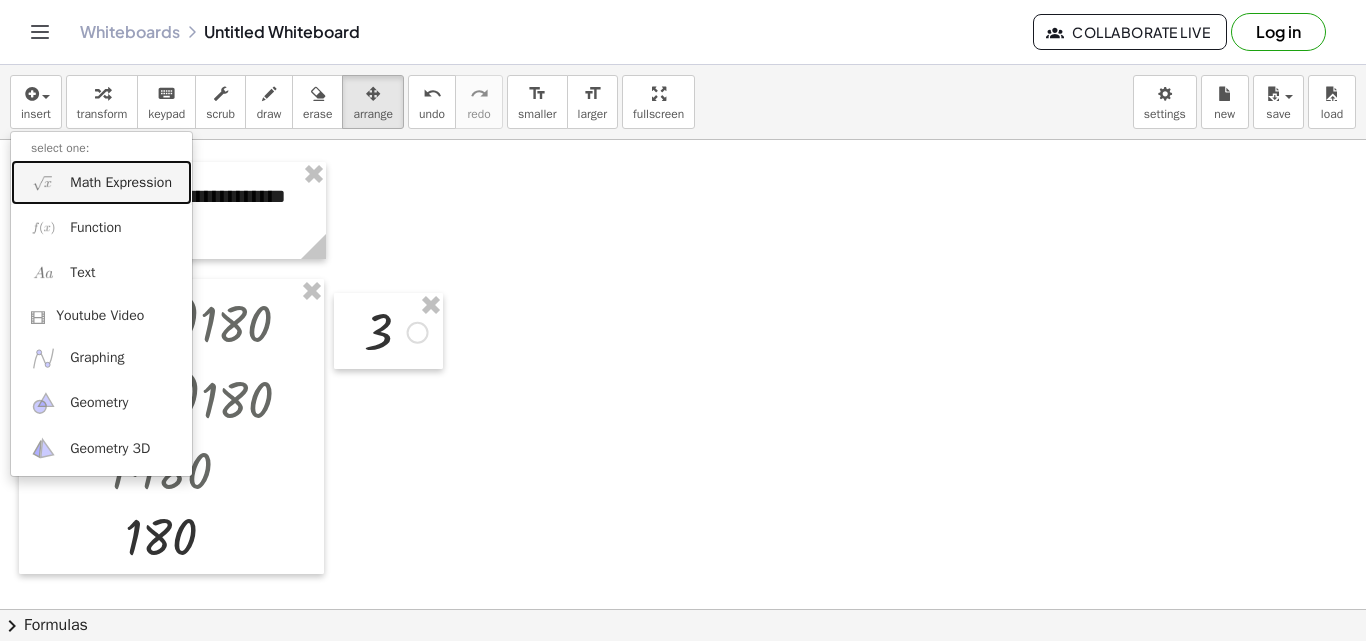 click on "Math Expression" at bounding box center (121, 183) 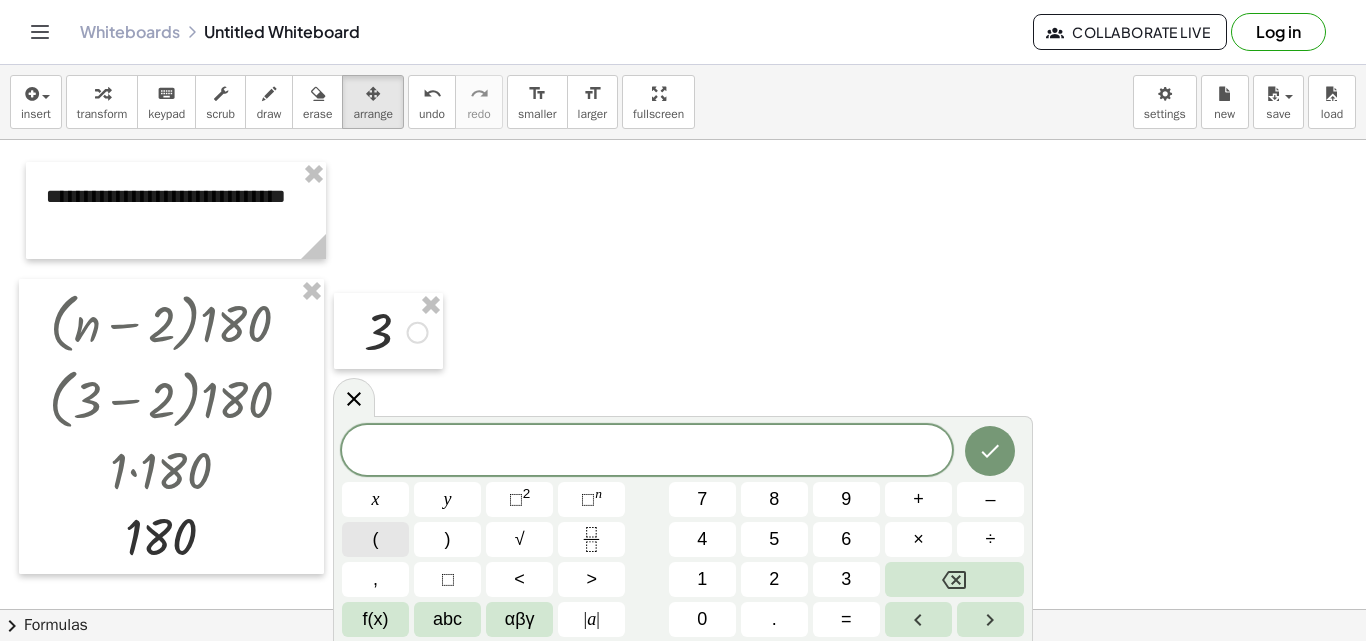 click on "(" at bounding box center (375, 539) 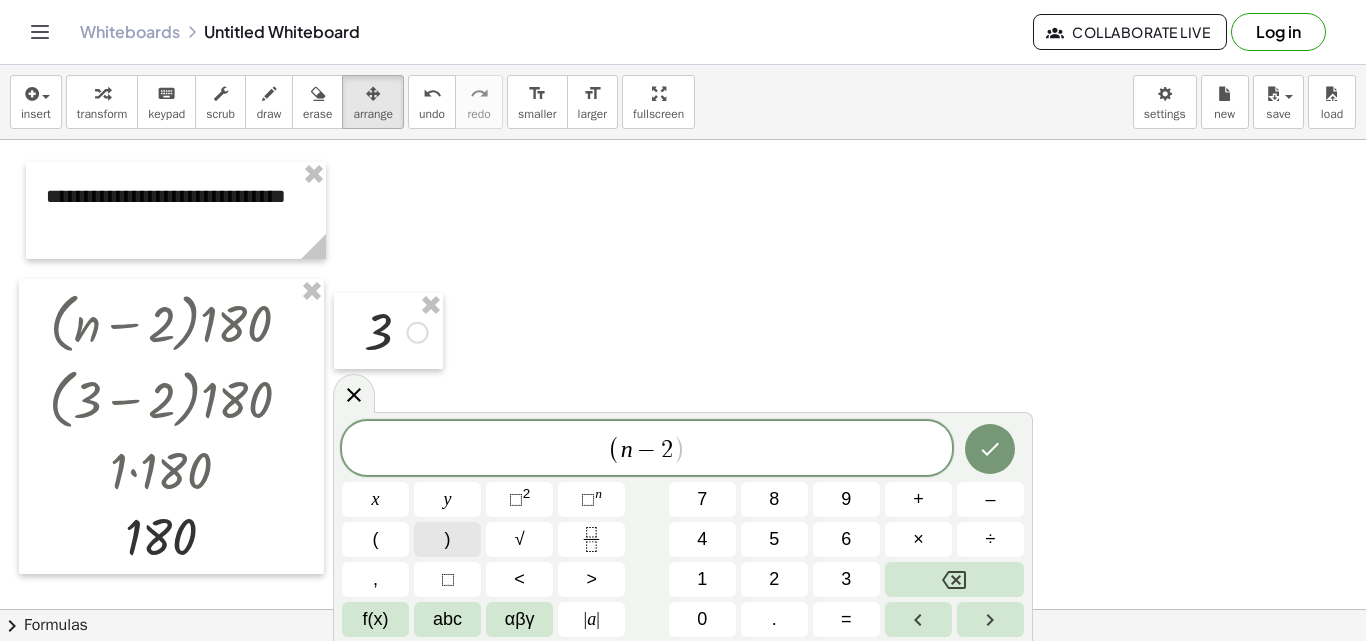 click on ")" at bounding box center [447, 539] 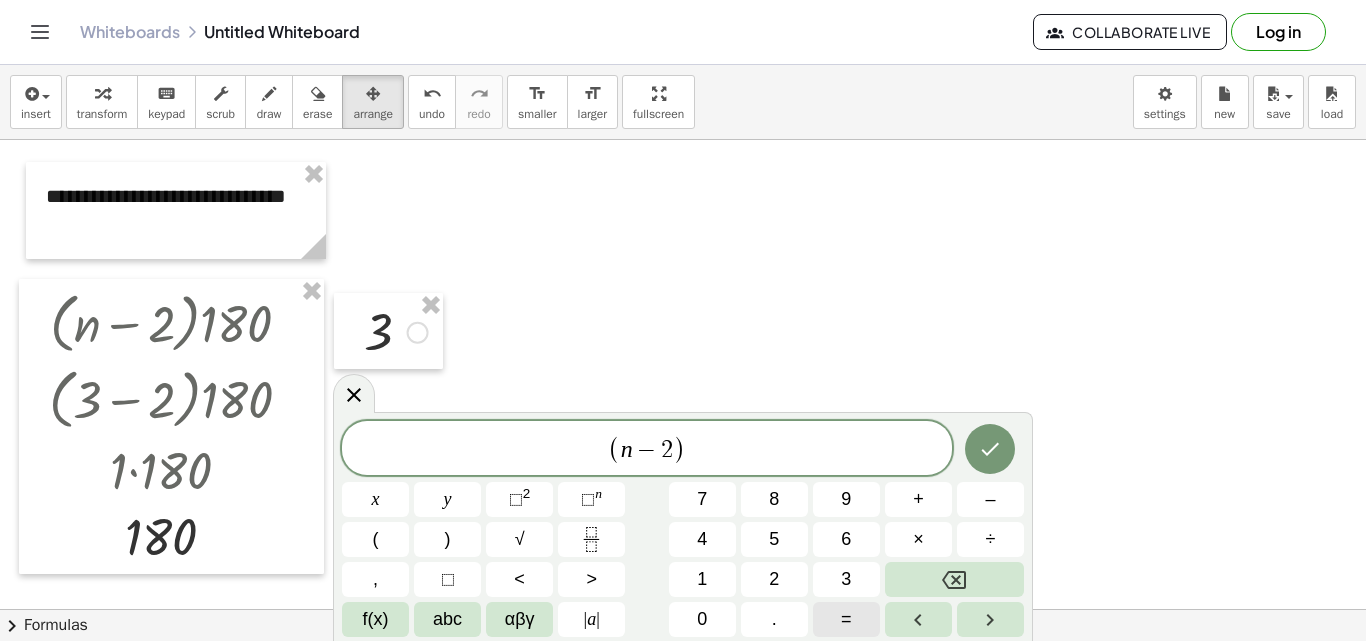 click on "=" at bounding box center (846, 619) 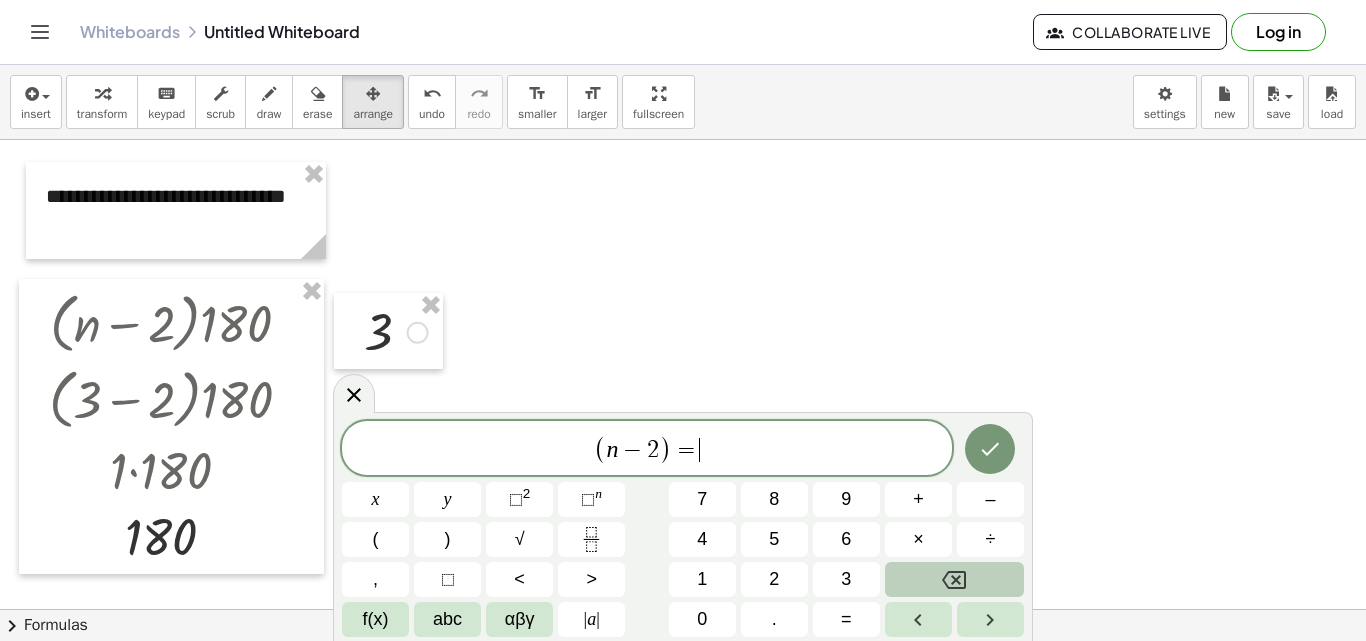 click at bounding box center [954, 579] 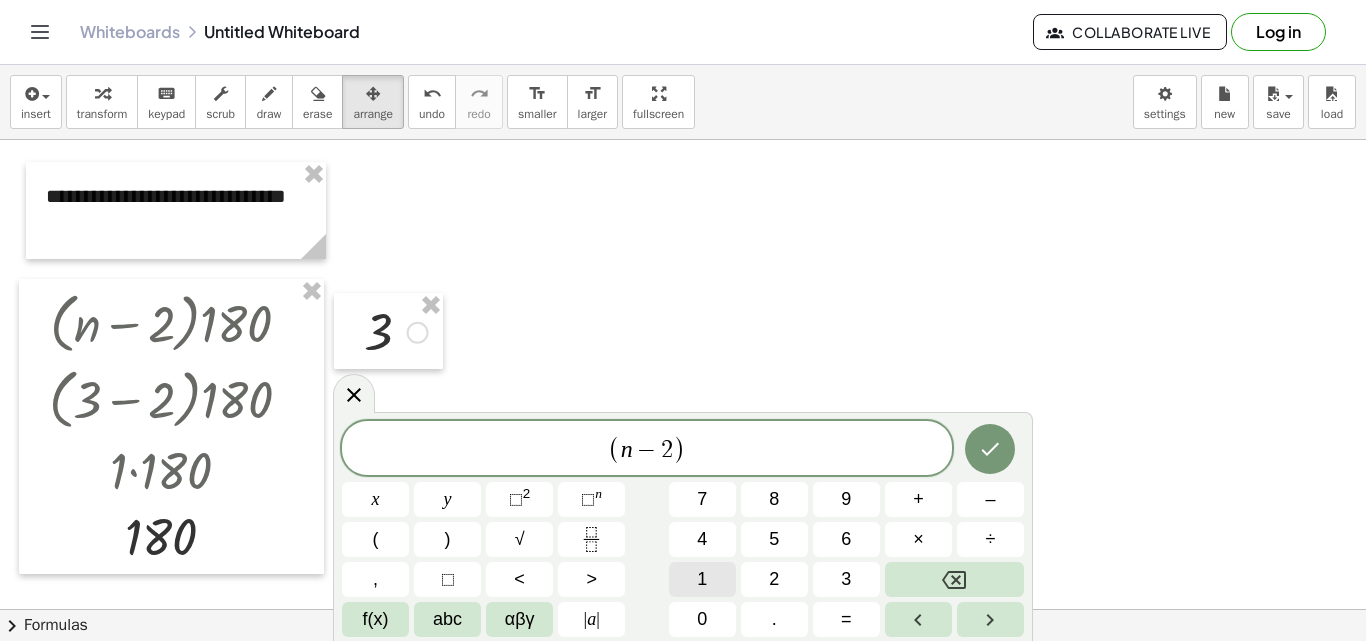 click on "1" at bounding box center [702, 579] 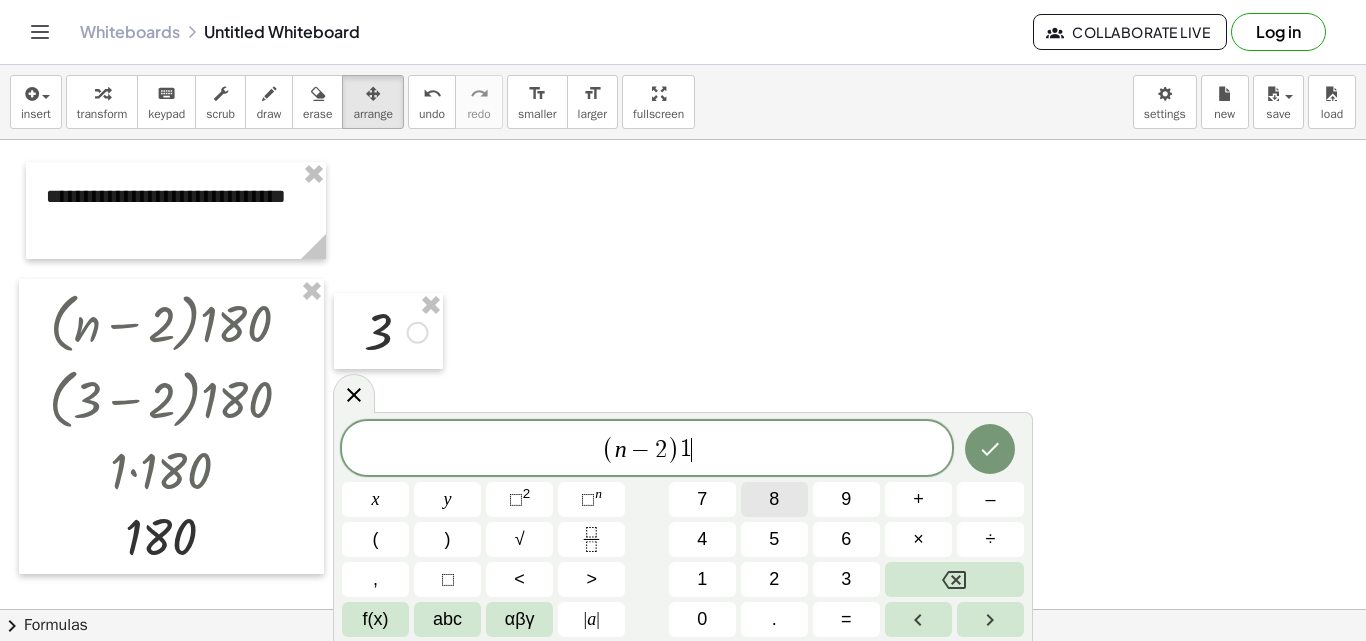 click on "8" at bounding box center [774, 499] 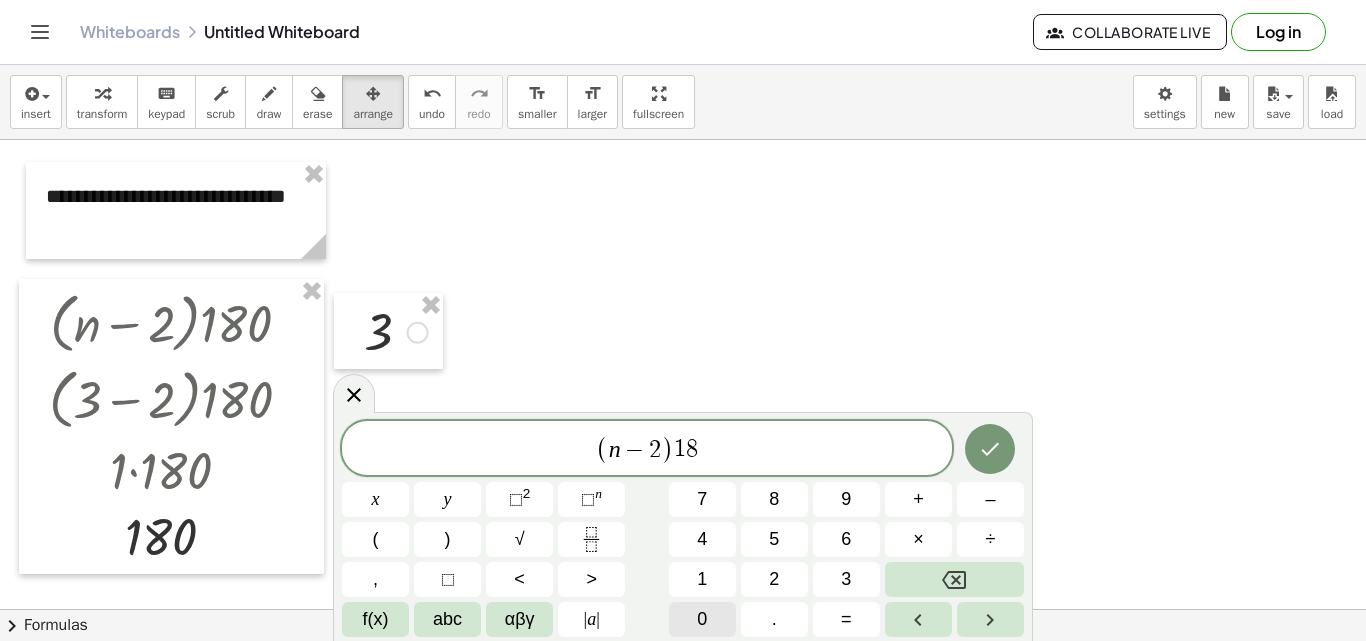 click on "0" at bounding box center (702, 619) 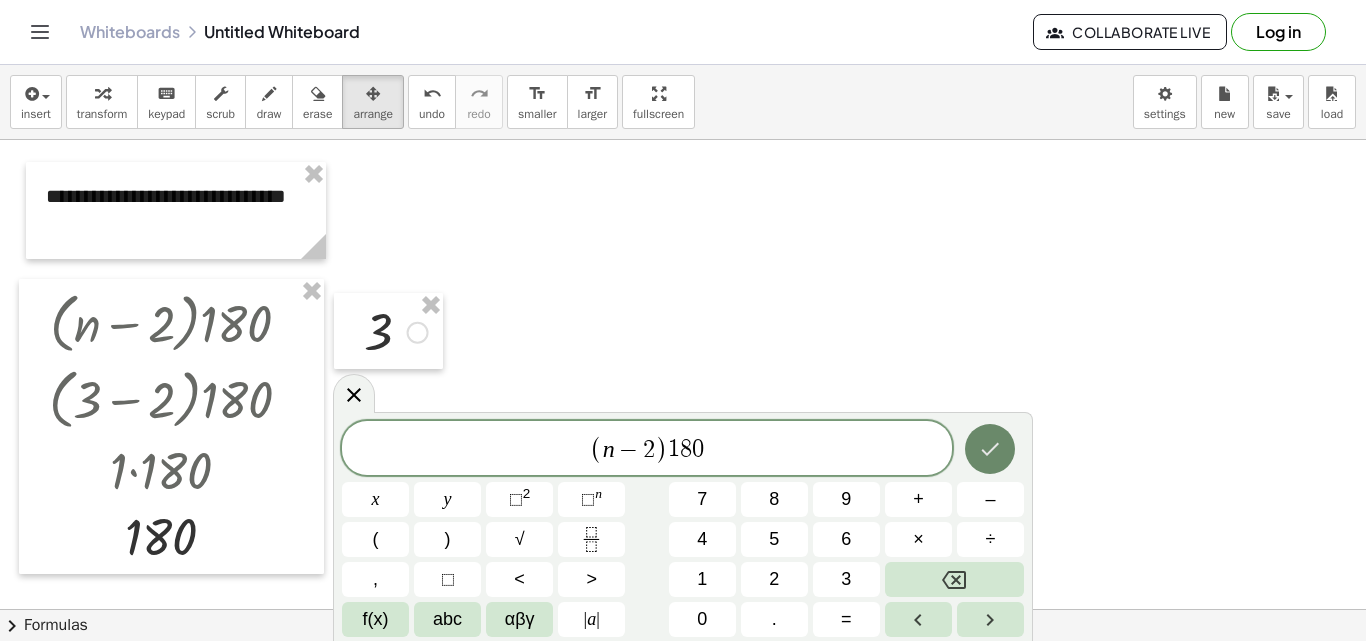 click 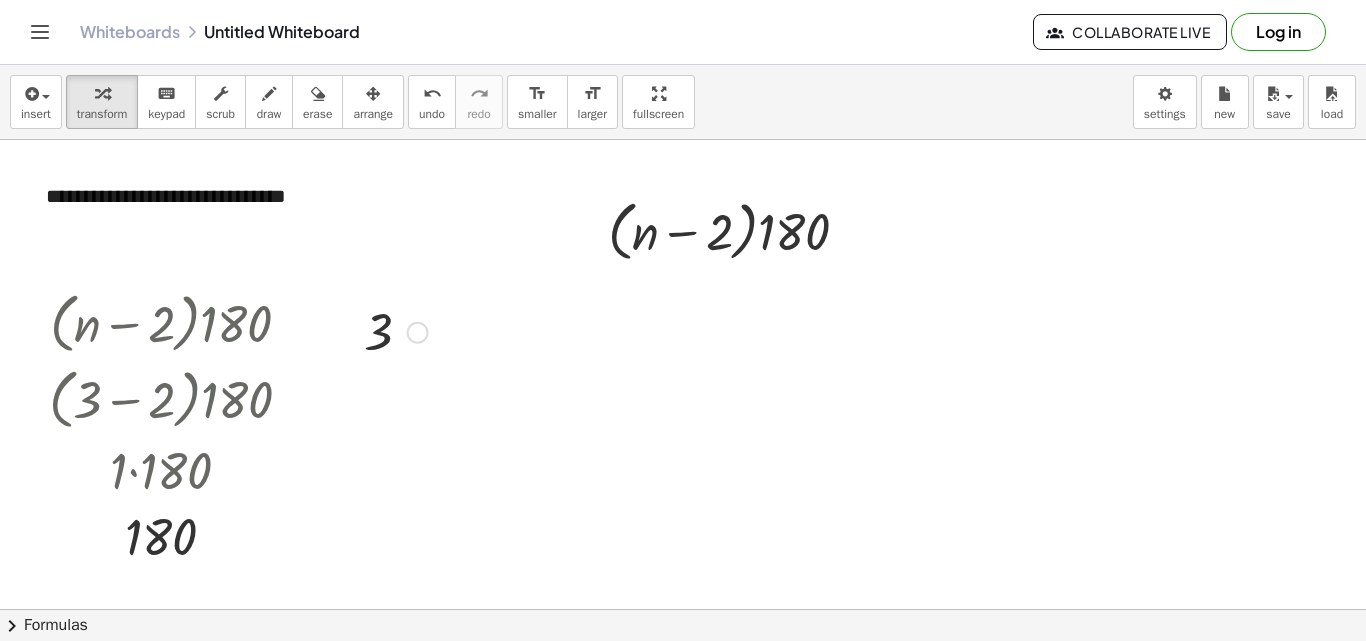 click on "insert select one: Math Expression Function Text Youtube Video Graphing Geometry Geometry 3D transform keyboard keypad scrub draw erase arrange undo undo redo redo format_size smaller format_size larger fullscreen load   save new settings" at bounding box center [683, 102] 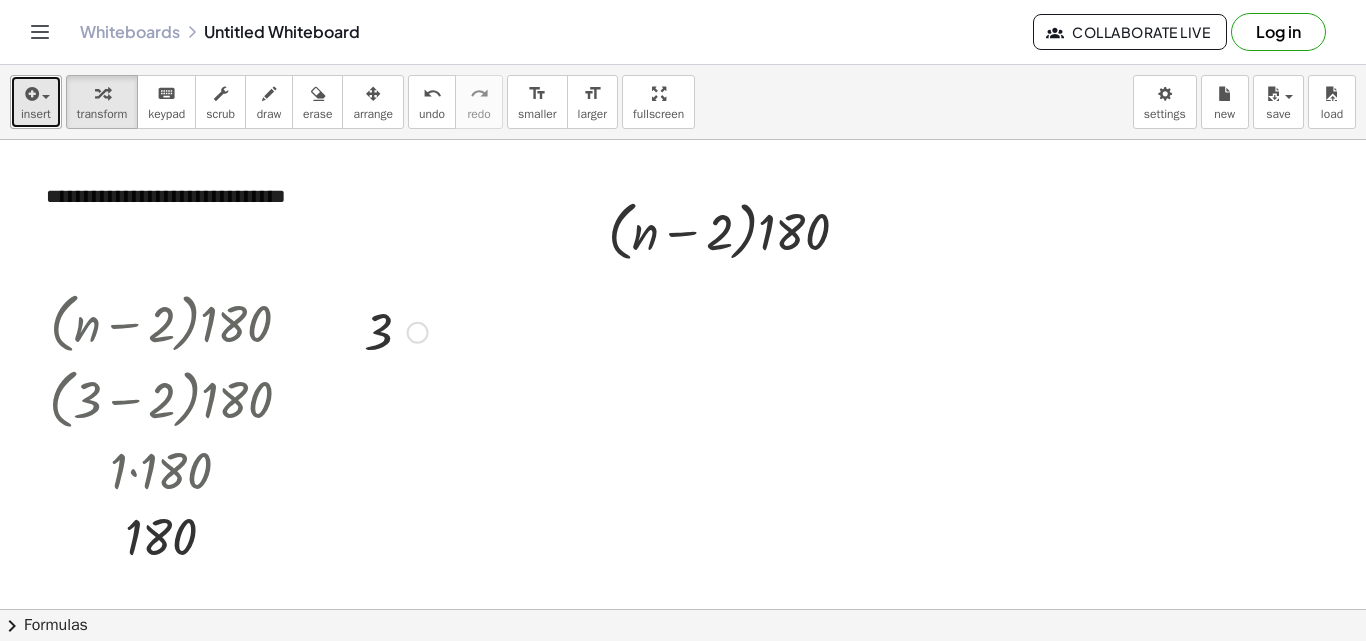 click on "insert" at bounding box center (36, 102) 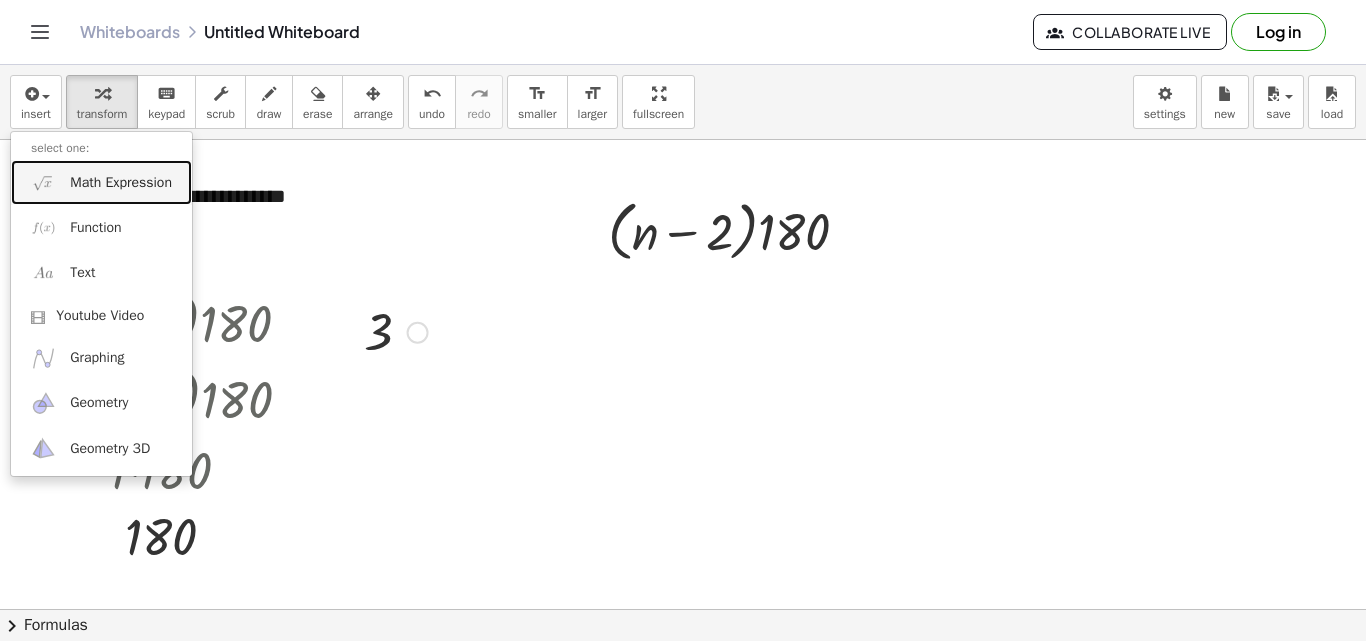 click on "Math Expression" at bounding box center (121, 183) 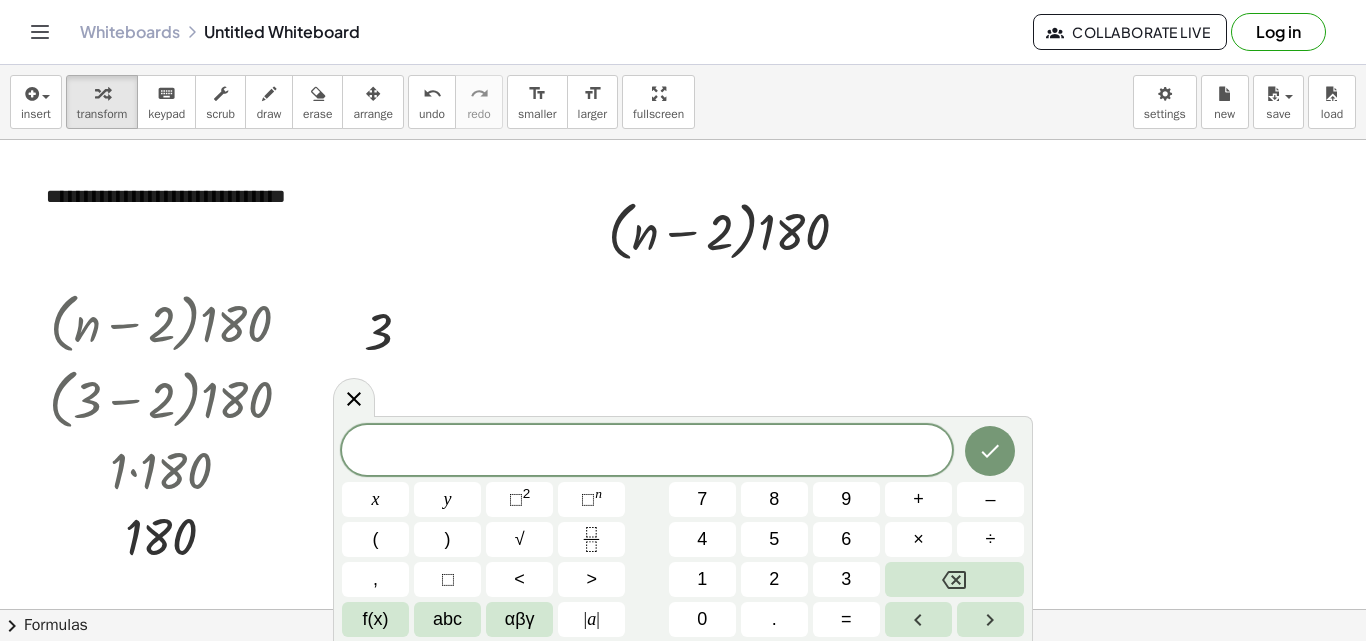click on "​" 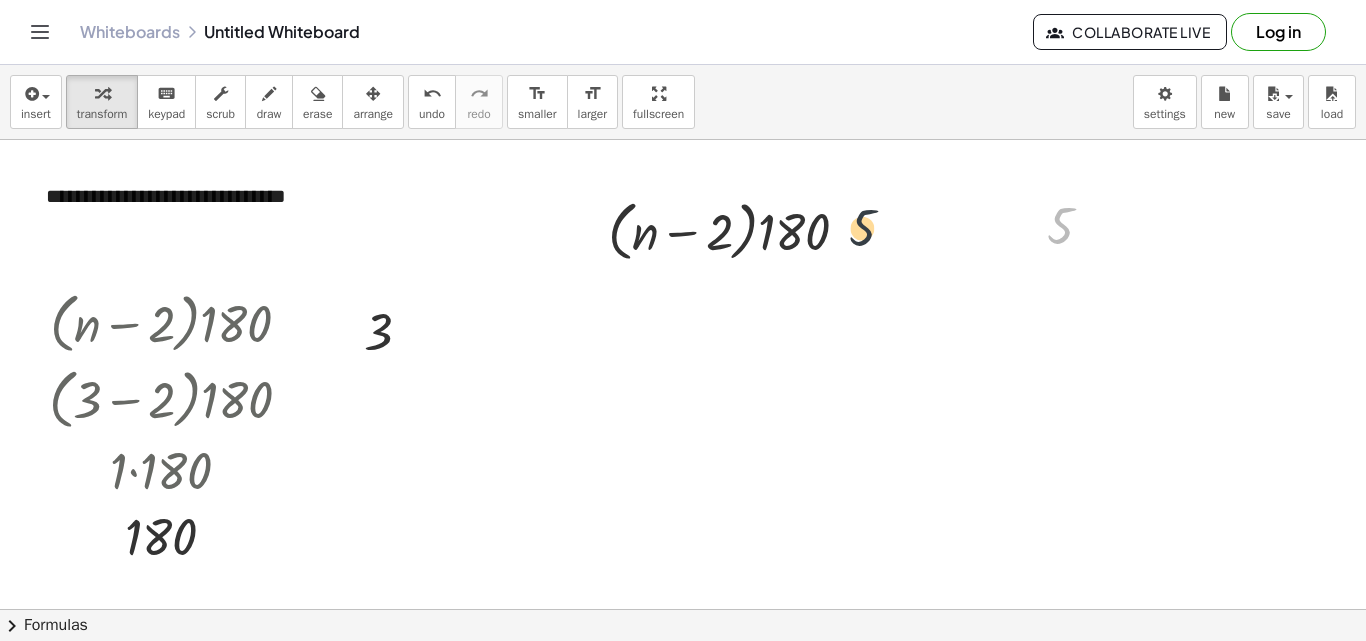 drag, startPoint x: 1061, startPoint y: 229, endPoint x: 725, endPoint y: 222, distance: 336.0729 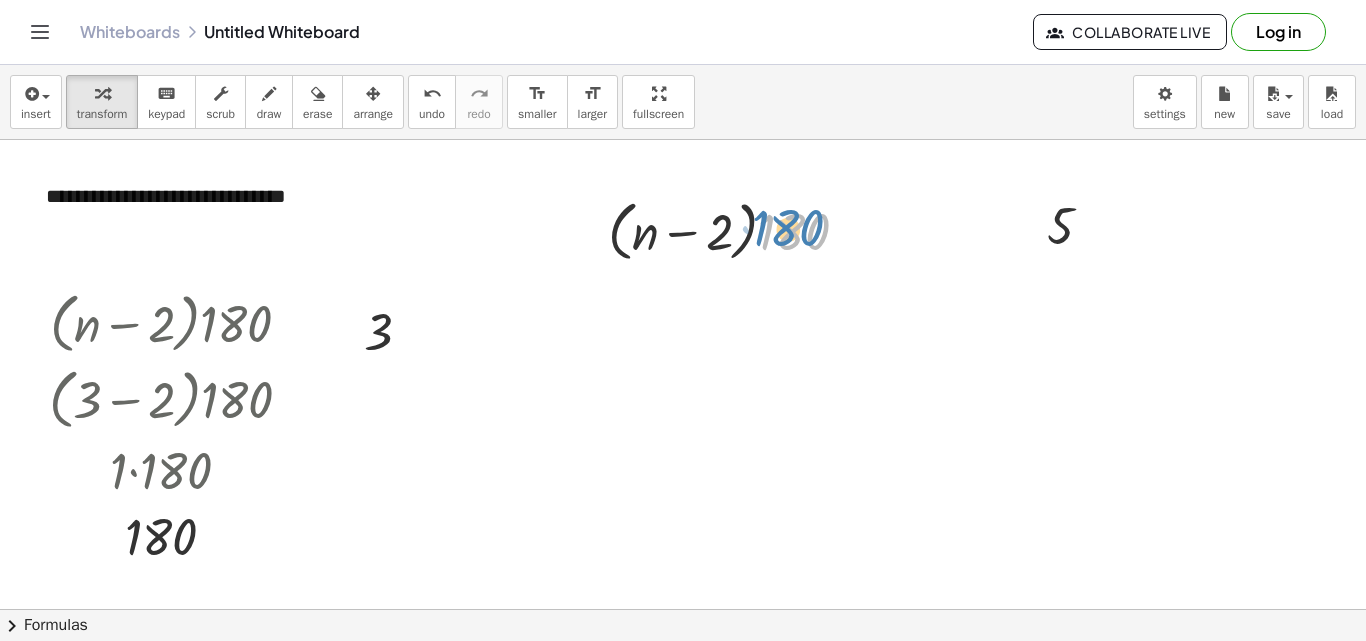 drag, startPoint x: 725, startPoint y: 222, endPoint x: 788, endPoint y: 216, distance: 63.28507 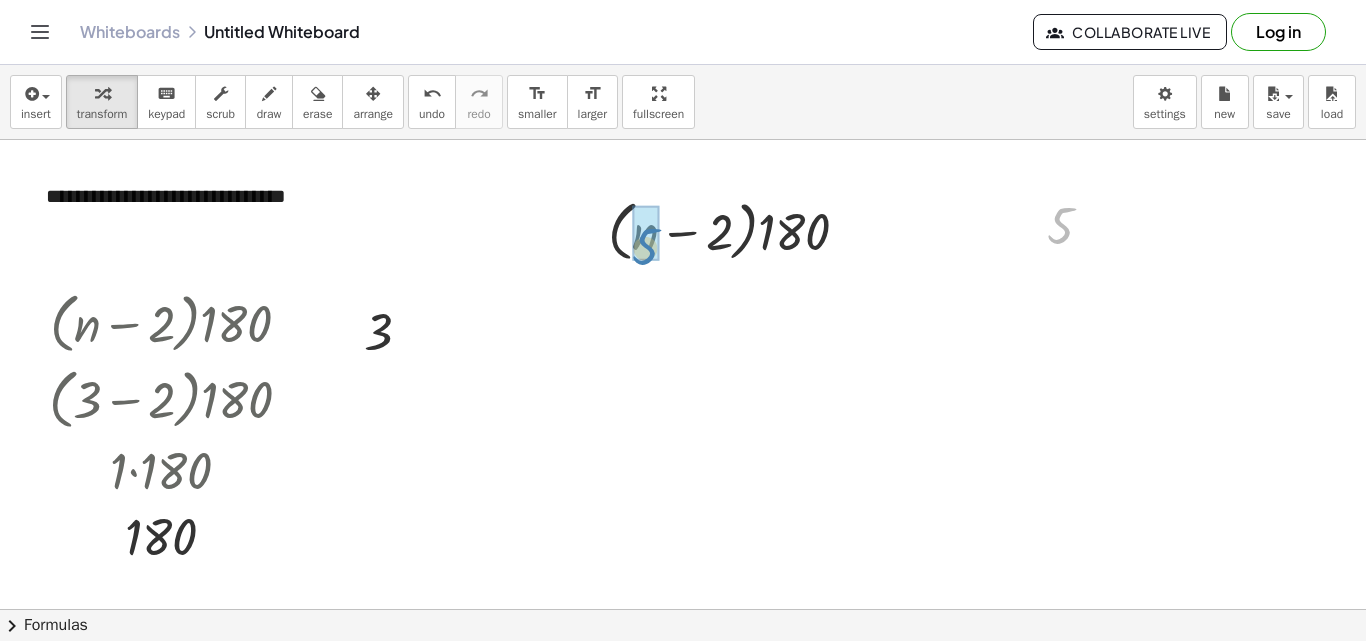 drag, startPoint x: 1059, startPoint y: 225, endPoint x: 631, endPoint y: 243, distance: 428.37833 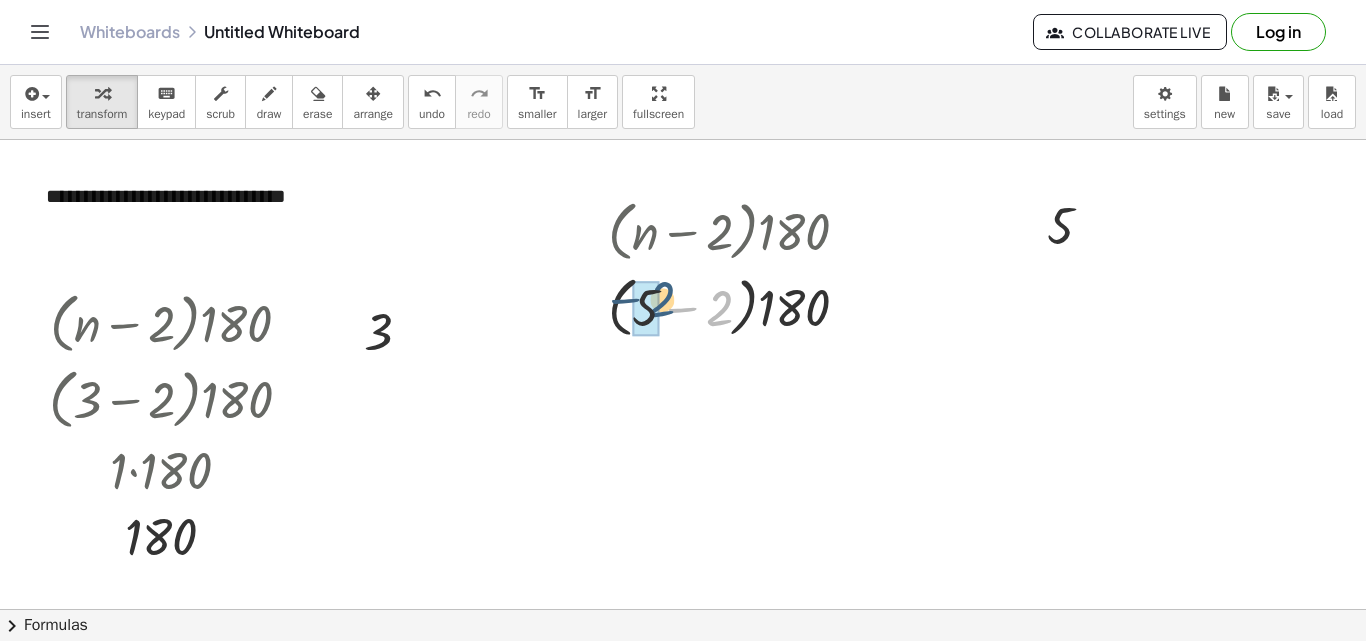 drag, startPoint x: 723, startPoint y: 312, endPoint x: 664, endPoint y: 303, distance: 59.682495 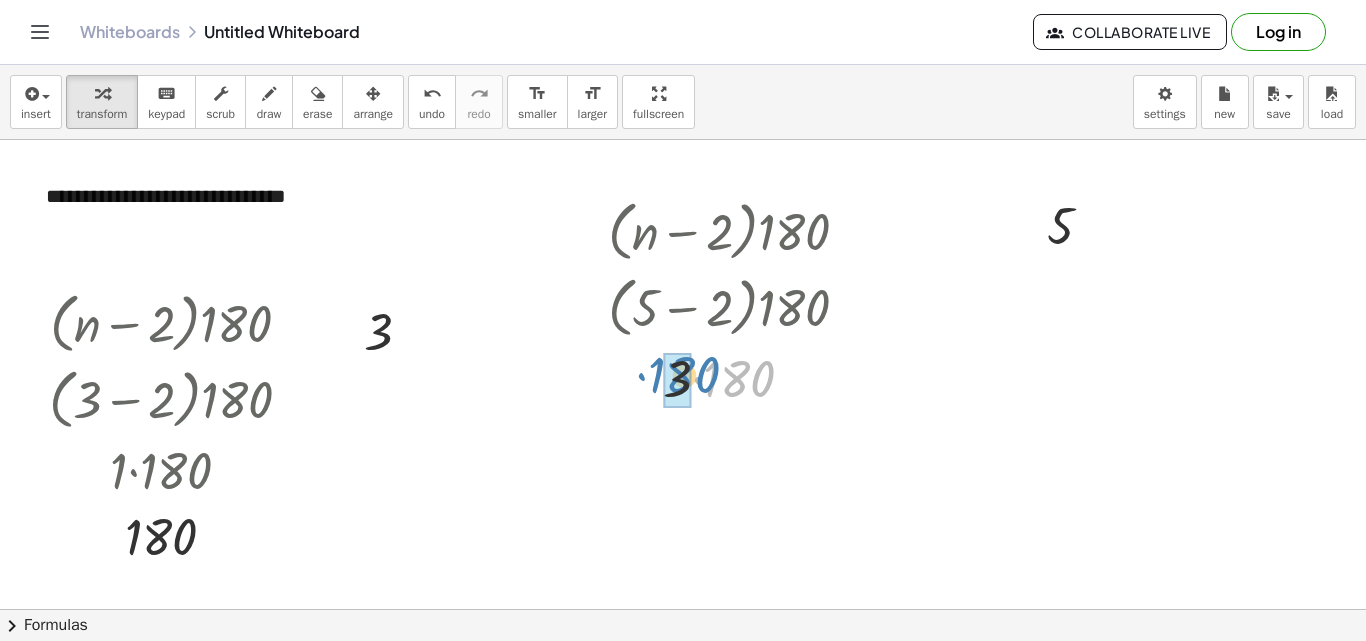 drag, startPoint x: 746, startPoint y: 379, endPoint x: 690, endPoint y: 375, distance: 56.142673 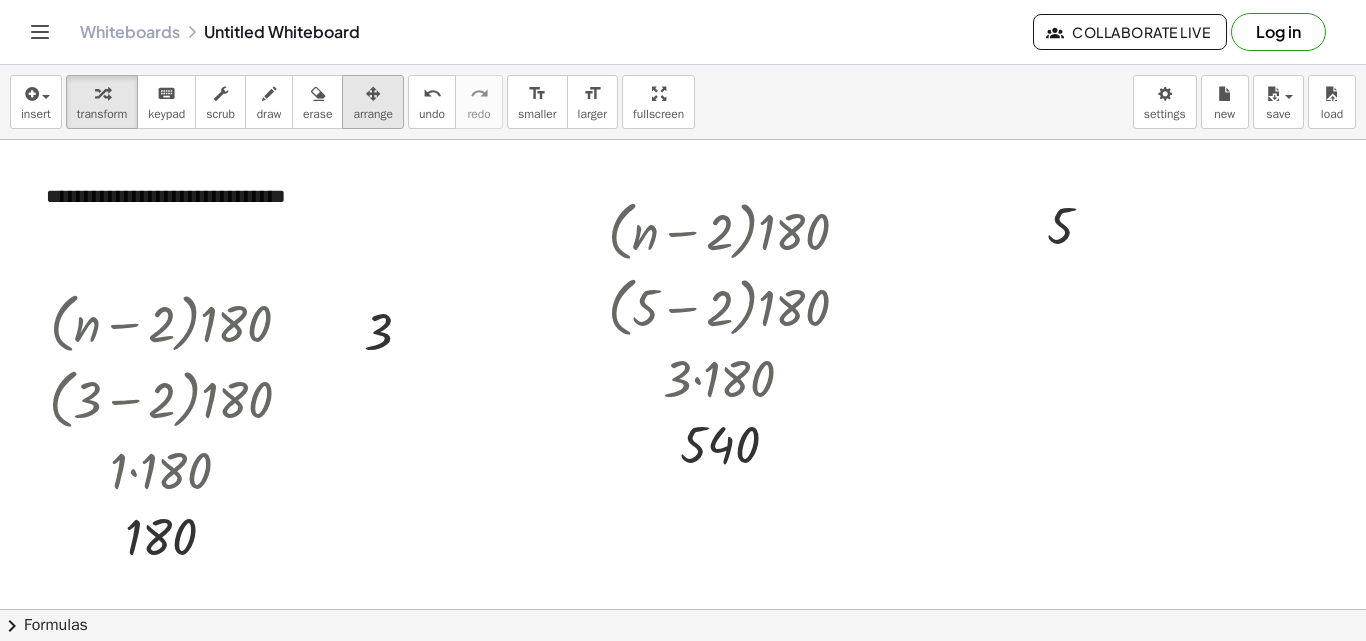 click at bounding box center [373, 93] 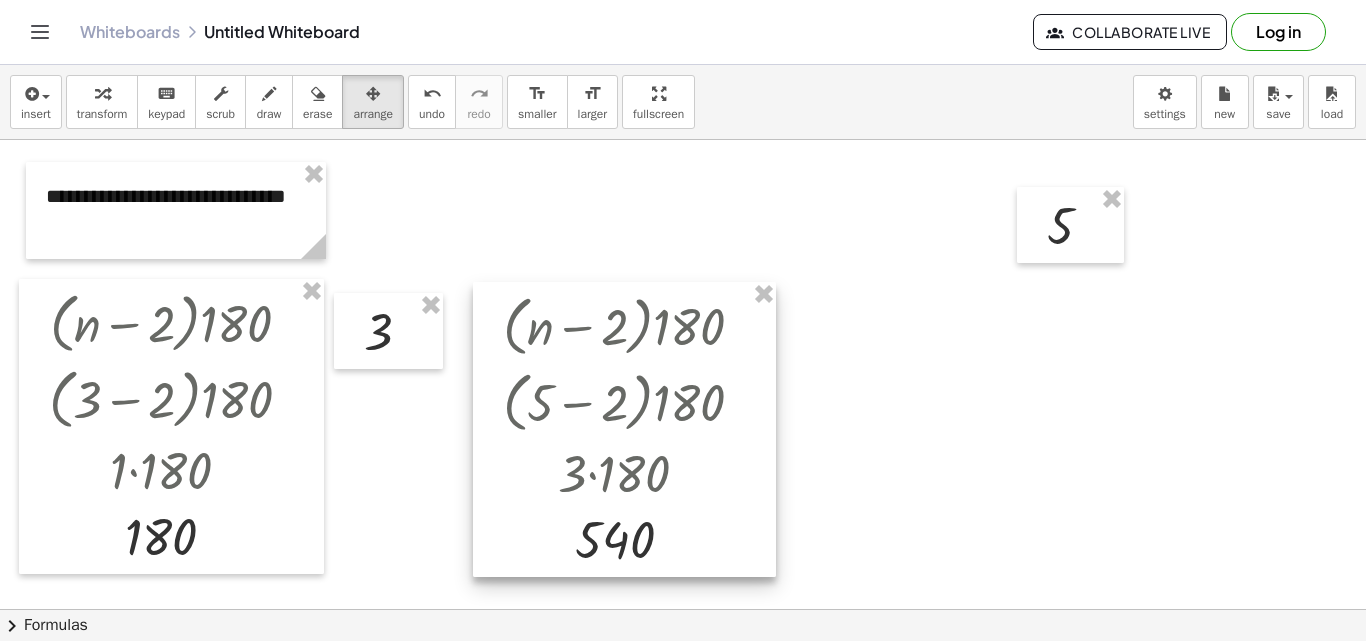 drag, startPoint x: 675, startPoint y: 292, endPoint x: 570, endPoint y: 387, distance: 141.59802 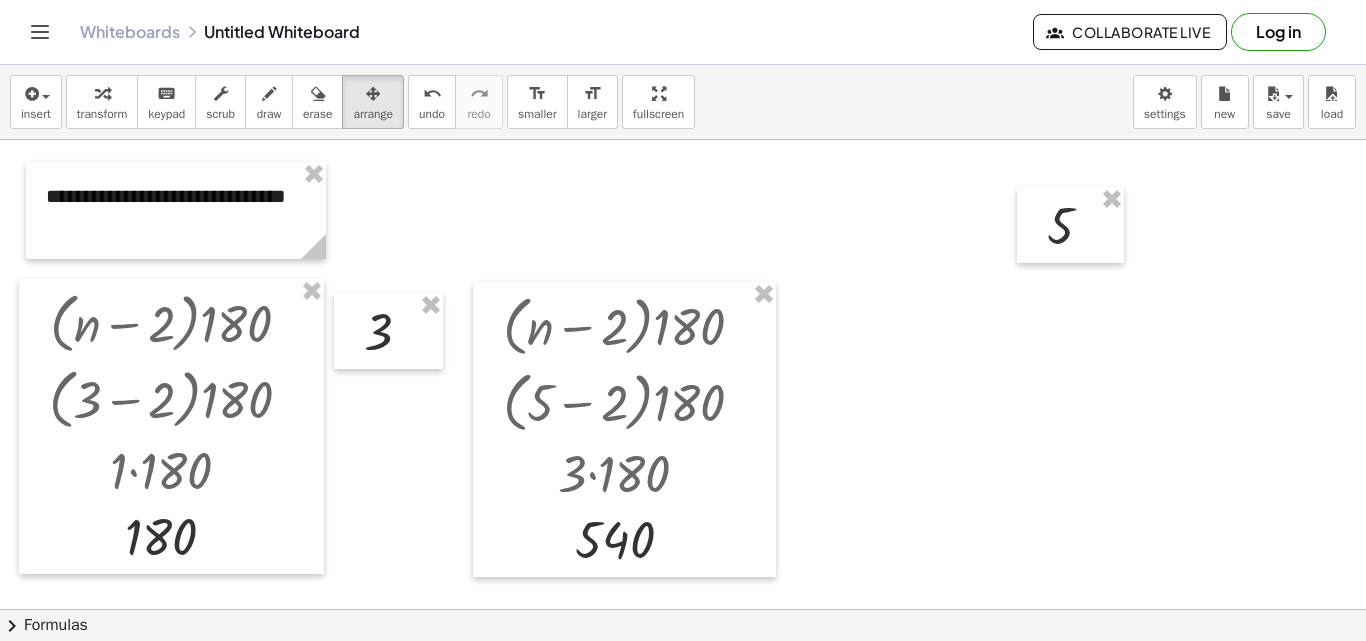 click at bounding box center (683, 609) 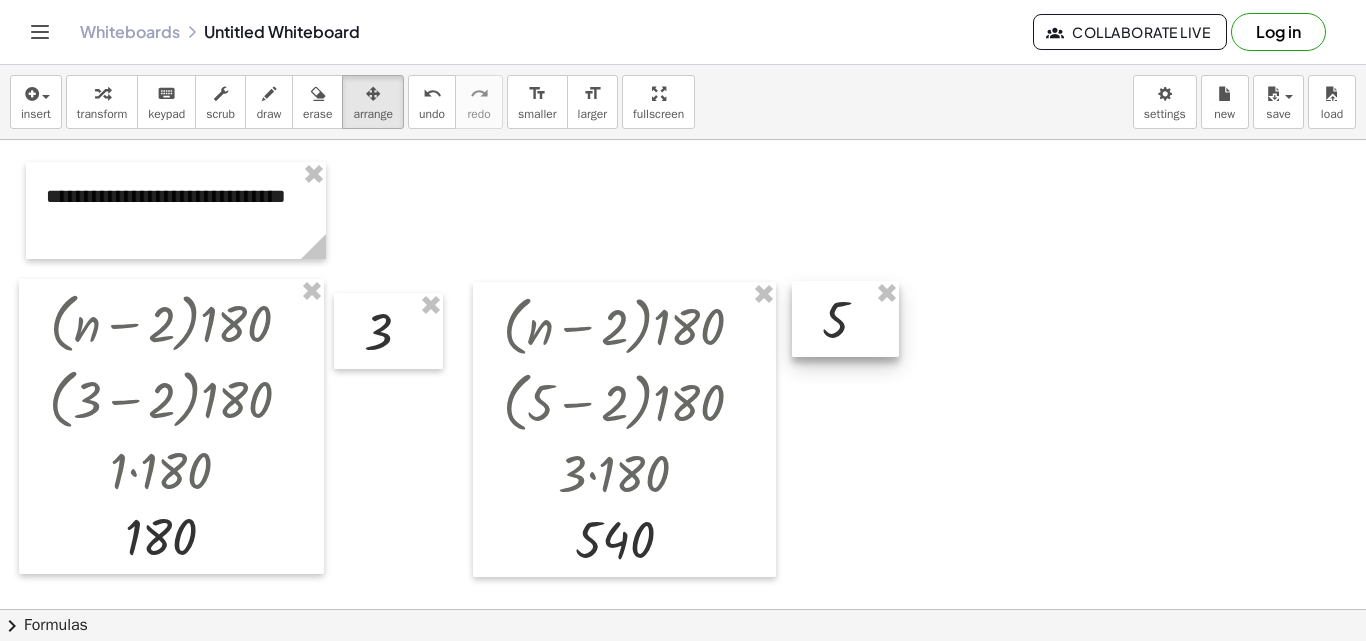 drag, startPoint x: 1028, startPoint y: 238, endPoint x: 803, endPoint y: 332, distance: 243.84627 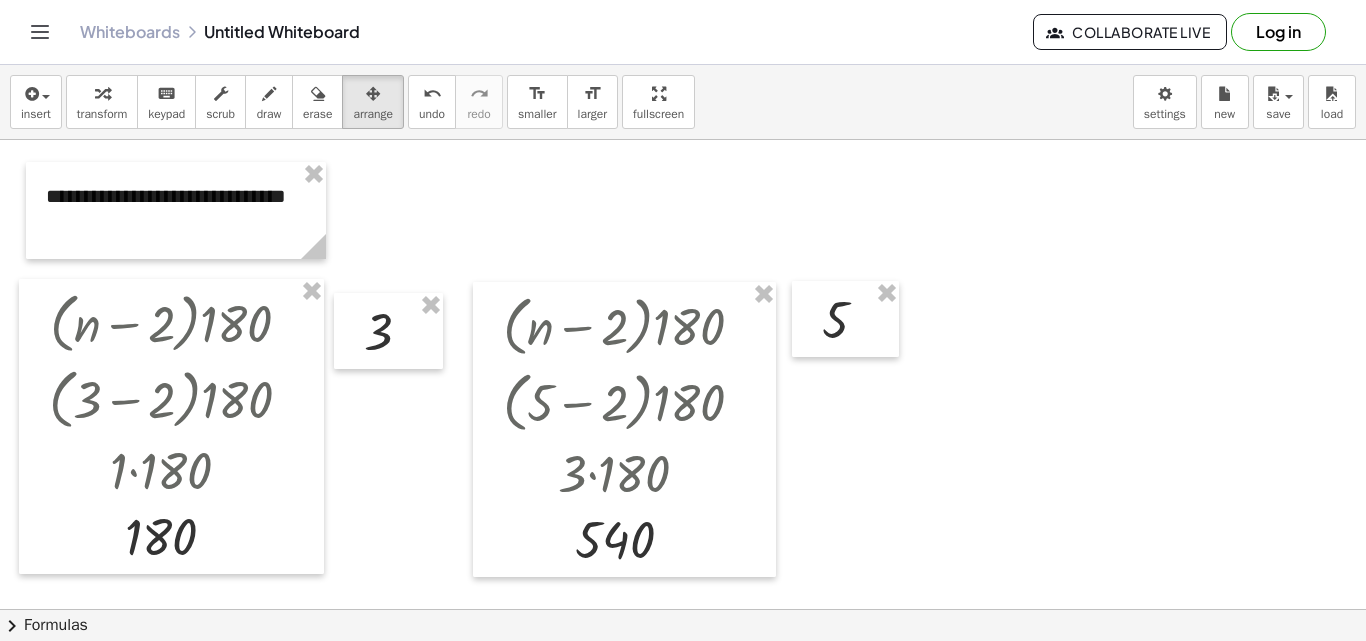 click at bounding box center [683, 609] 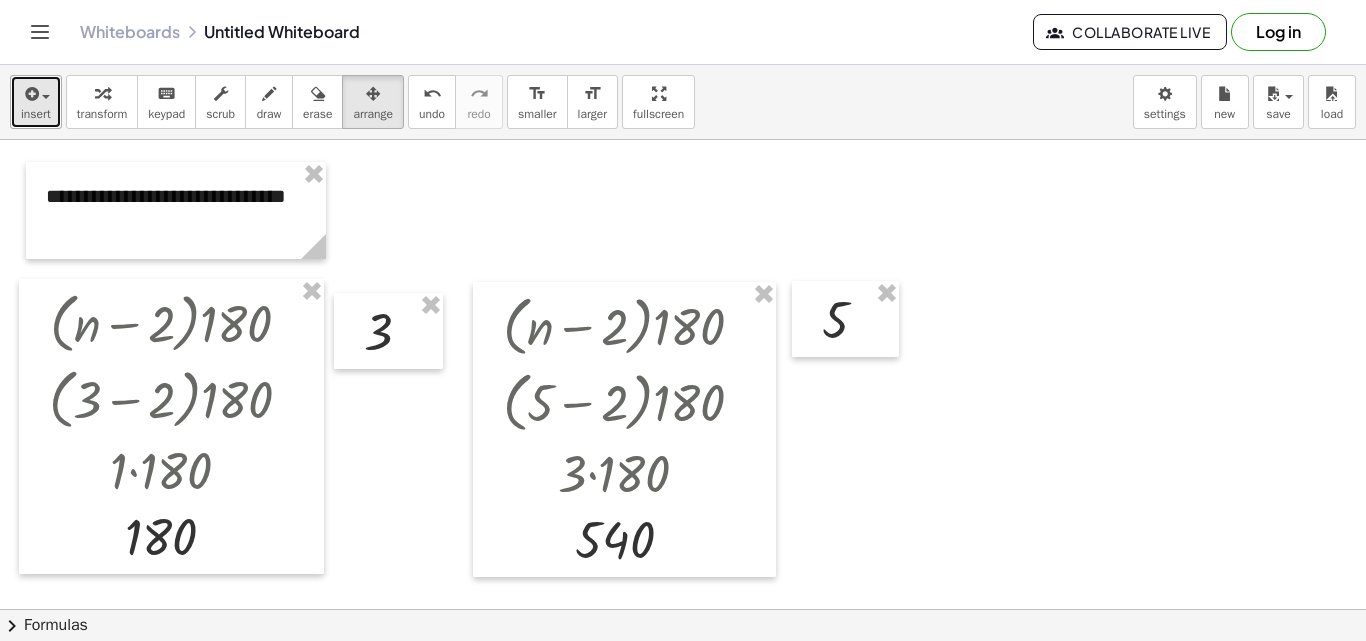 click at bounding box center (30, 94) 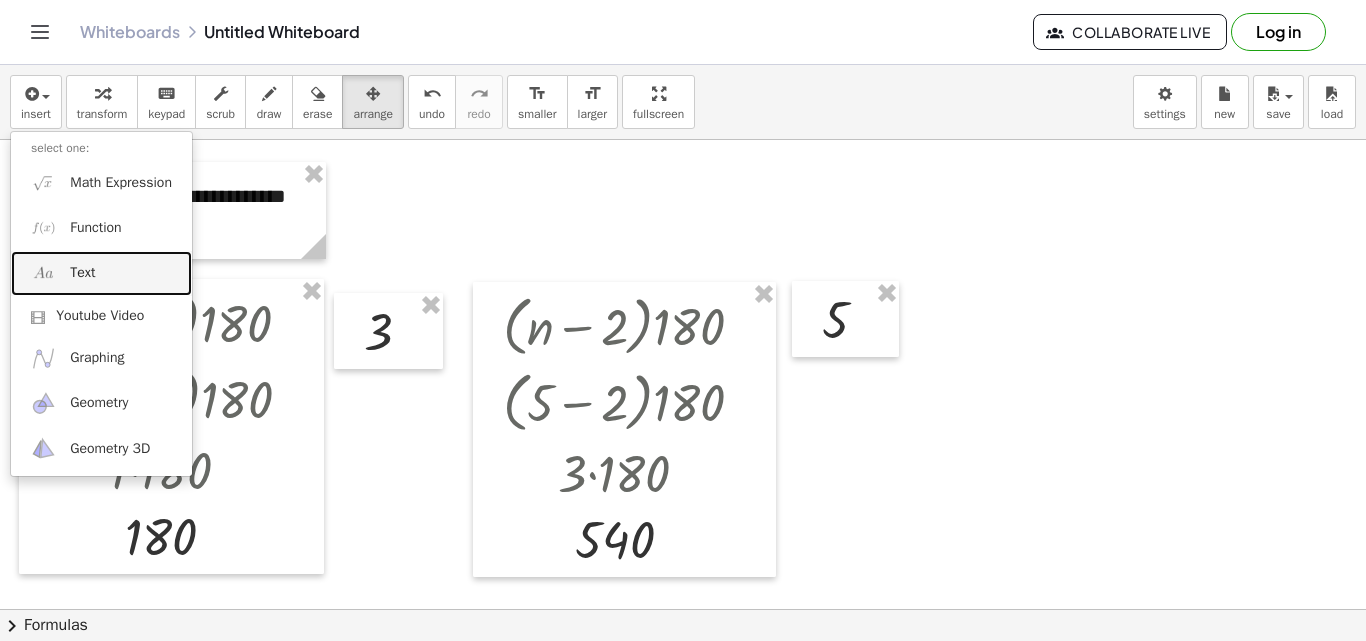 click on "Text" at bounding box center (101, 273) 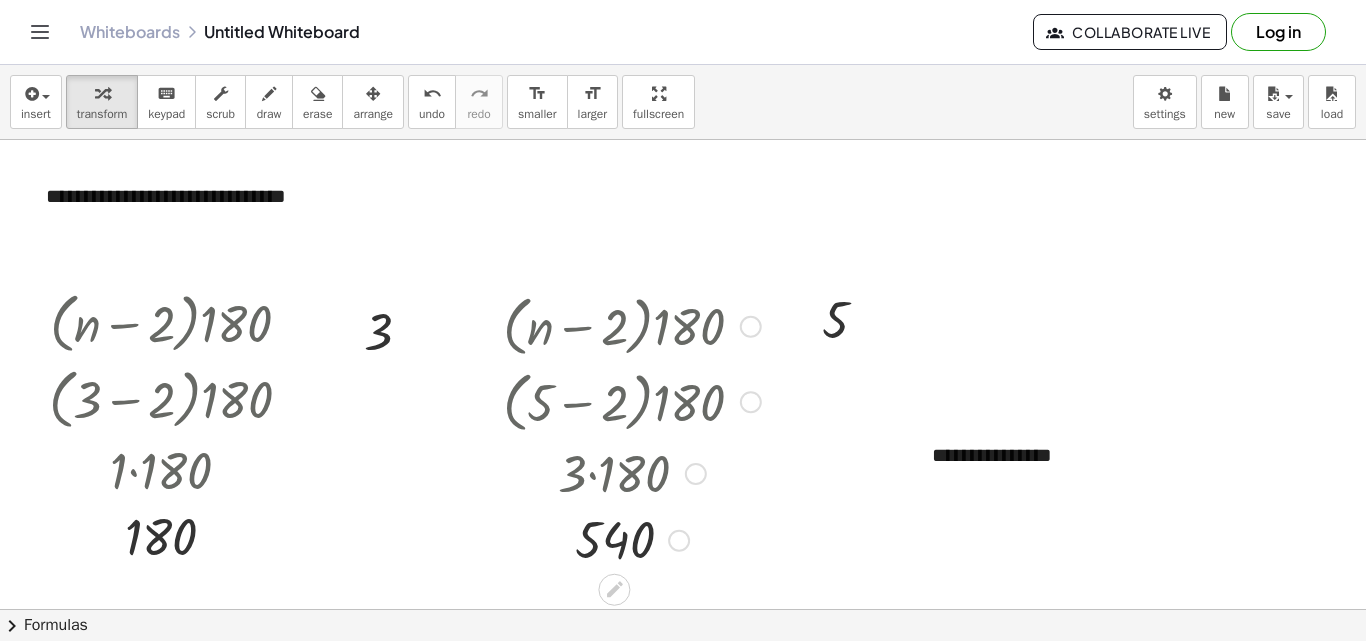 type 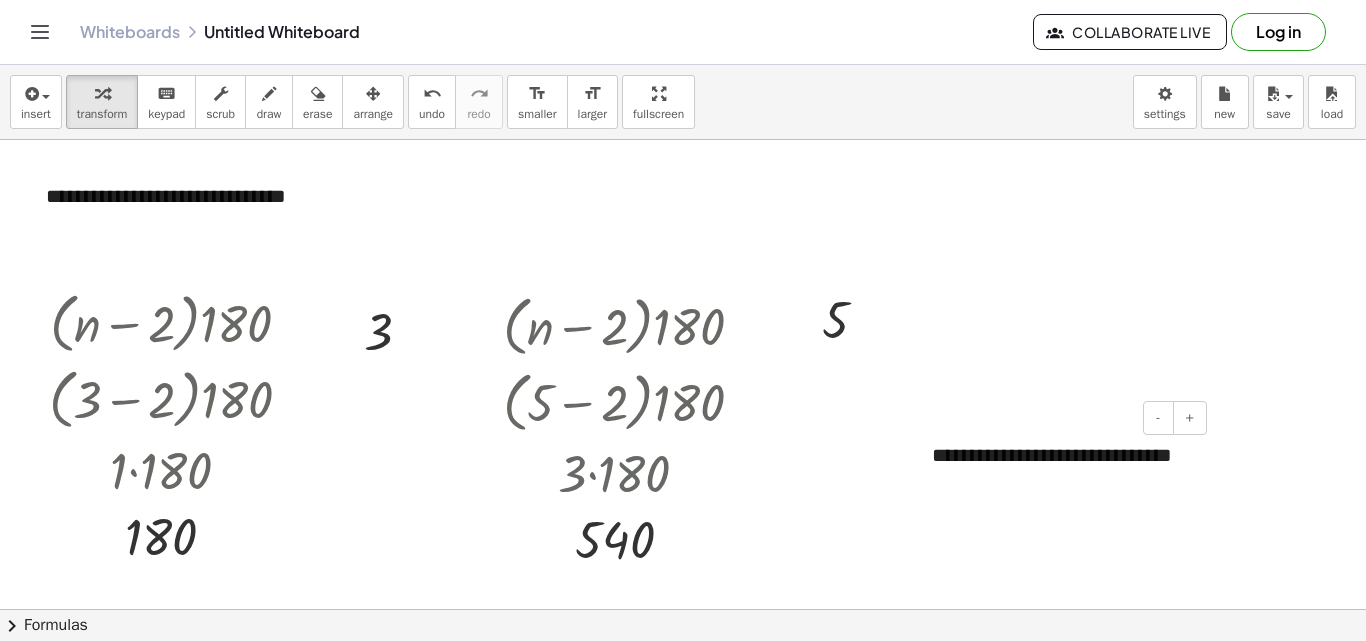 click on "**********" at bounding box center [1062, 469] 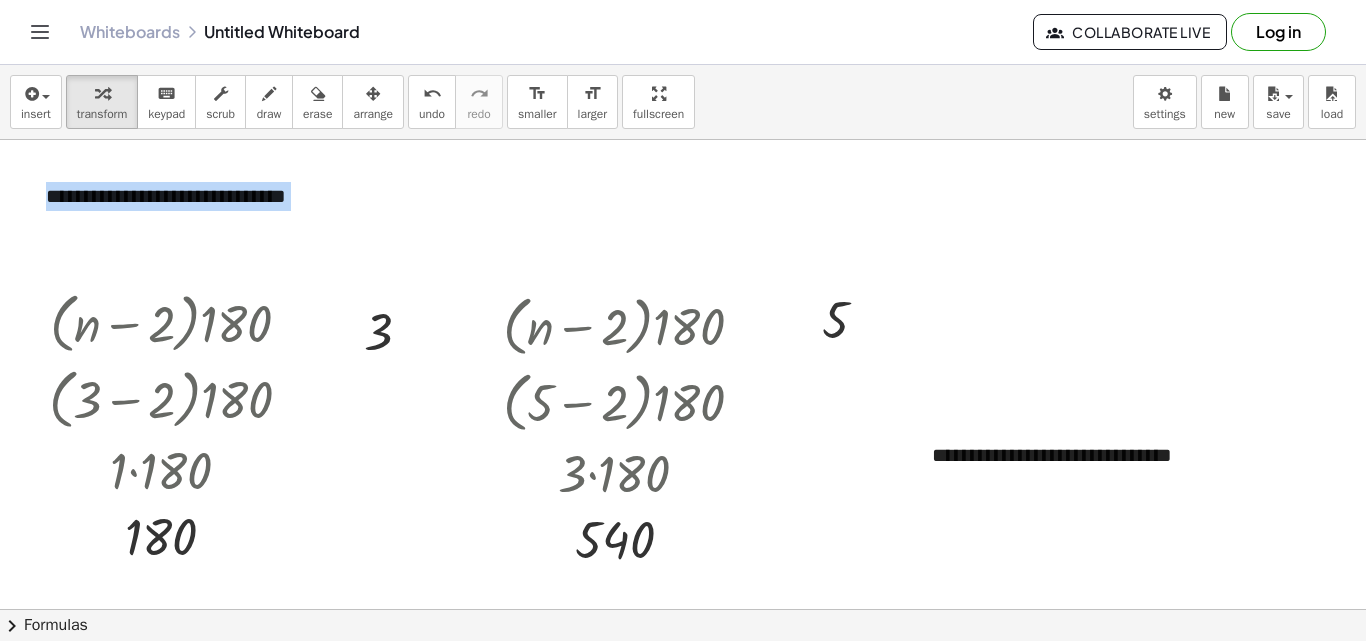 drag, startPoint x: 1052, startPoint y: 418, endPoint x: 978, endPoint y: 362, distance: 92.800865 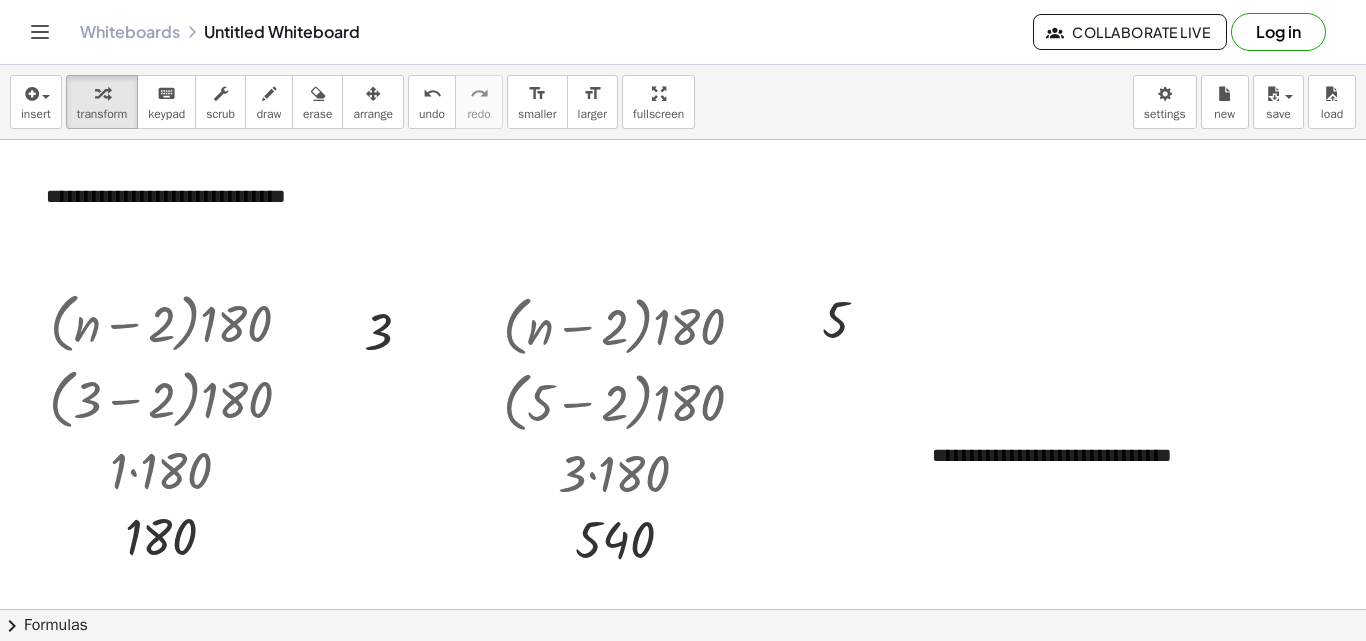 click at bounding box center [373, 93] 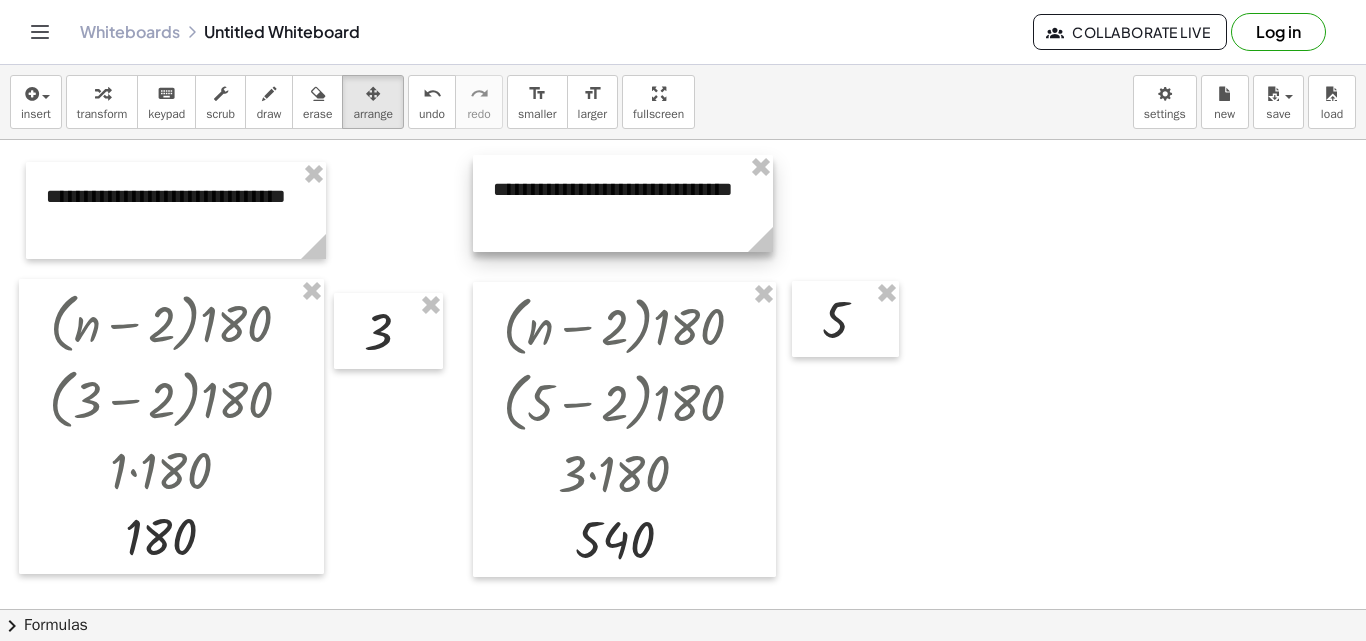 drag, startPoint x: 985, startPoint y: 353, endPoint x: 598, endPoint y: 183, distance: 422.69257 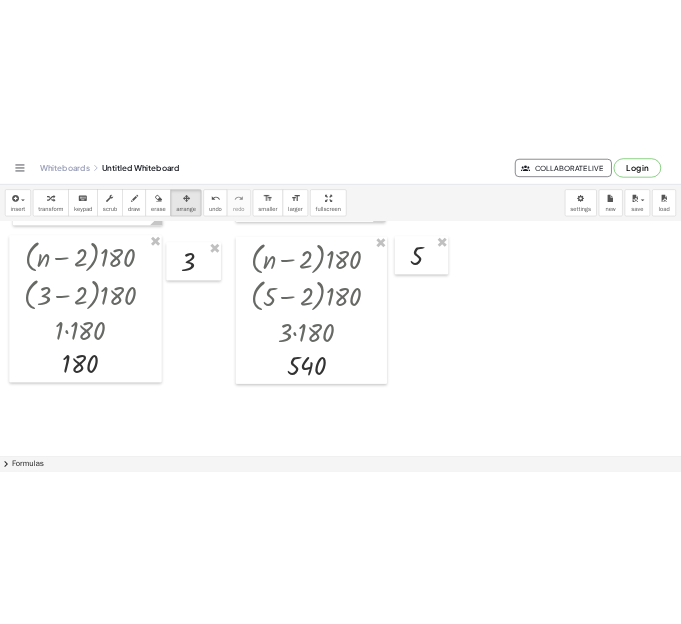 scroll, scrollTop: 0, scrollLeft: 0, axis: both 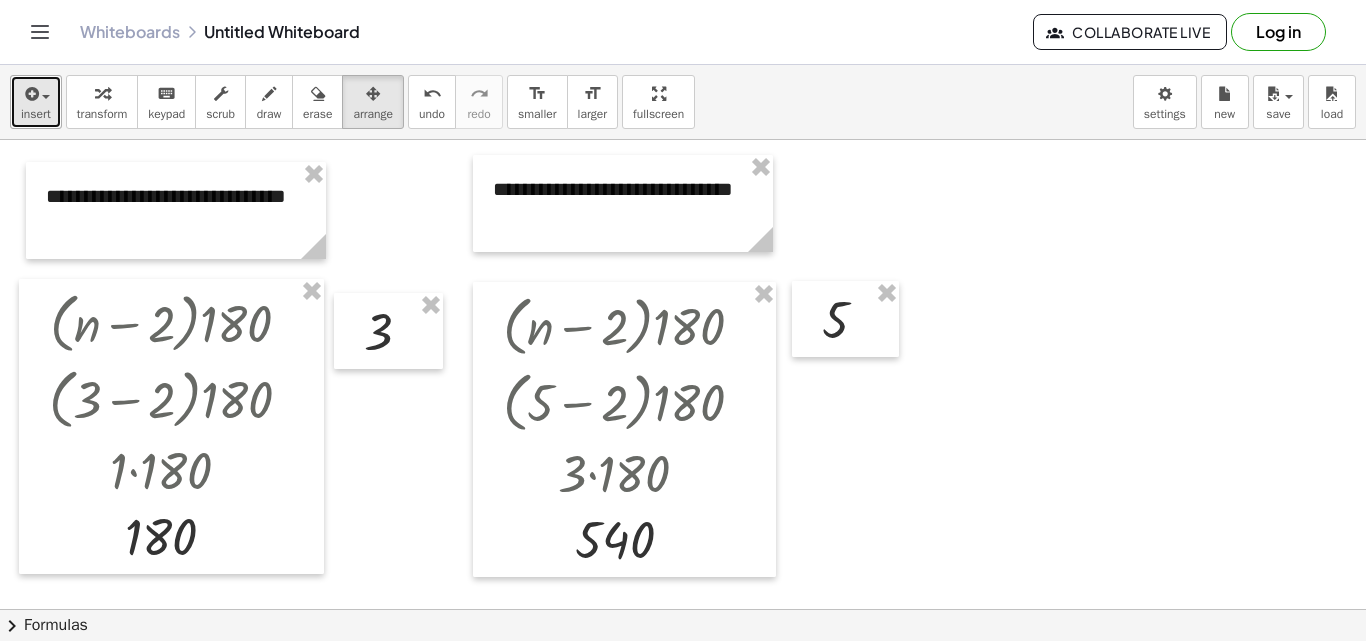 click at bounding box center (30, 94) 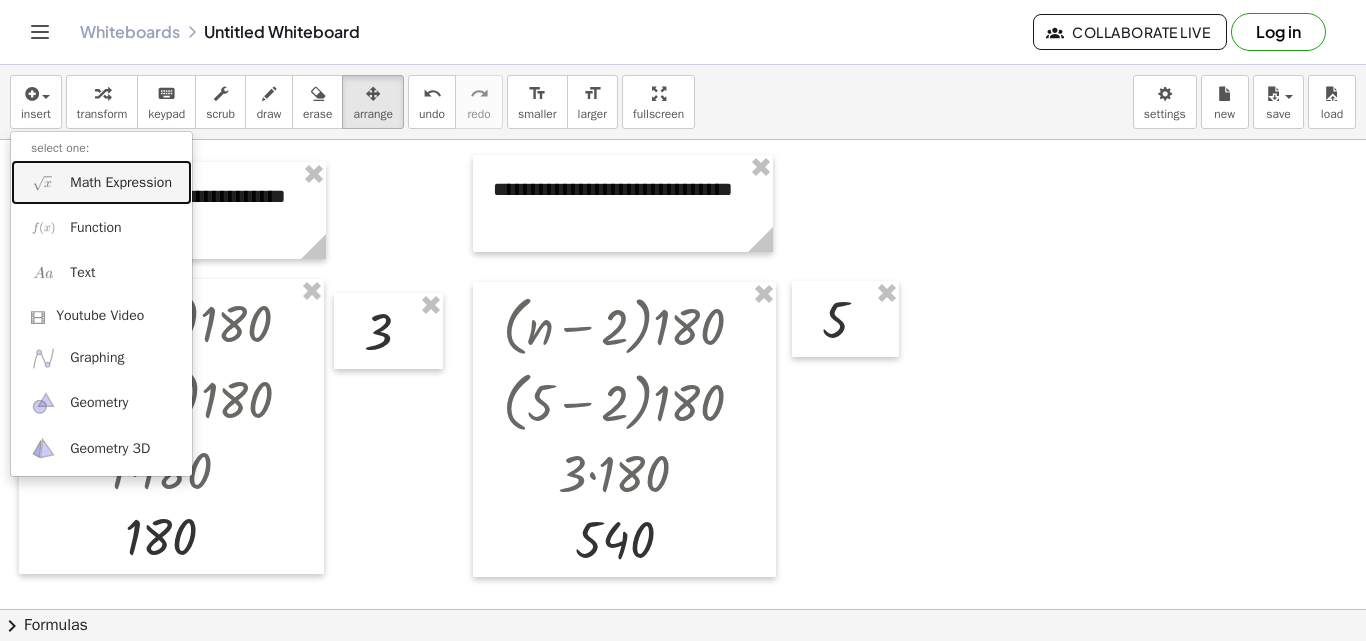 drag, startPoint x: 135, startPoint y: 178, endPoint x: 430, endPoint y: 394, distance: 365.6241 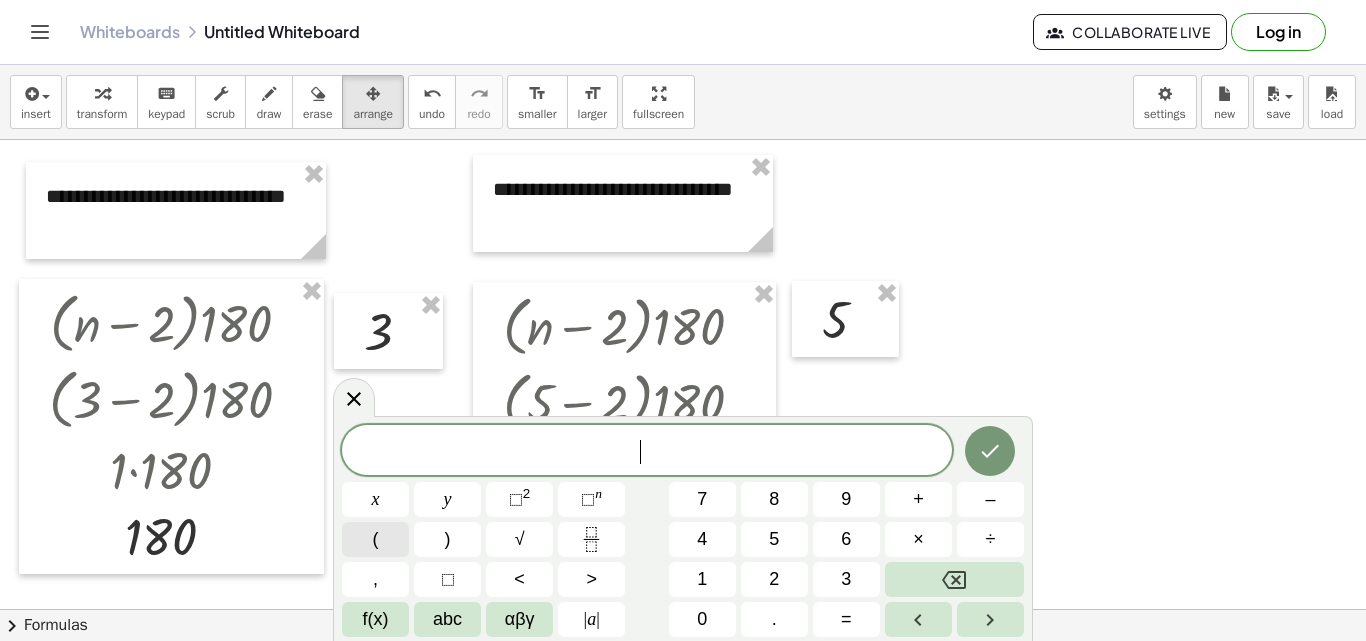 click on "(" at bounding box center (375, 539) 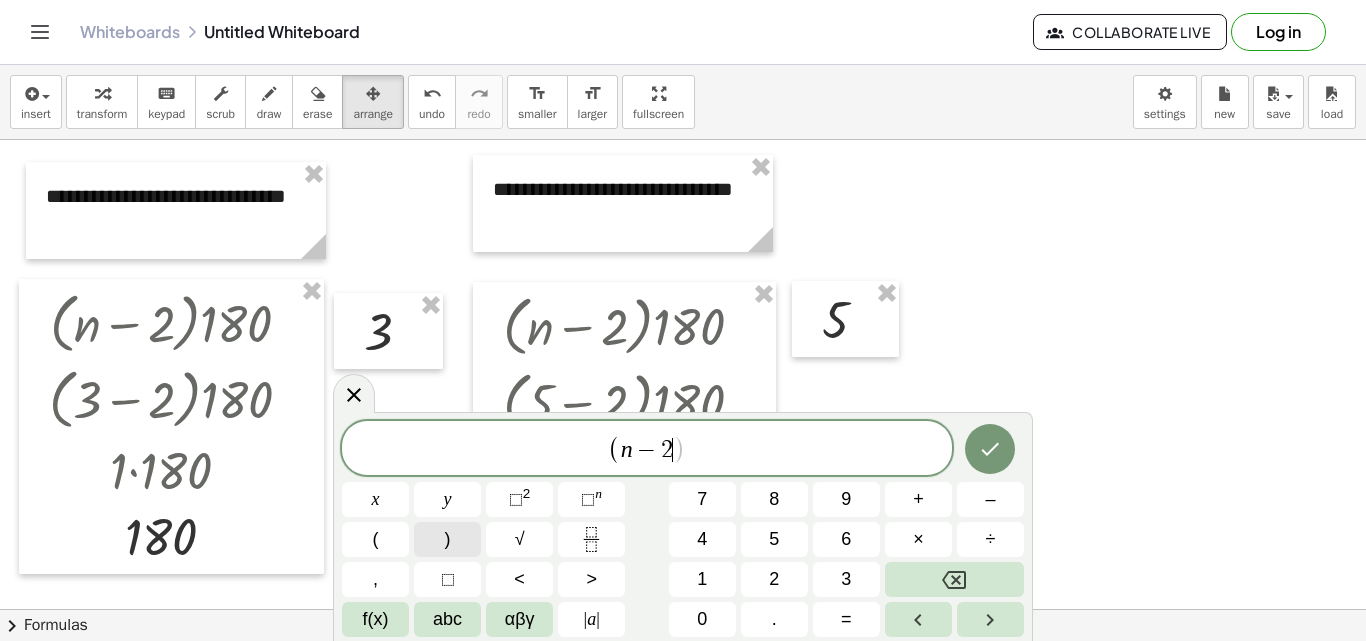 click on ")" at bounding box center (447, 539) 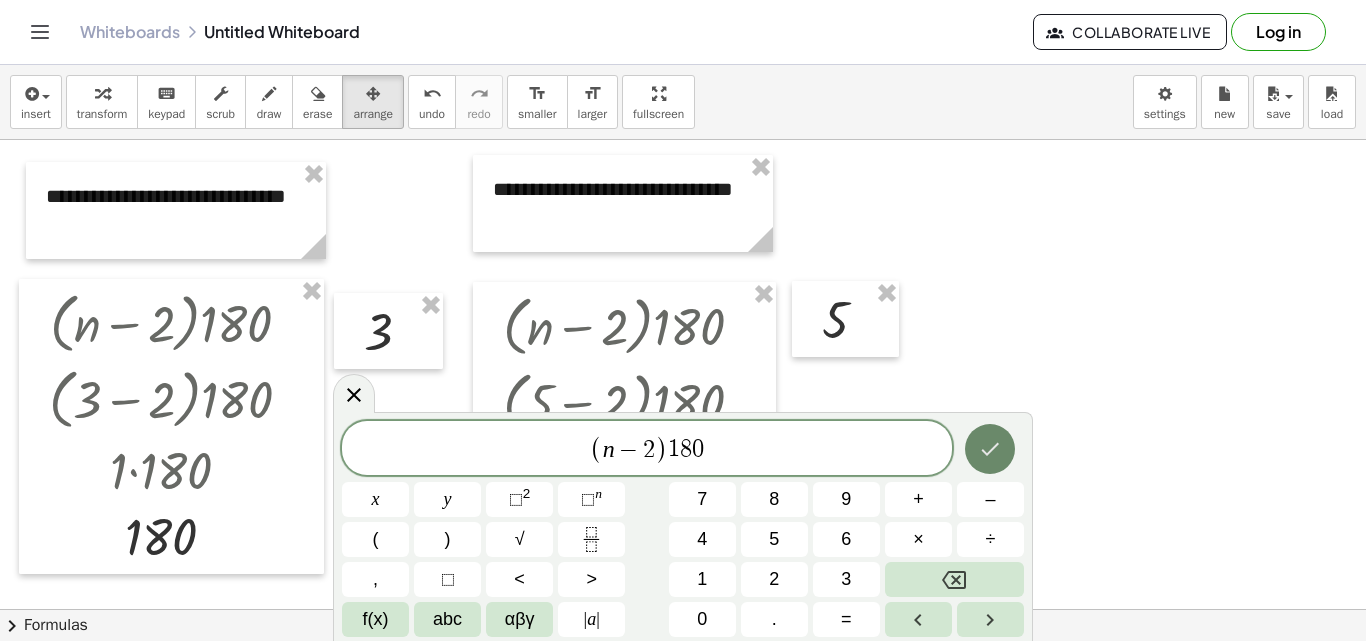 click at bounding box center [990, 449] 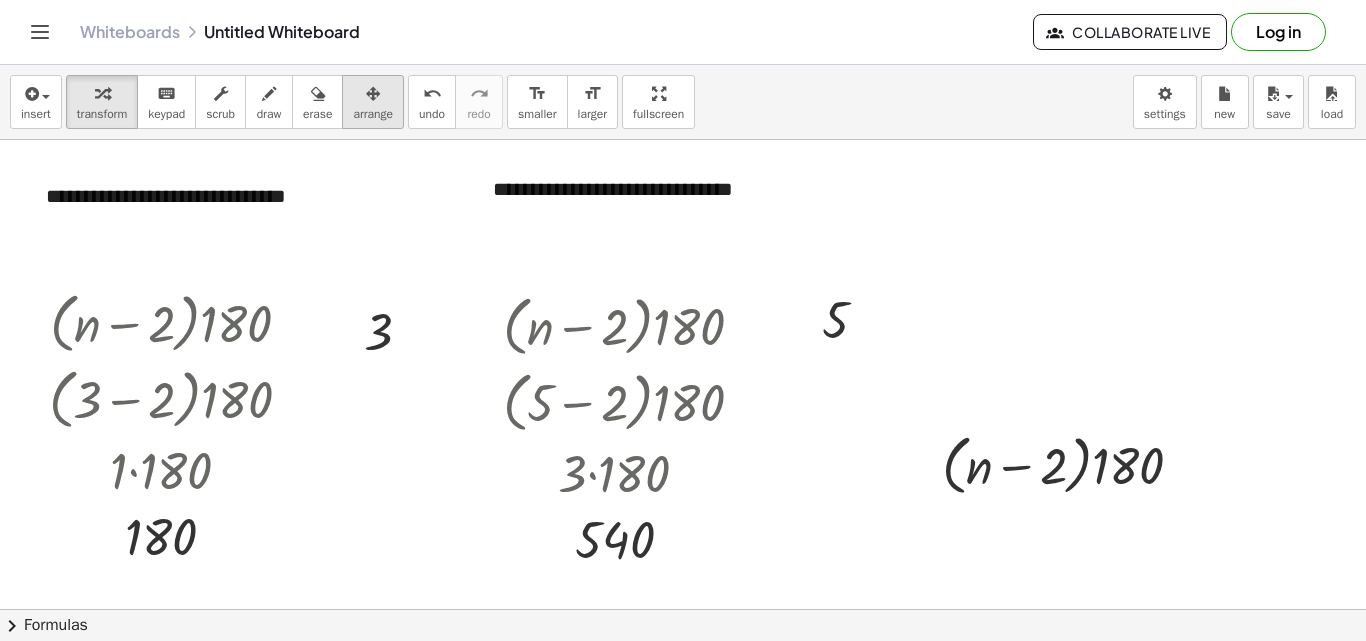 click at bounding box center (373, 94) 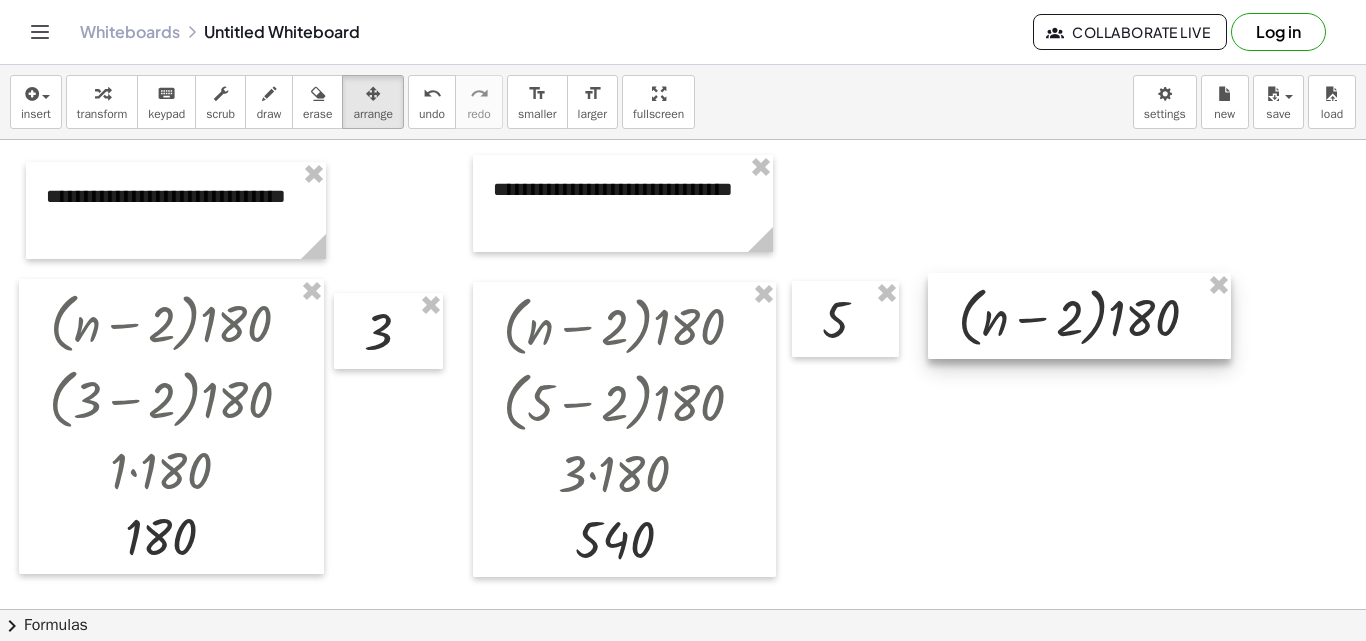 drag, startPoint x: 1039, startPoint y: 456, endPoint x: 1054, endPoint y: 308, distance: 148.7582 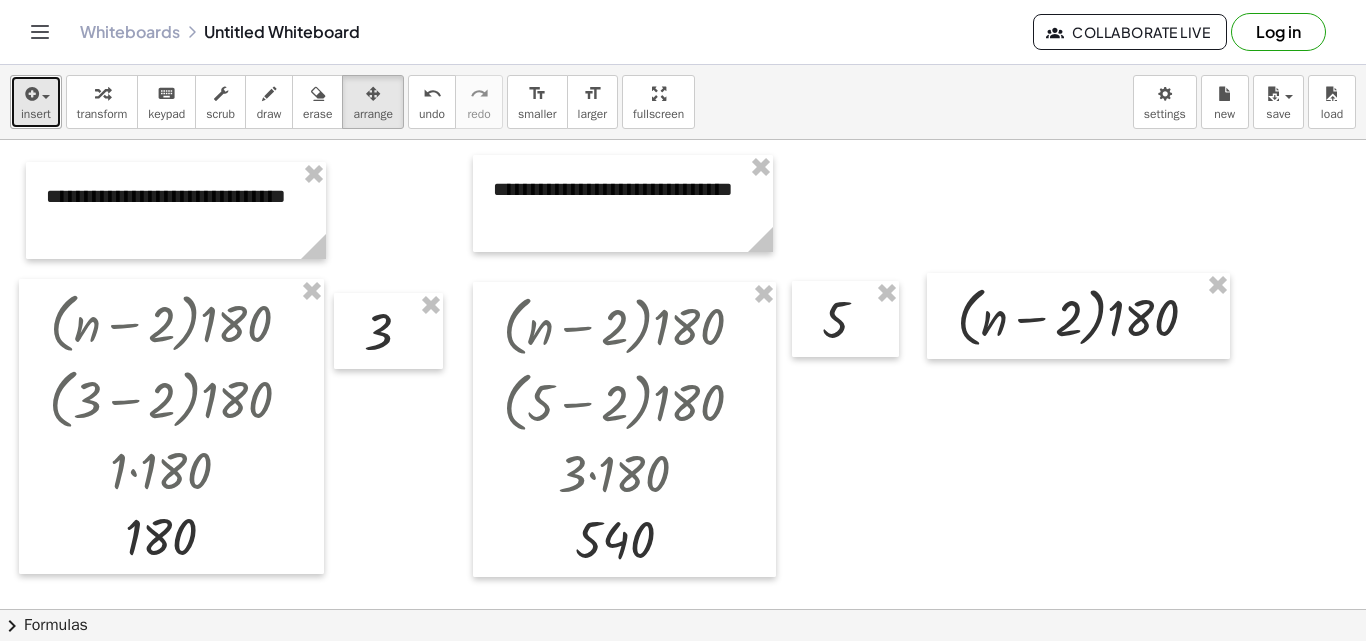 click on "insert" at bounding box center (36, 114) 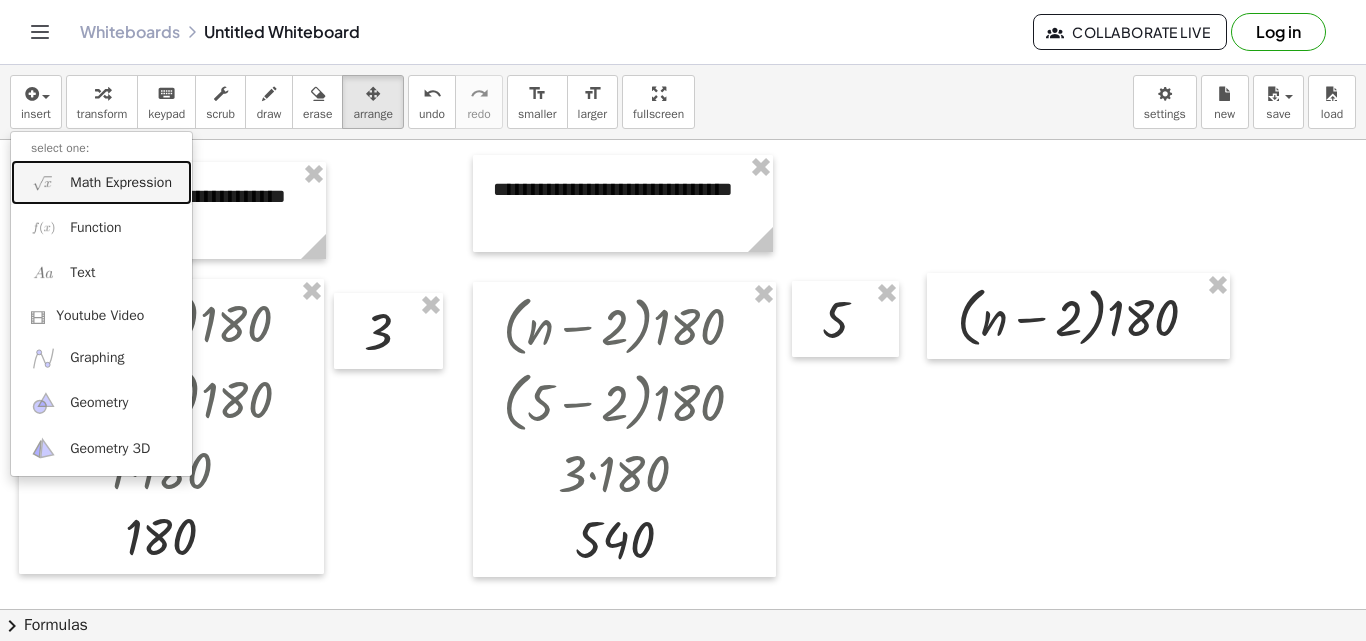 click on "Math Expression" at bounding box center [121, 183] 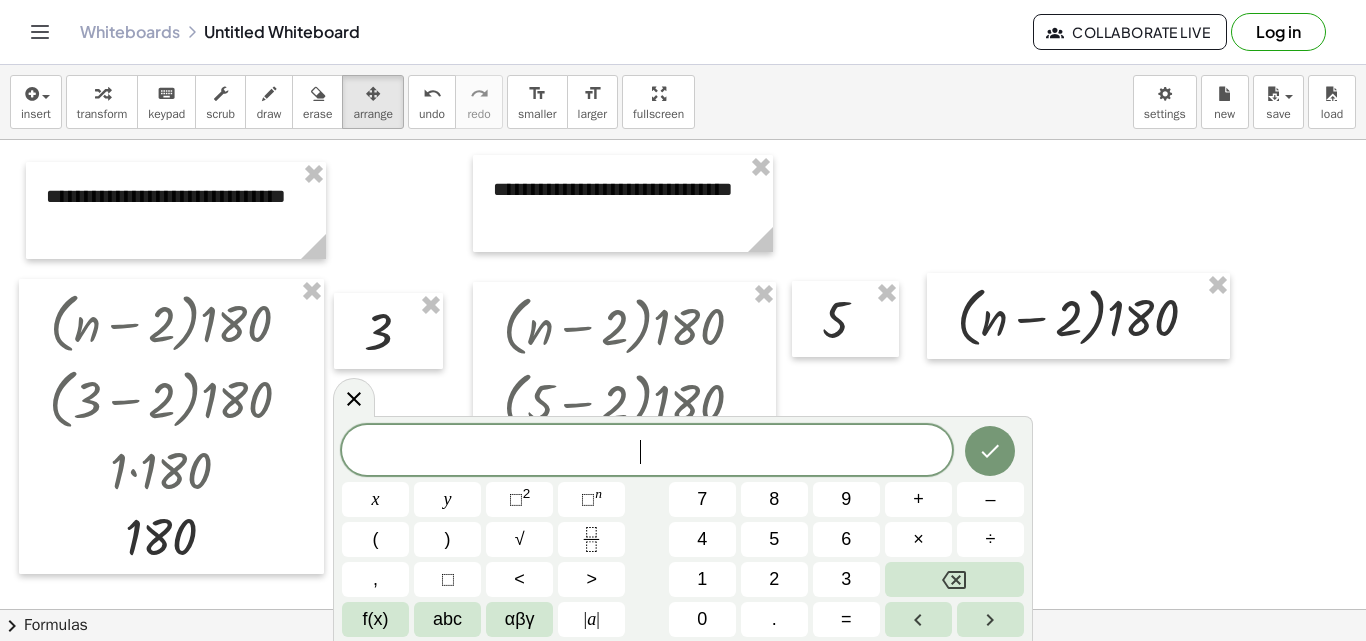 click on "​" at bounding box center (647, 452) 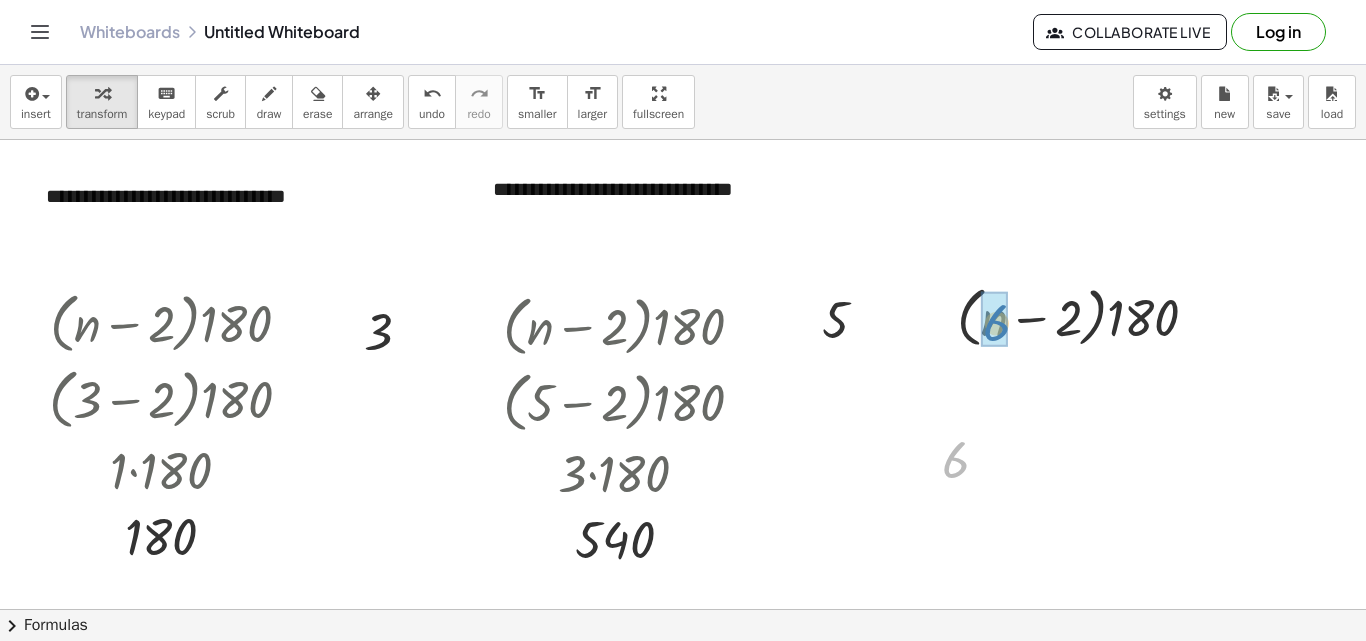 drag, startPoint x: 960, startPoint y: 459, endPoint x: 1001, endPoint y: 322, distance: 143.0035 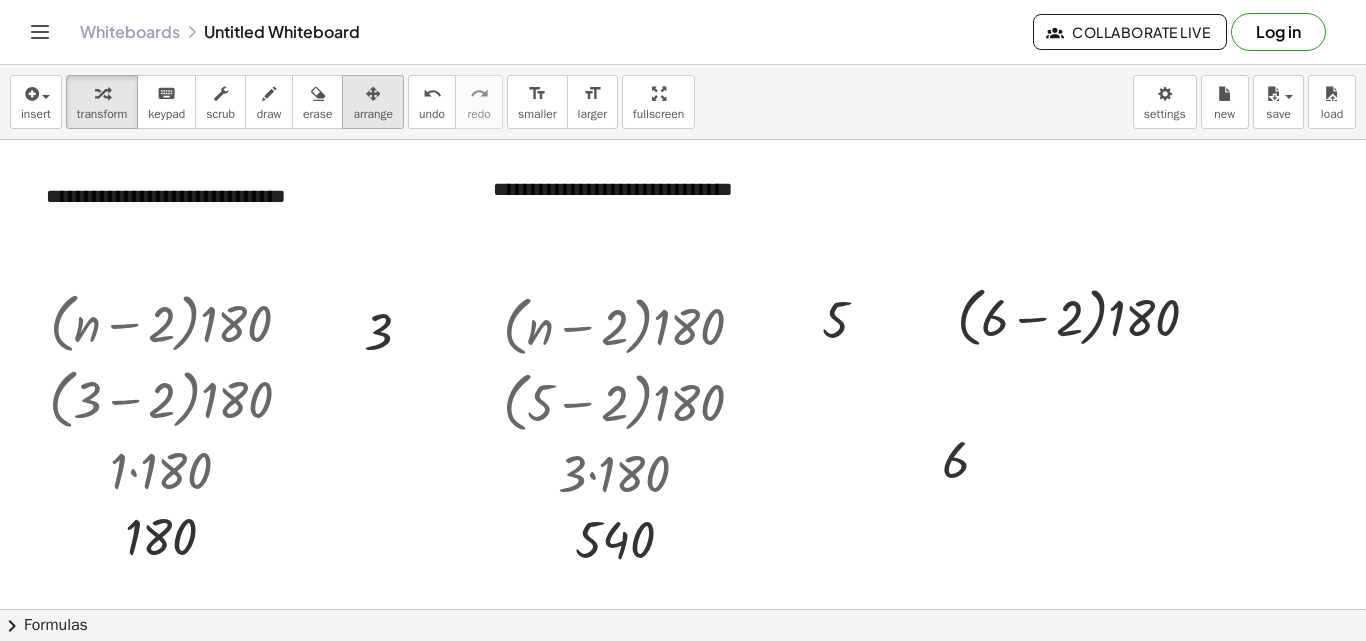 click on "arrange" at bounding box center [373, 114] 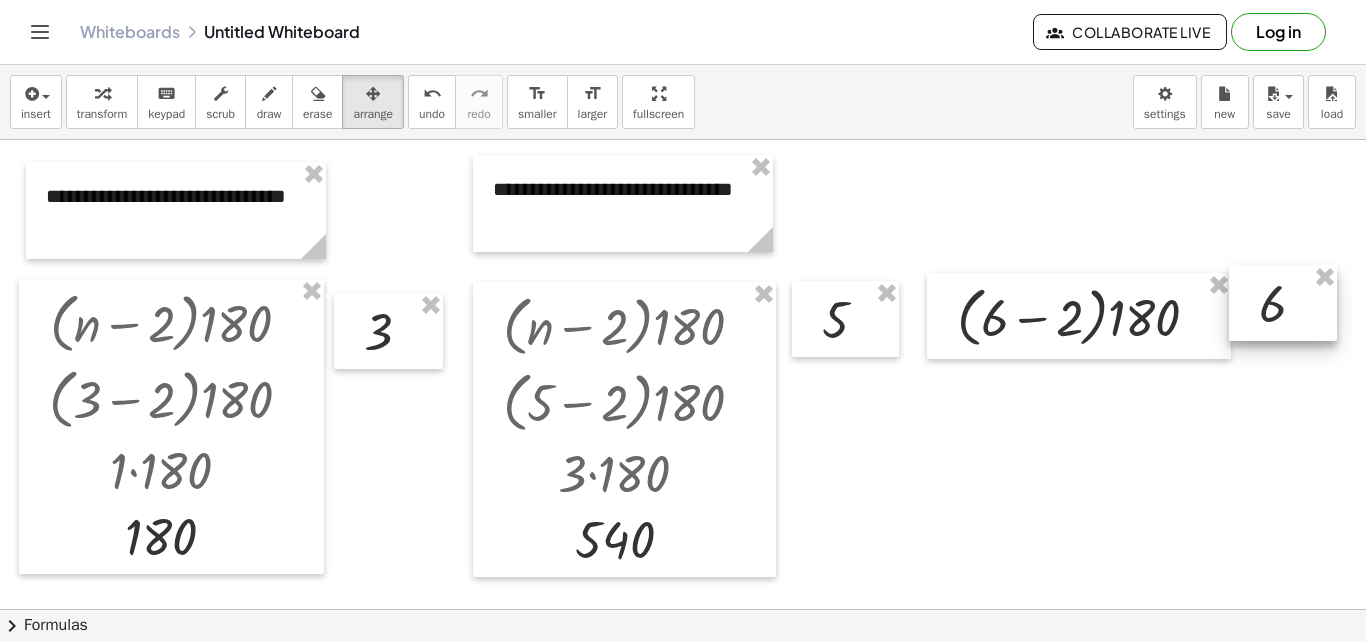 drag, startPoint x: 975, startPoint y: 467, endPoint x: 1291, endPoint y: 311, distance: 352.40884 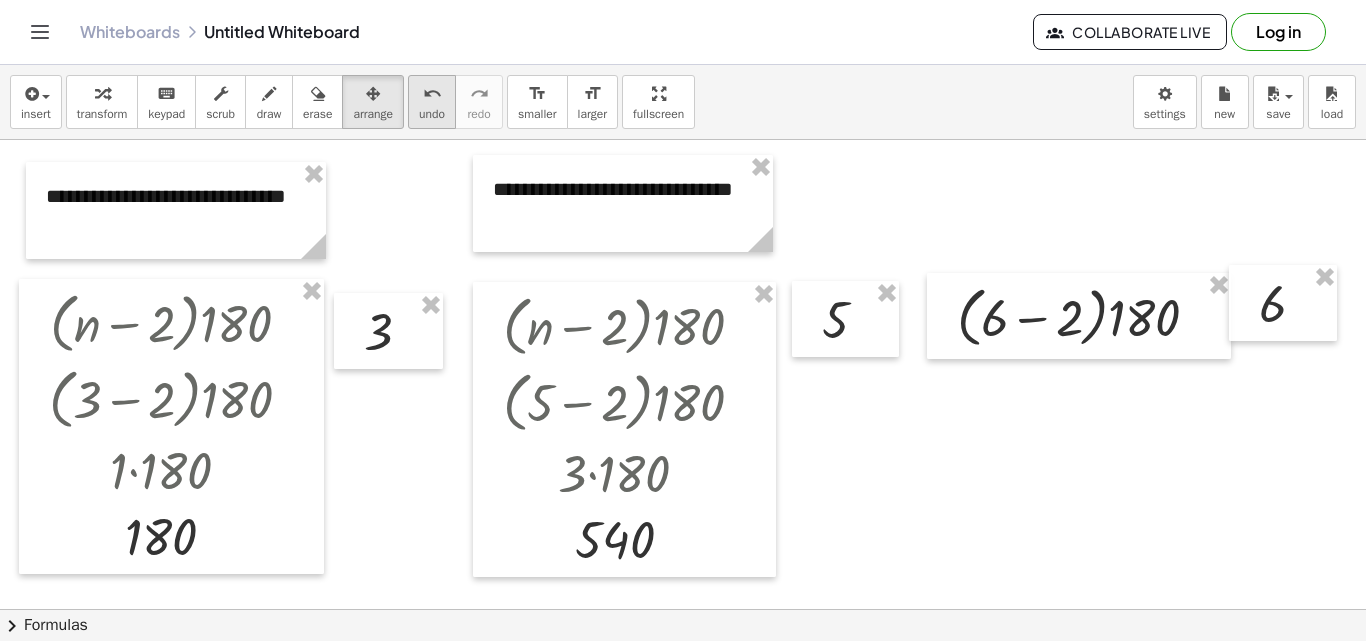 click on "undo" at bounding box center (432, 94) 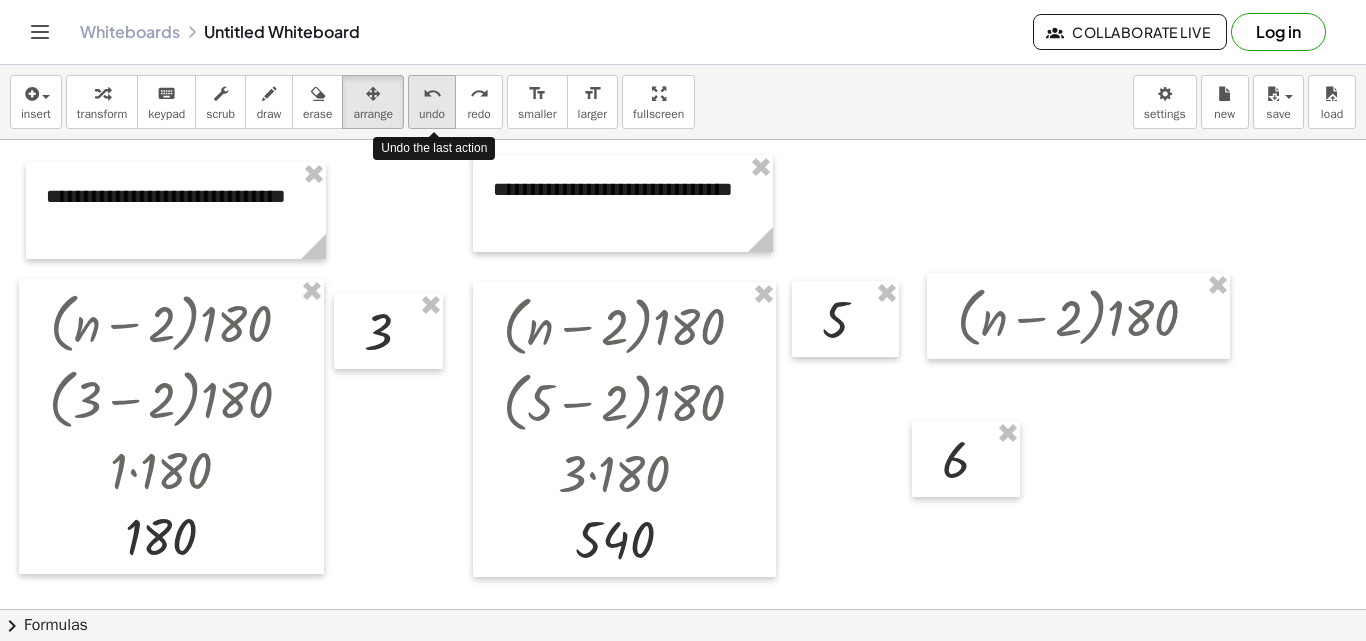 click on "undo" at bounding box center (432, 94) 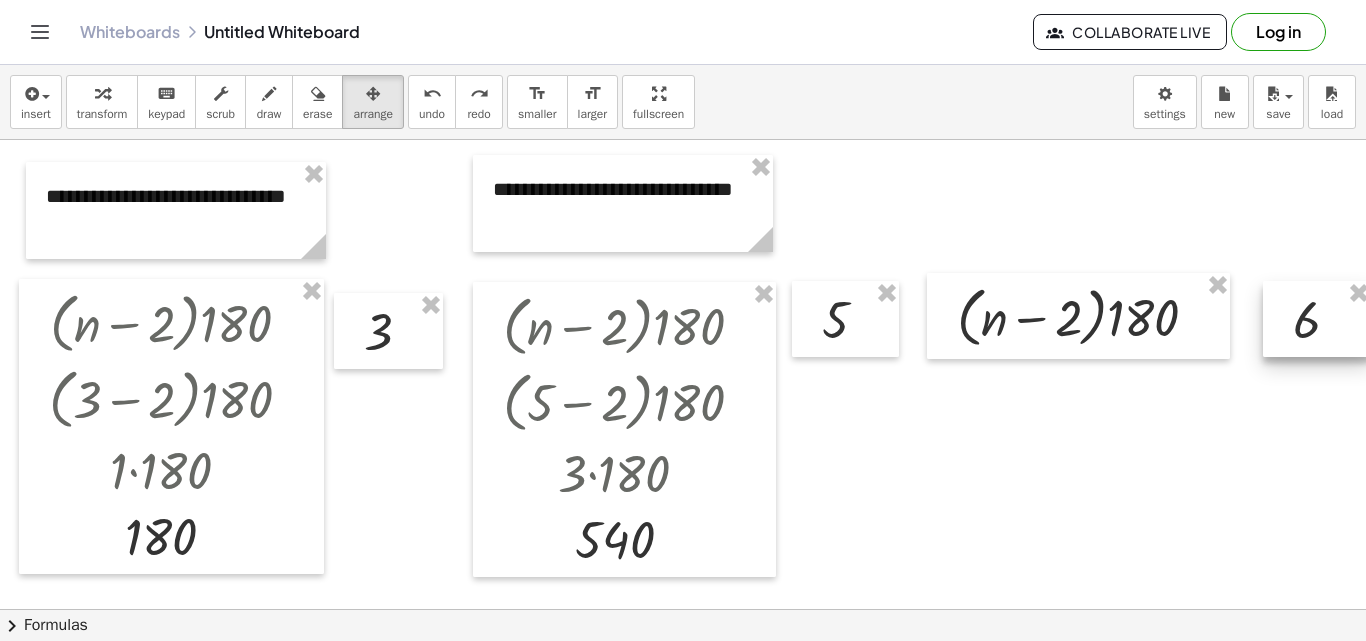 drag, startPoint x: 961, startPoint y: 485, endPoint x: 1306, endPoint y: 347, distance: 371.5764 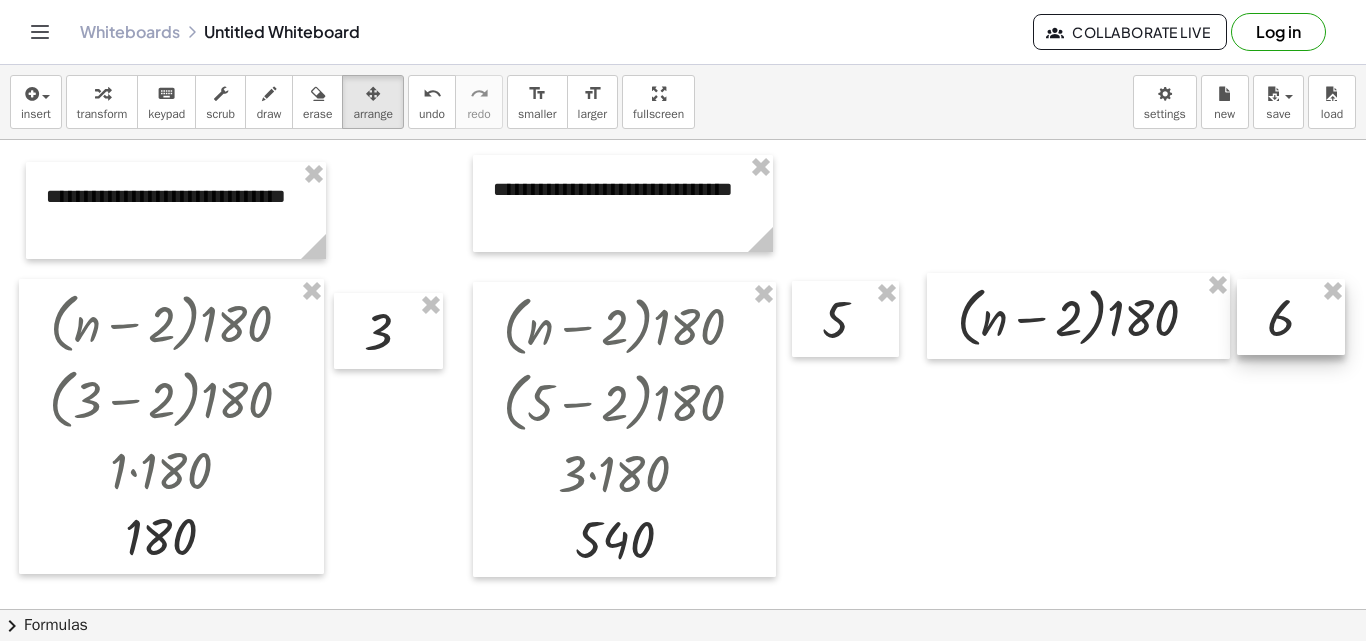 drag, startPoint x: 1282, startPoint y: 345, endPoint x: 1260, endPoint y: 338, distance: 23.086792 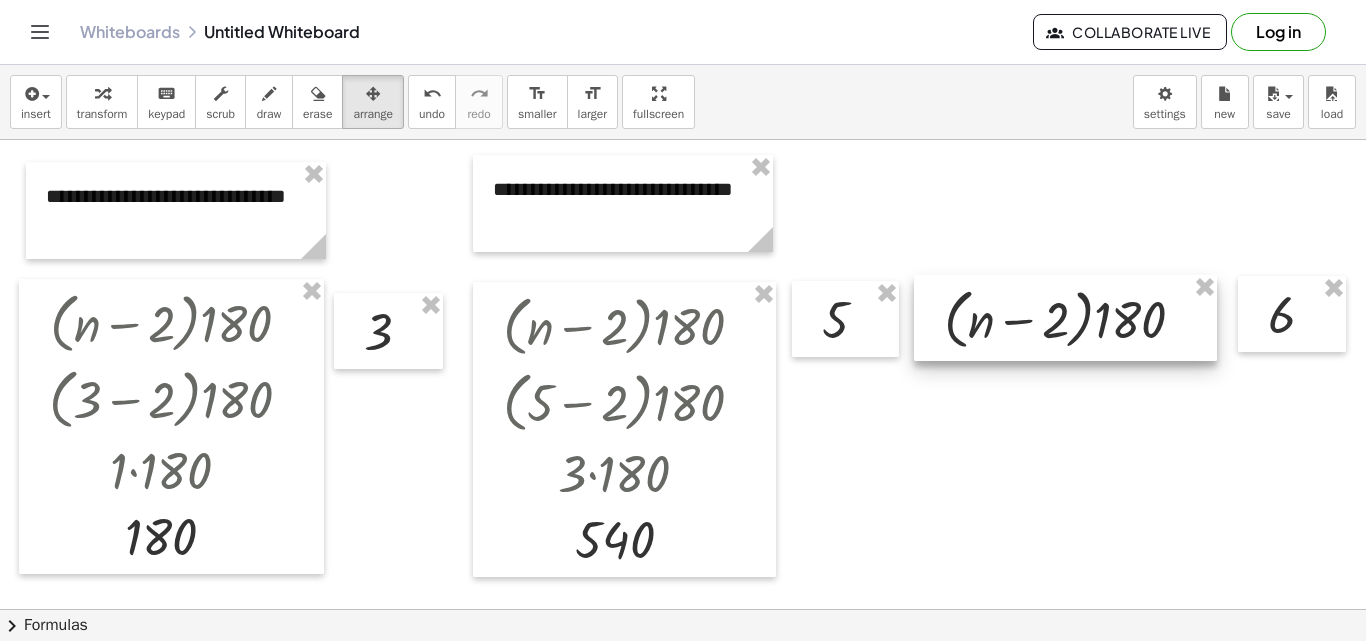 drag, startPoint x: 1019, startPoint y: 354, endPoint x: 1006, endPoint y: 356, distance: 13.152946 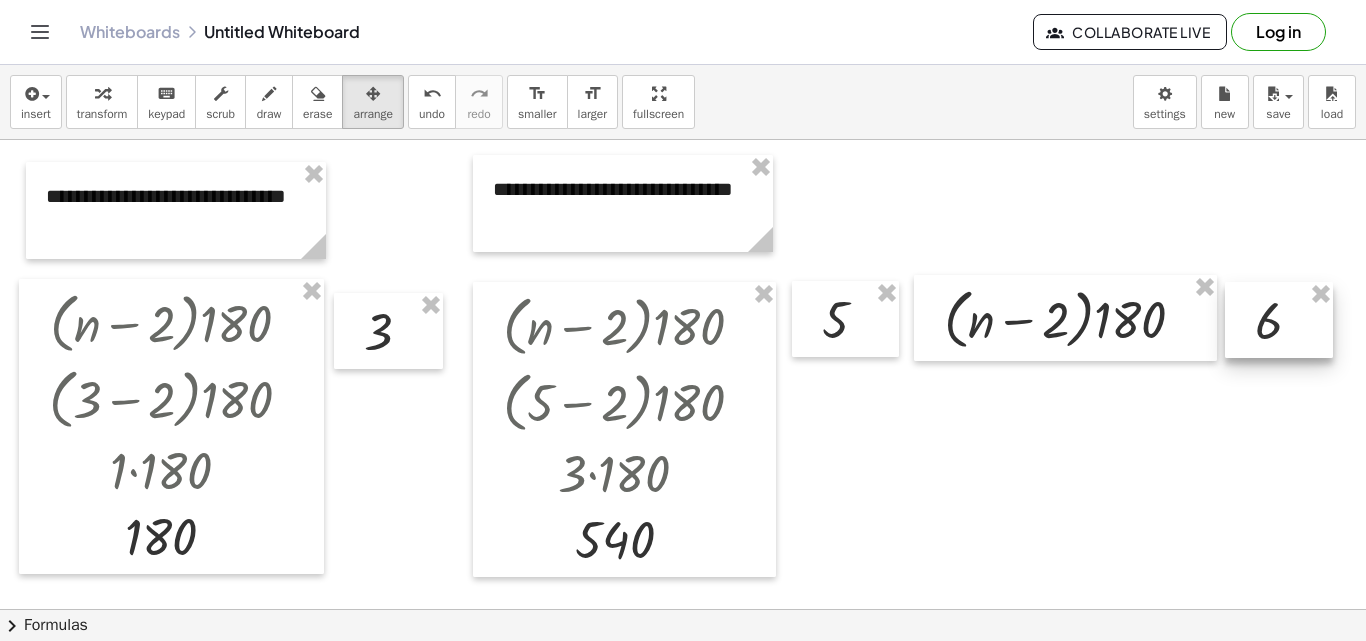 drag, startPoint x: 1260, startPoint y: 326, endPoint x: 1247, endPoint y: 332, distance: 14.3178215 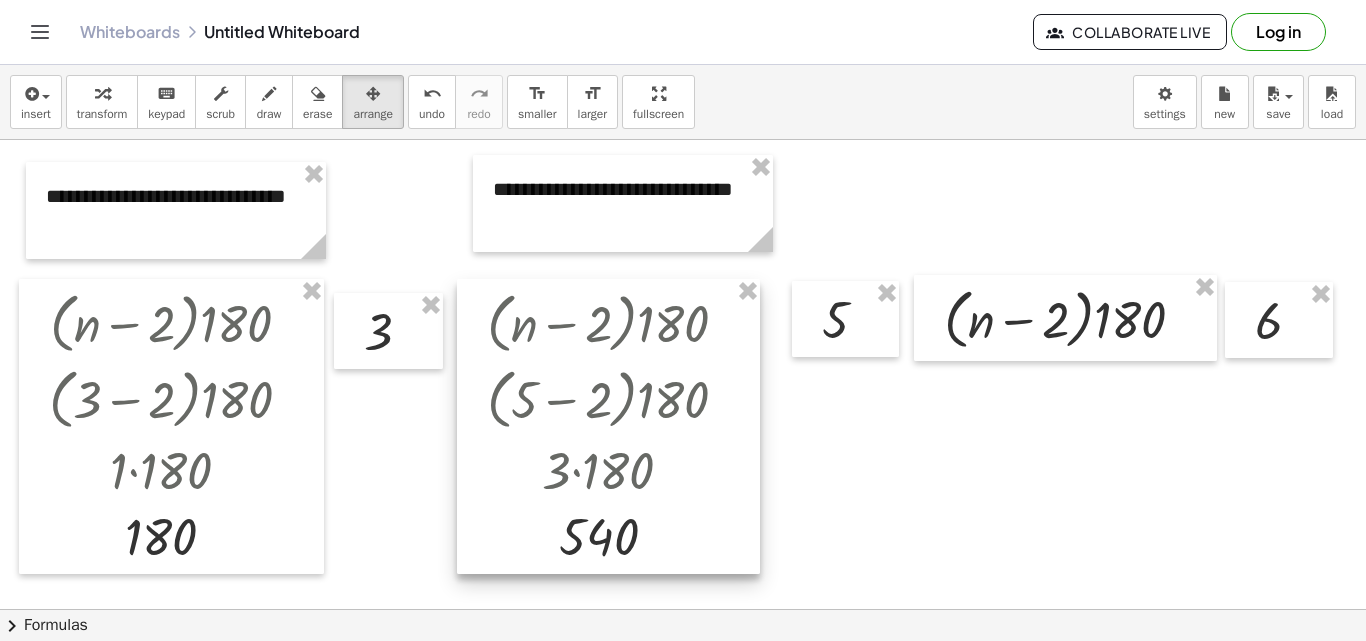 drag, startPoint x: 585, startPoint y: 314, endPoint x: 569, endPoint y: 311, distance: 16.27882 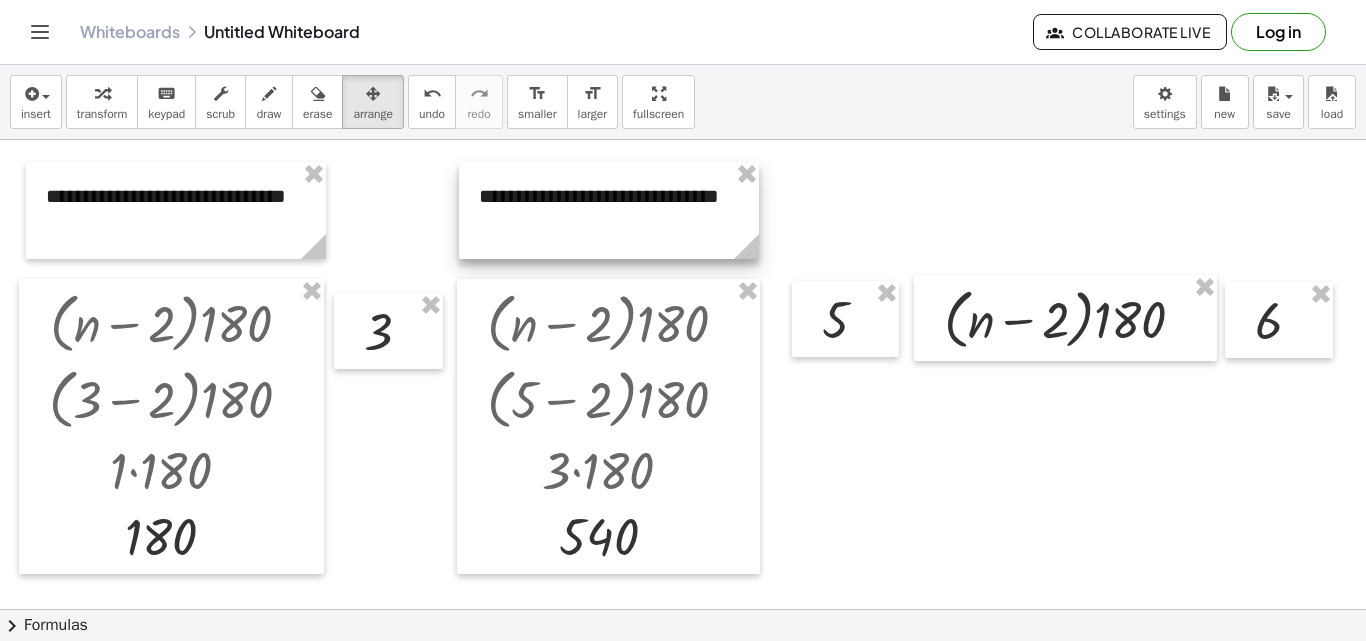 drag, startPoint x: 557, startPoint y: 242, endPoint x: 543, endPoint y: 249, distance: 15.652476 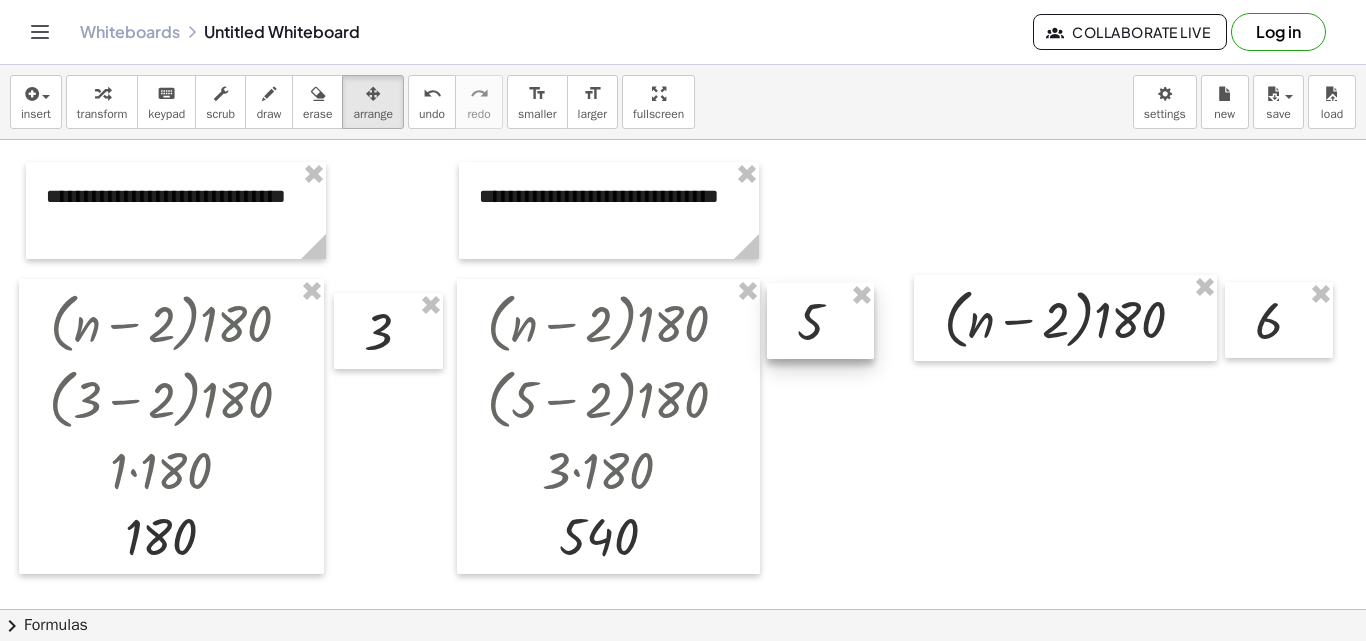 drag, startPoint x: 821, startPoint y: 318, endPoint x: 796, endPoint y: 320, distance: 25.079872 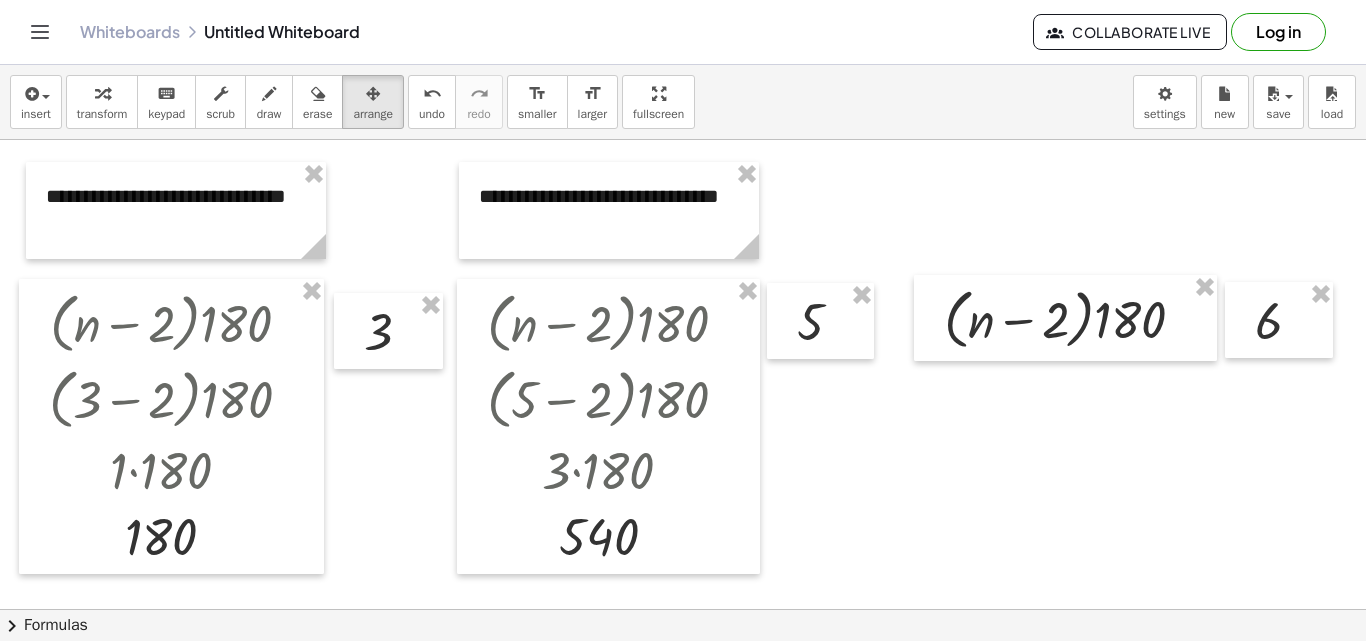 click on "insert select one: Math Expression Function Text Youtube Video Graphing Geometry Geometry 3D transform keyboard keypad scrub draw erase arrange undo undo redo redo format_size smaller format_size larger fullscreen load   save new settings" at bounding box center [683, 102] 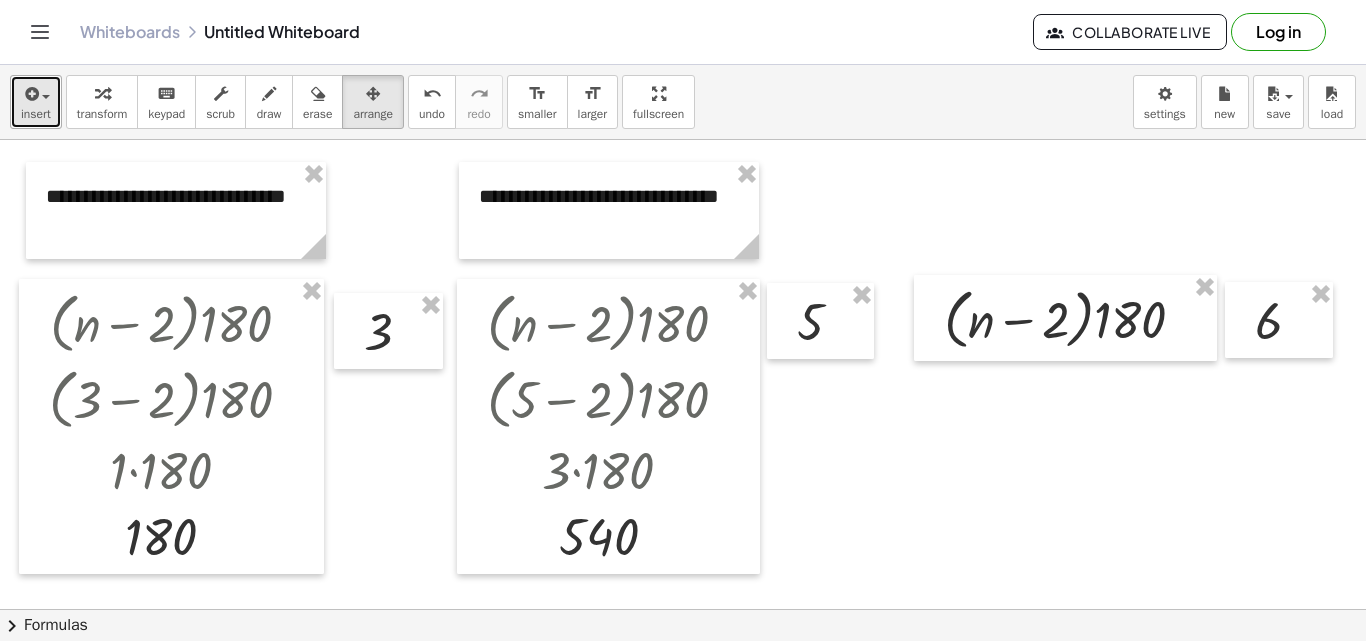 click on "insert" at bounding box center (36, 102) 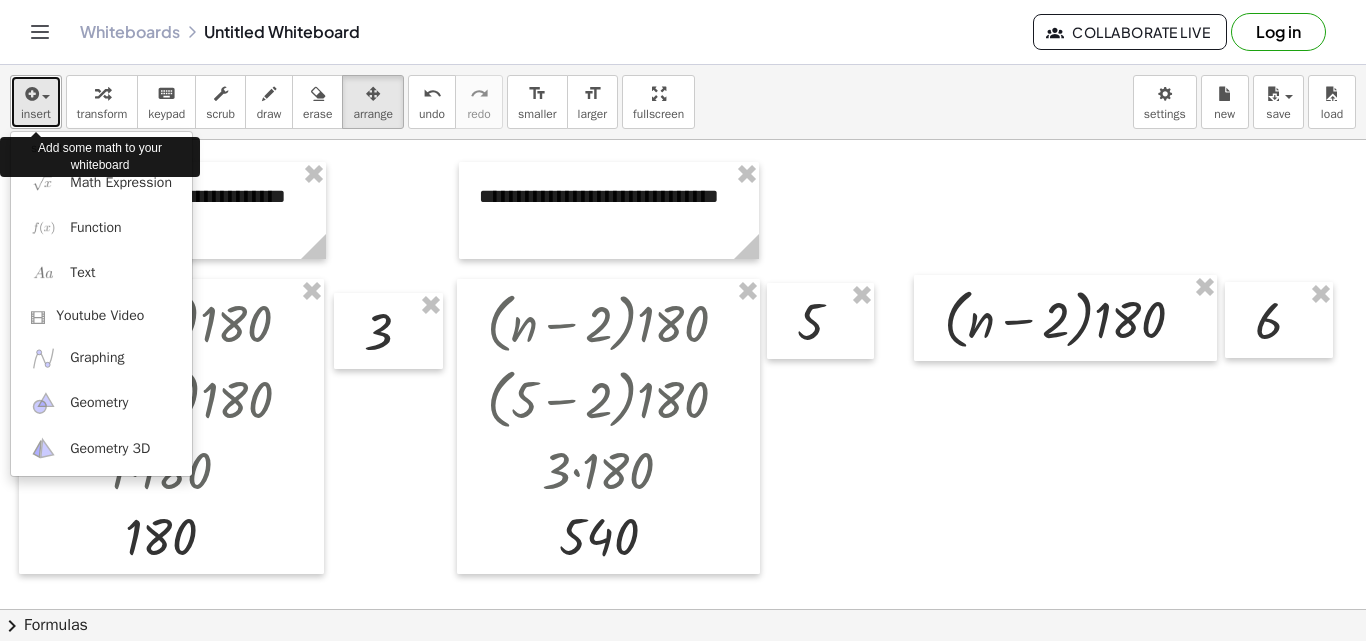 click at bounding box center (36, 93) 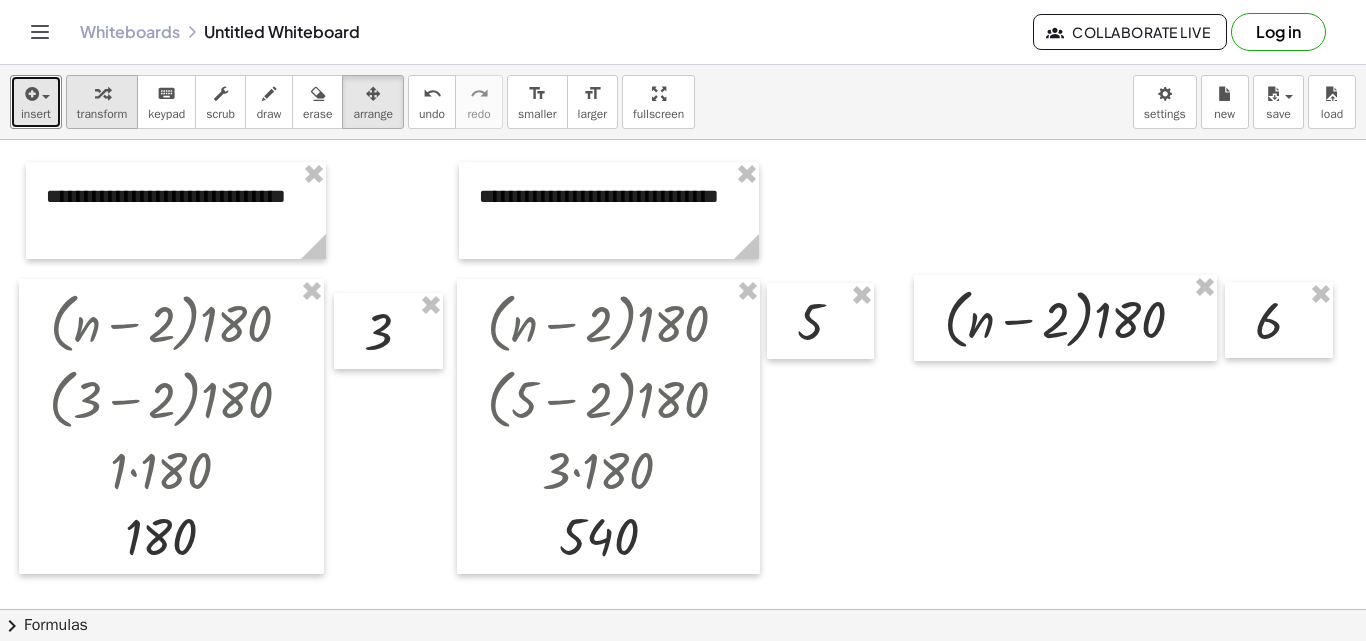 click at bounding box center (102, 94) 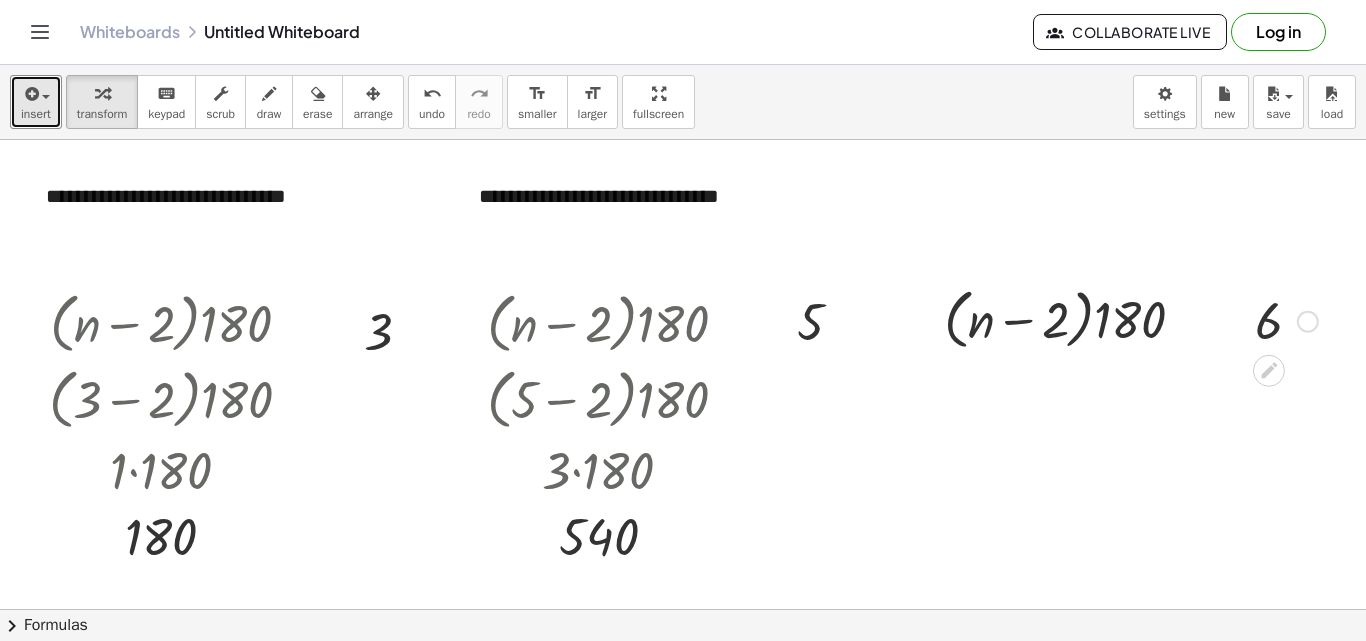 click at bounding box center [1286, 320] 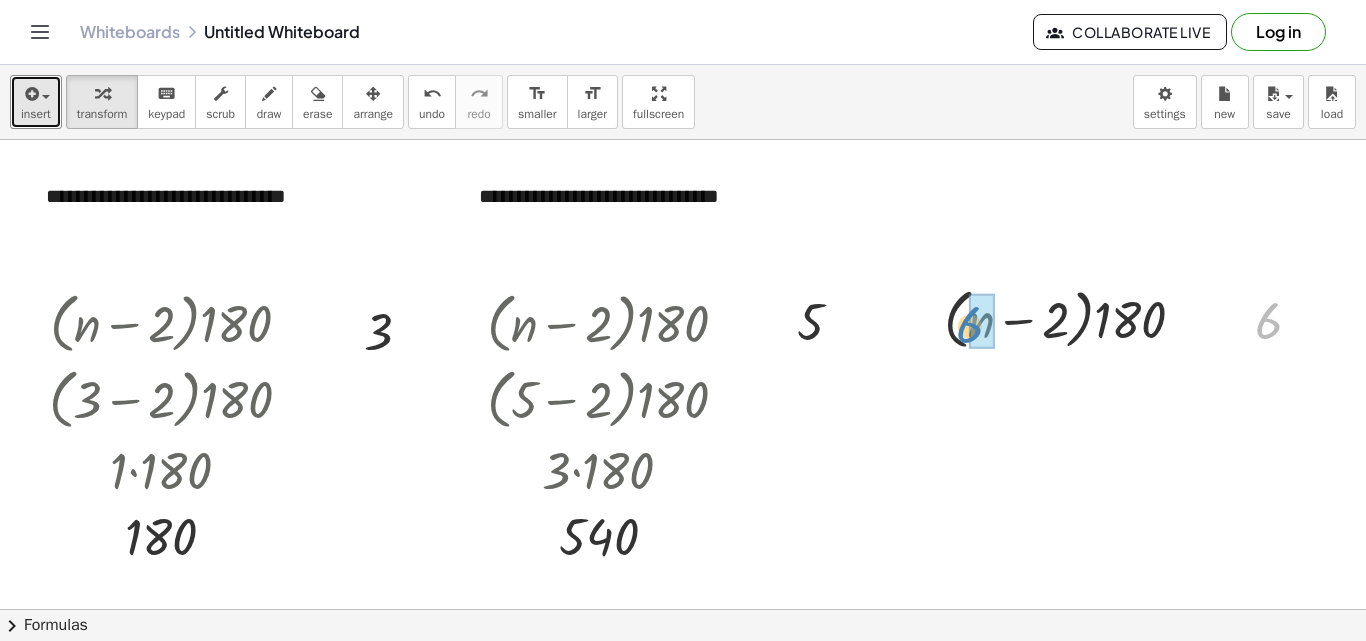 drag, startPoint x: 1261, startPoint y: 324, endPoint x: 965, endPoint y: 330, distance: 296.0608 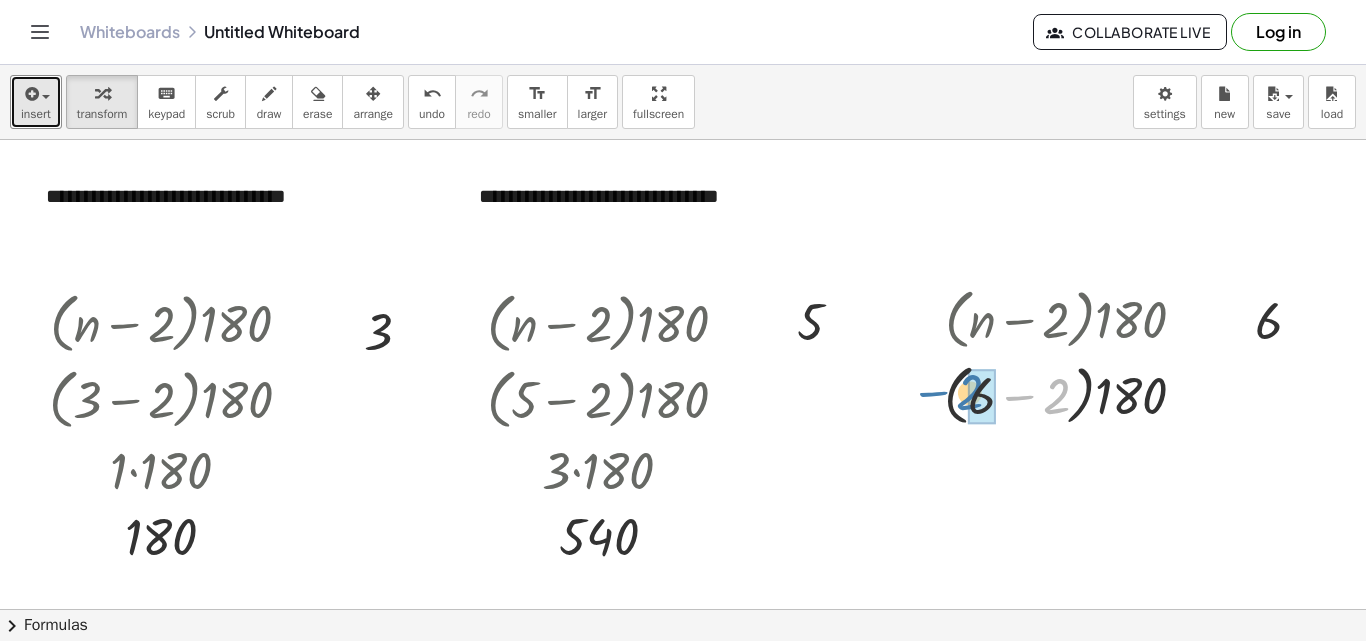 drag, startPoint x: 1057, startPoint y: 391, endPoint x: 970, endPoint y: 388, distance: 87.05171 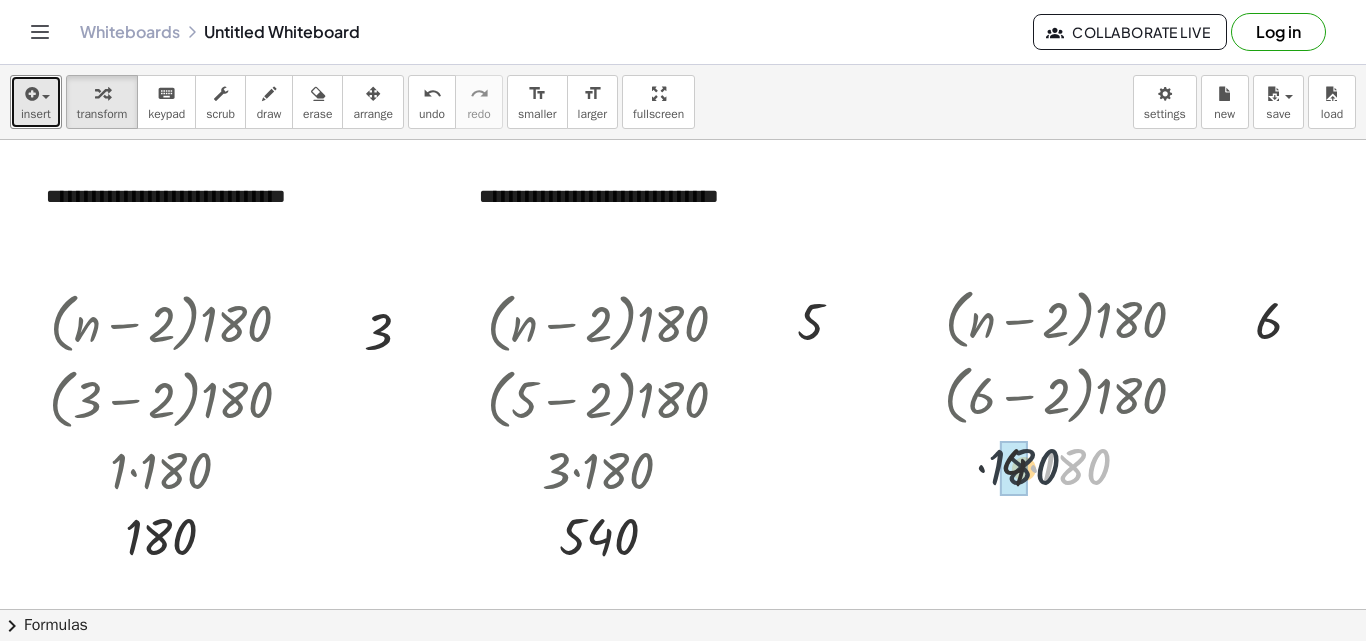 drag, startPoint x: 1066, startPoint y: 457, endPoint x: 1008, endPoint y: 461, distance: 58.137768 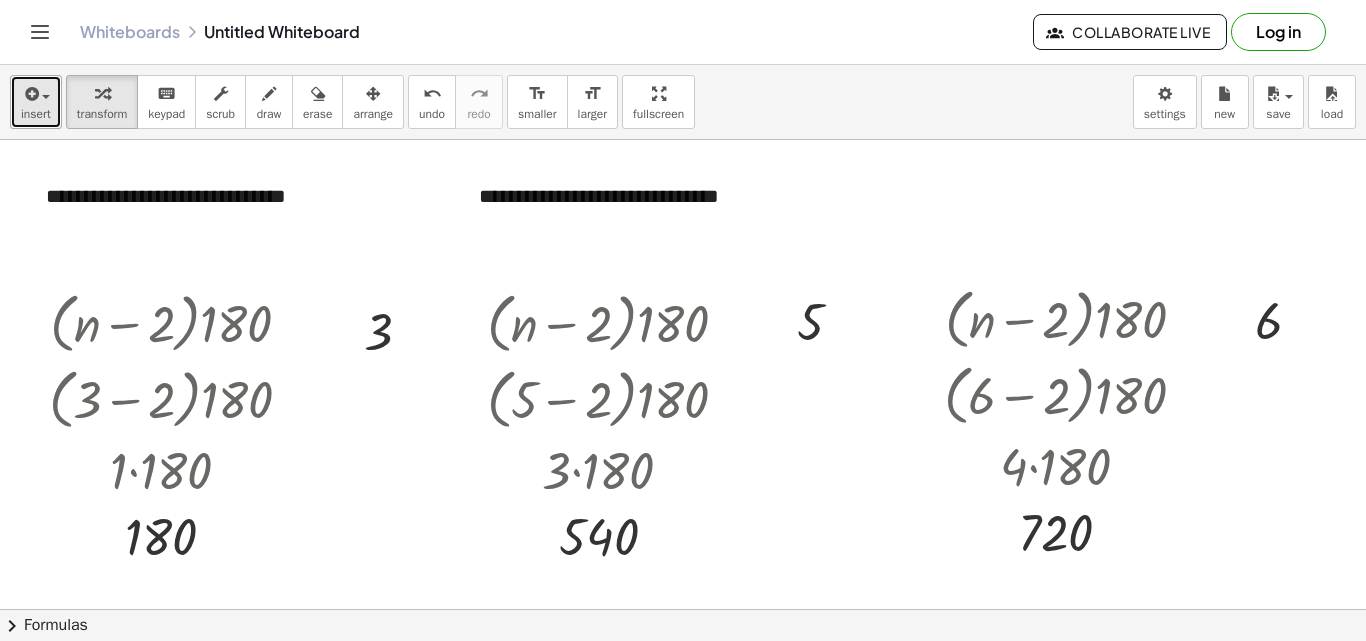 click on "insert" at bounding box center (36, 114) 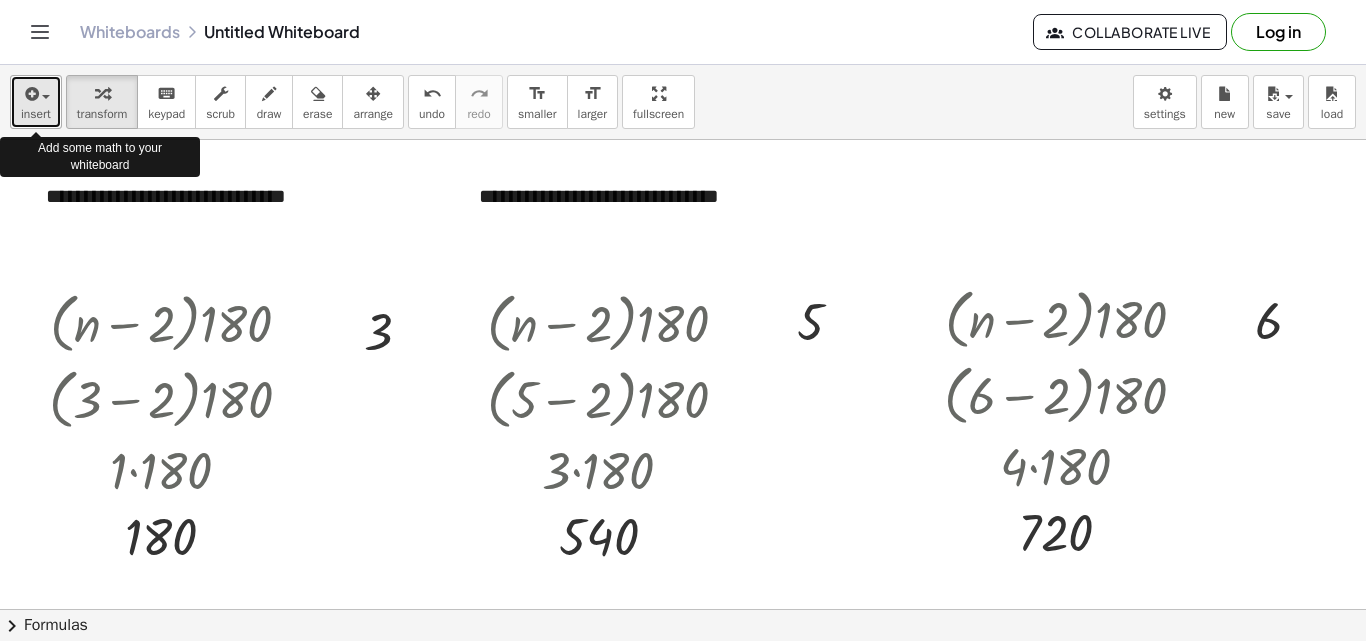 click at bounding box center (30, 94) 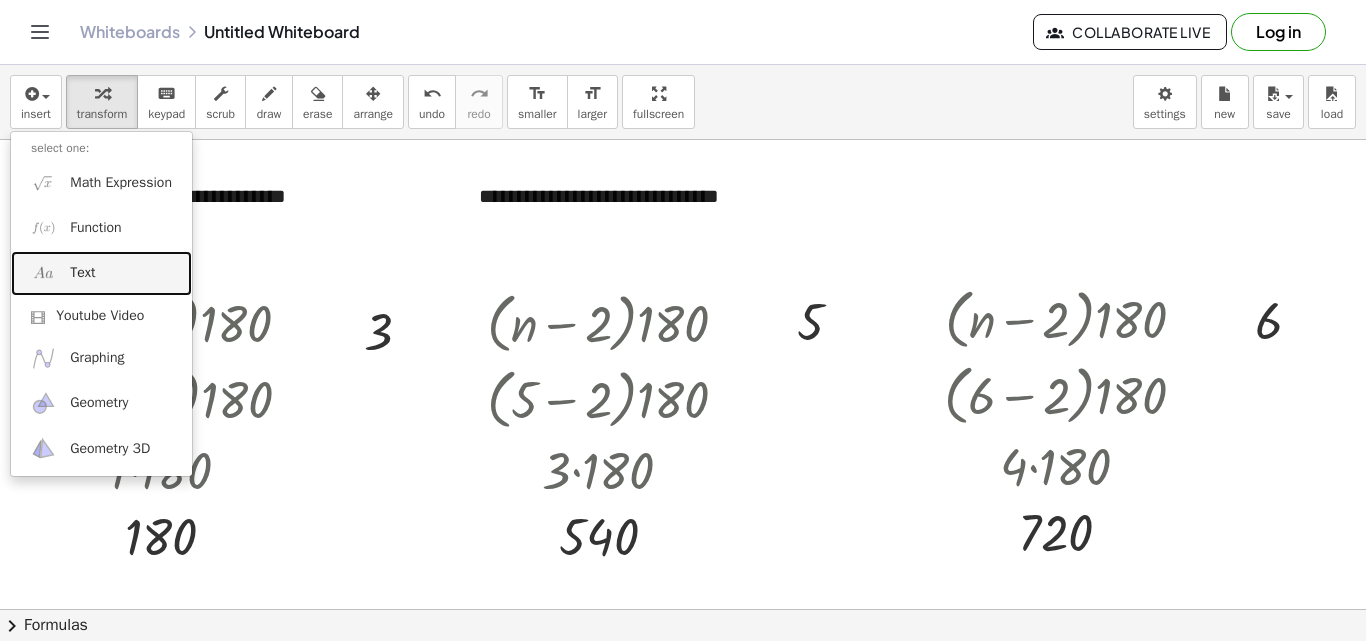 click on "Text" at bounding box center [101, 273] 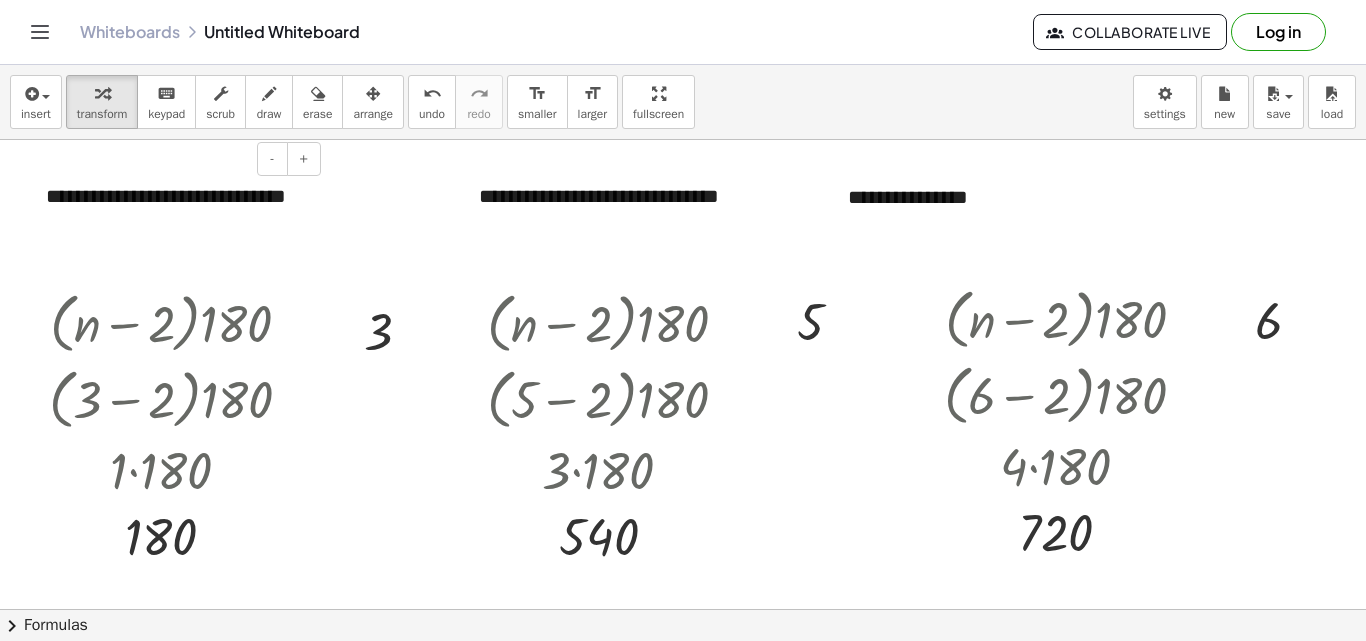 type 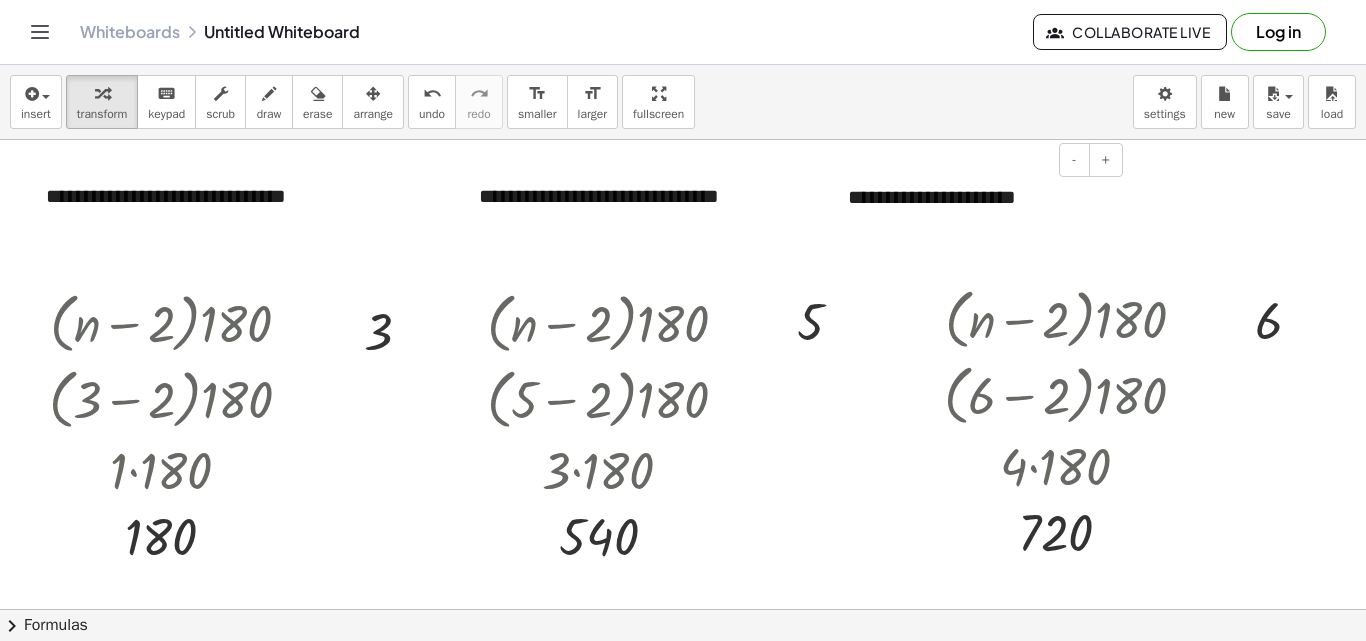 click on "**********" at bounding box center (978, 197) 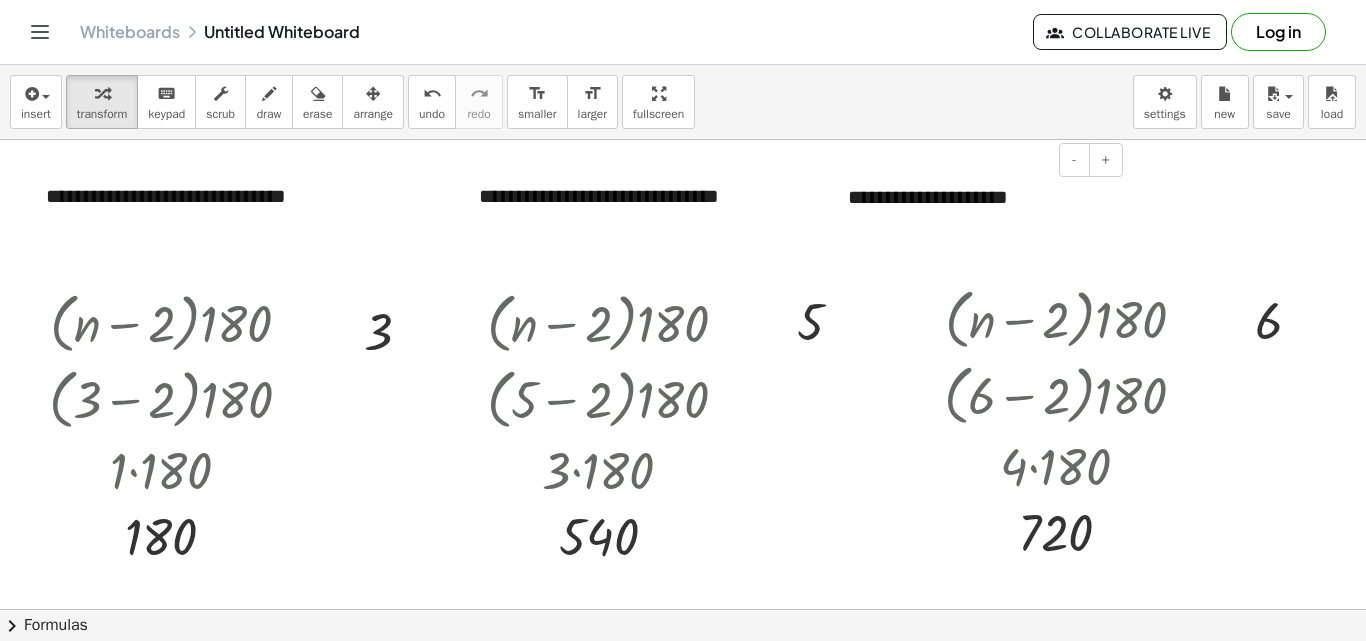 click on "**********" at bounding box center (978, 197) 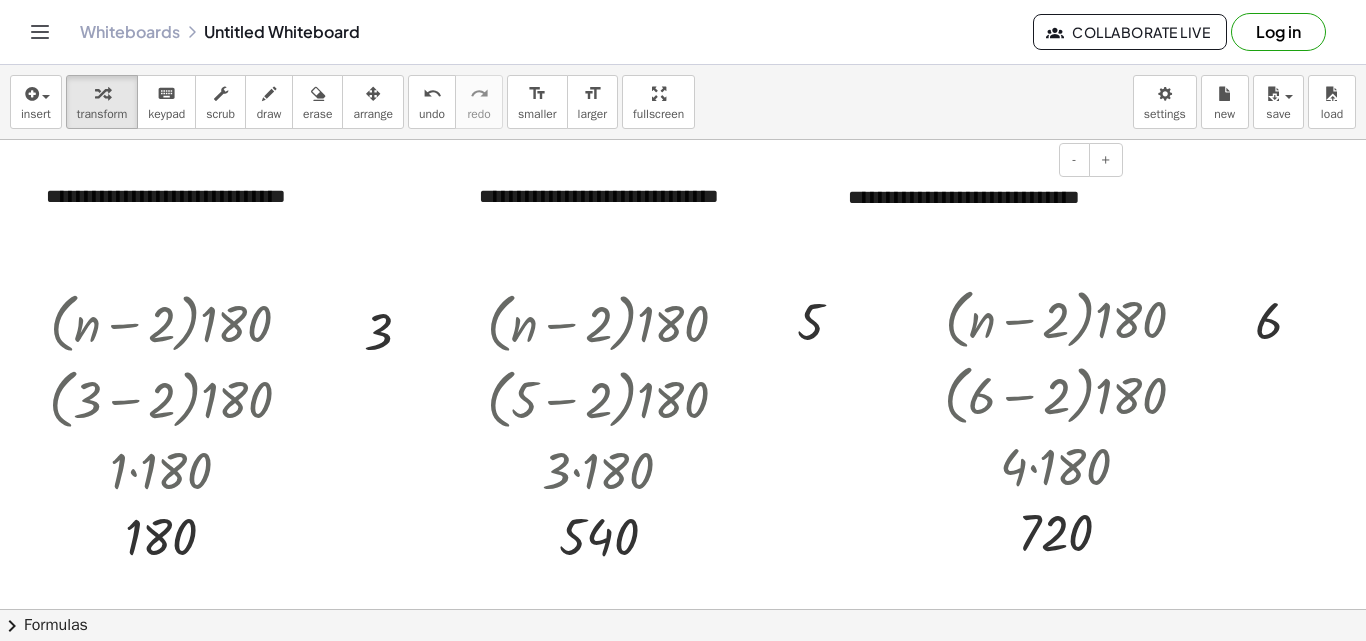 click on "**********" at bounding box center [978, 211] 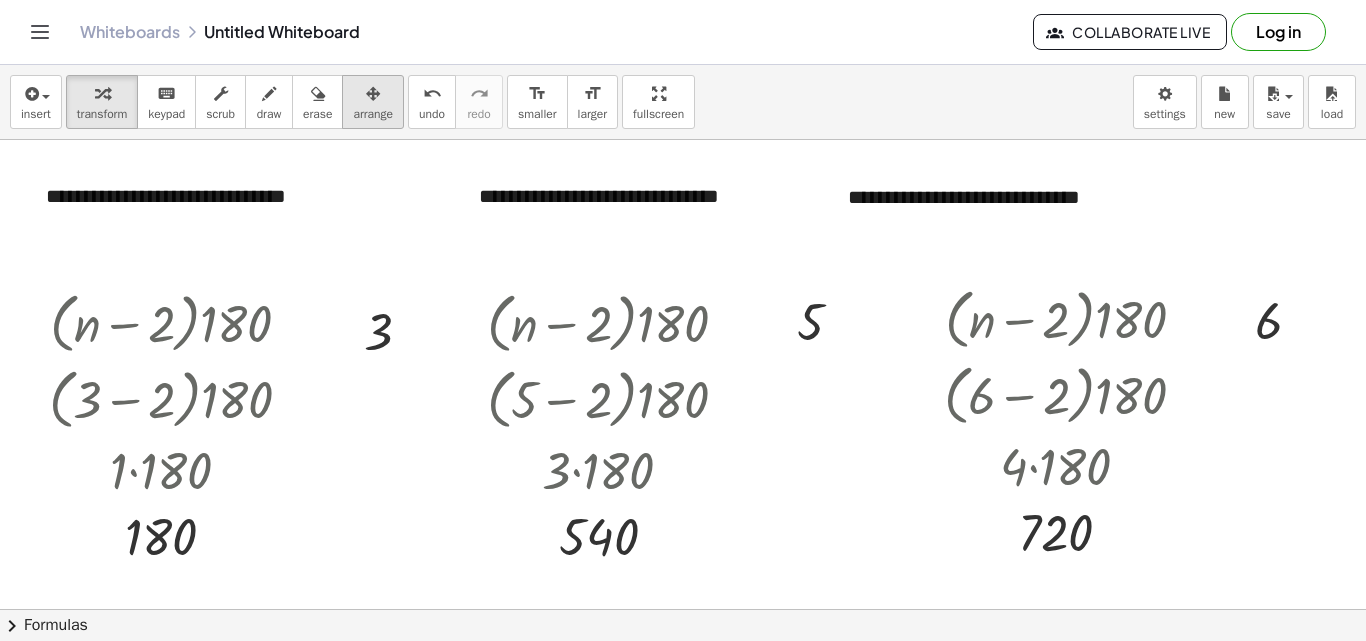 click at bounding box center (373, 93) 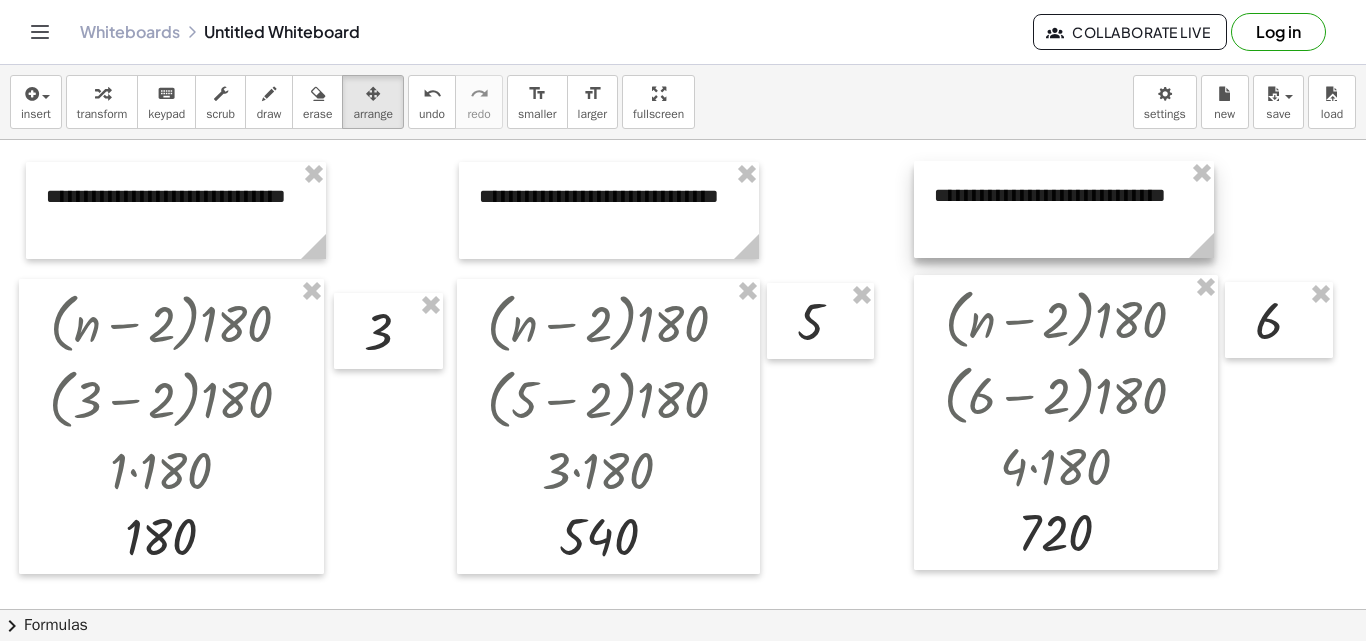 drag, startPoint x: 1021, startPoint y: 208, endPoint x: 1107, endPoint y: 206, distance: 86.023254 